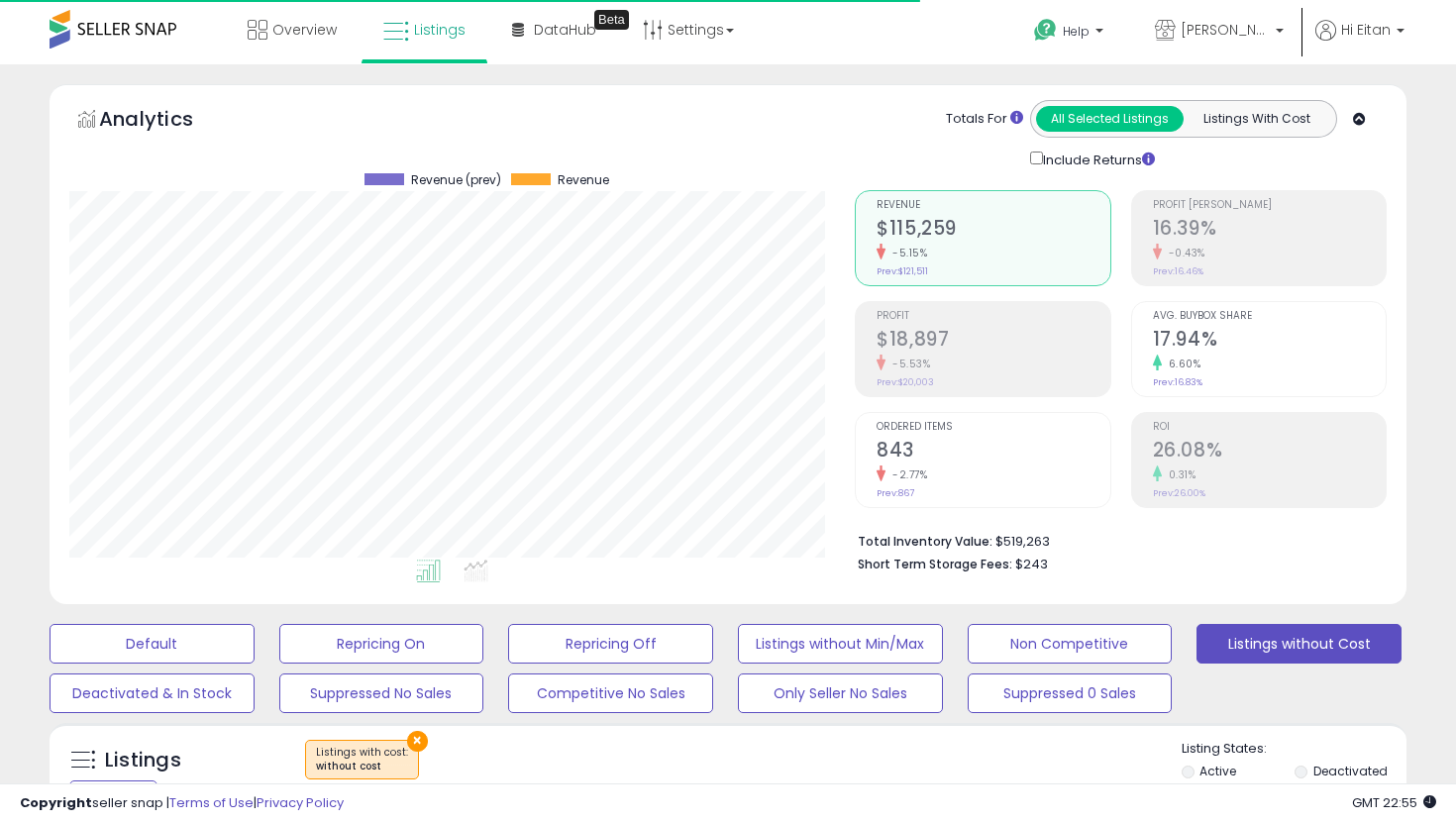 scroll, scrollTop: 2888, scrollLeft: 0, axis: vertical 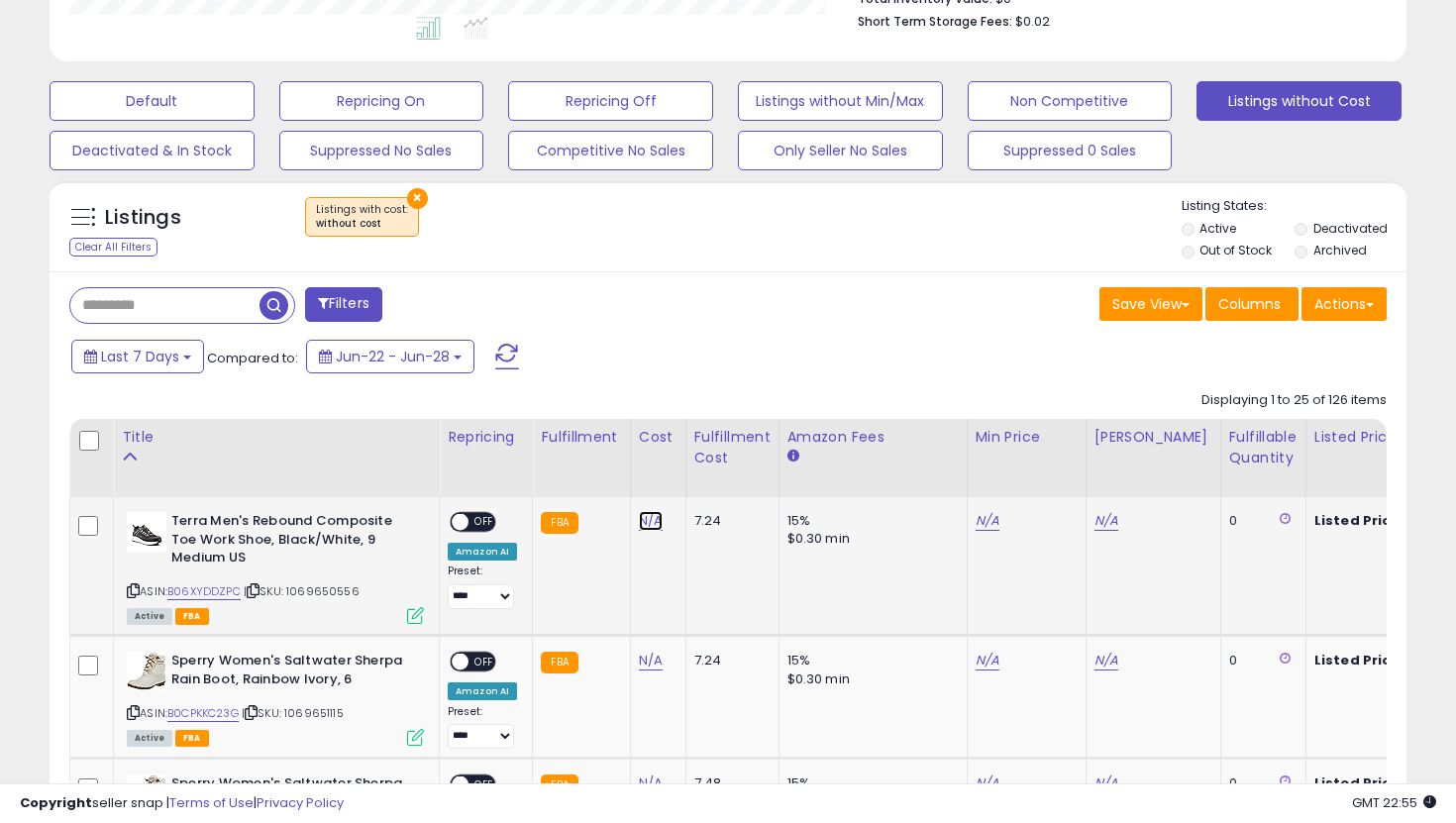click on "N/A" at bounding box center (651, 521) 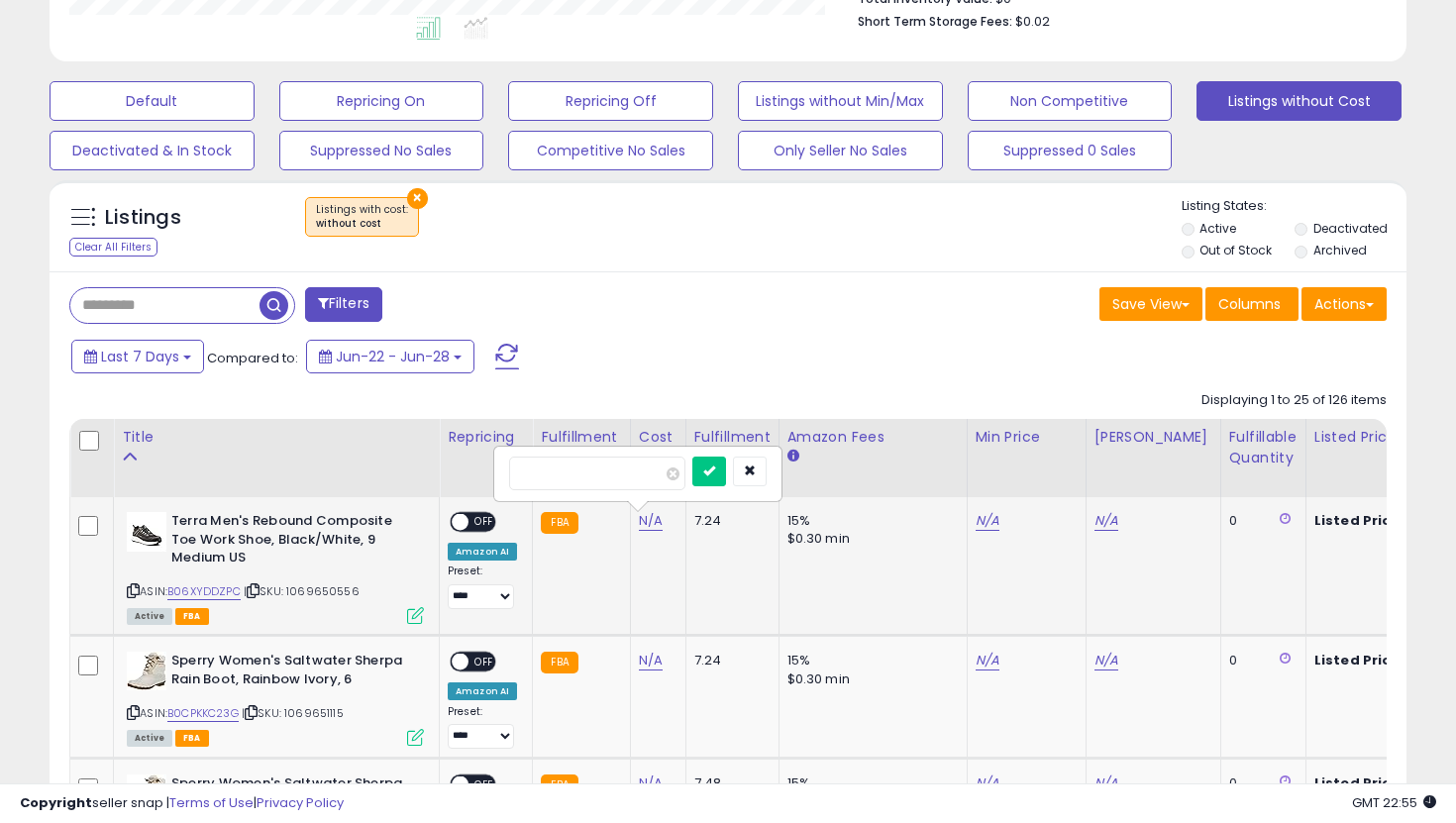 type on "**" 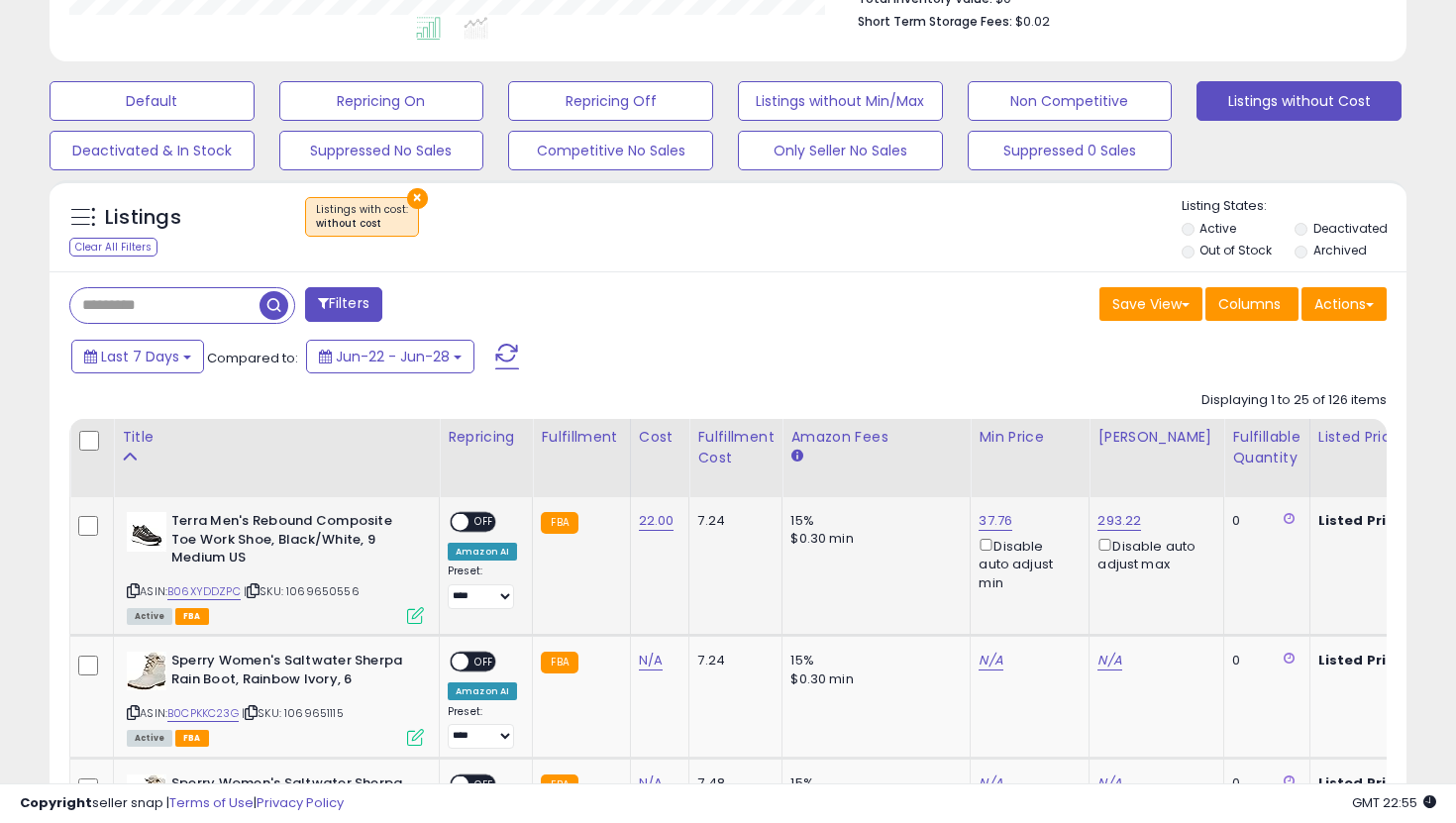 click on "OFF" at bounding box center [484, 522] 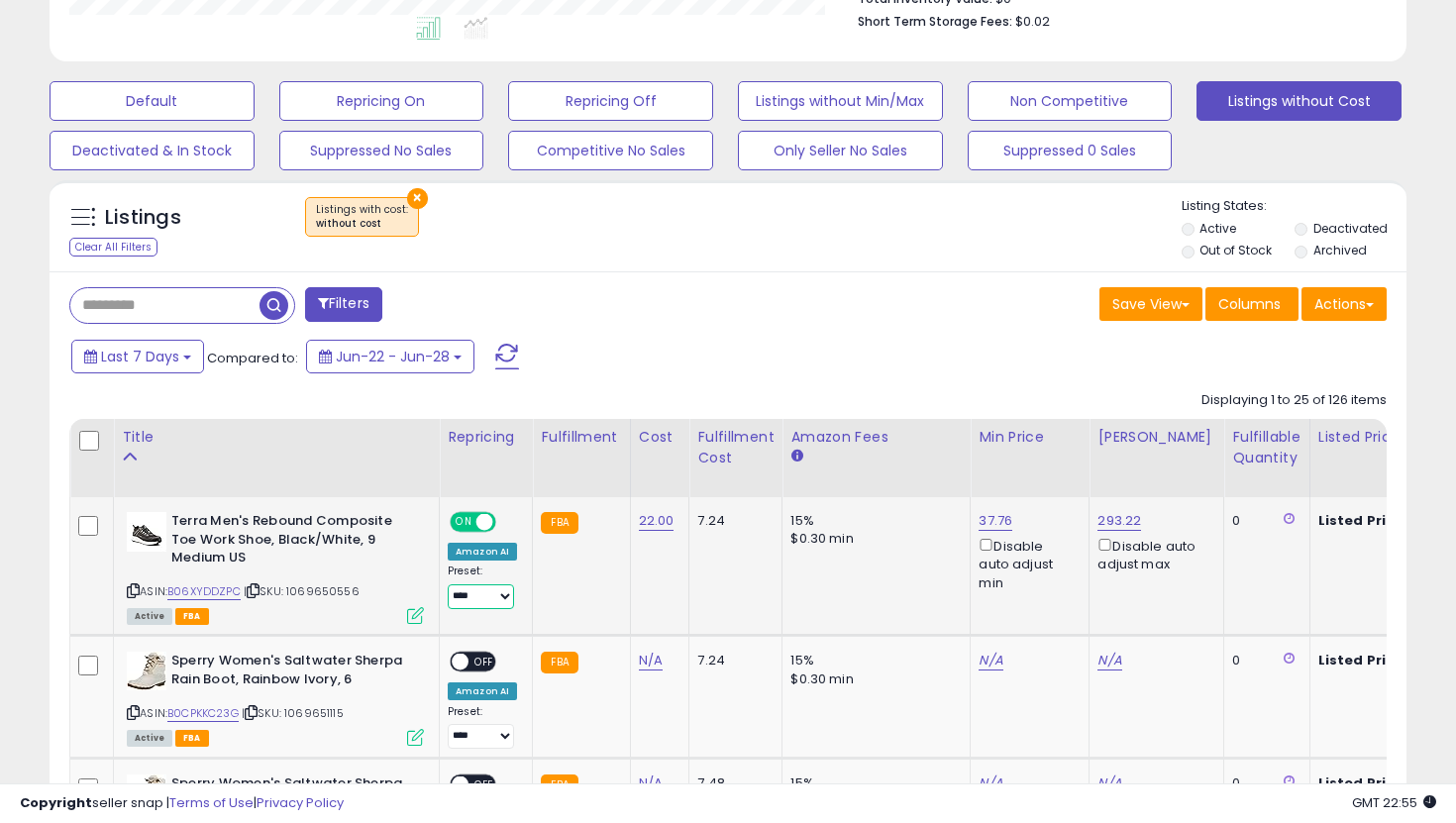 click on "**********" at bounding box center [480, 596] 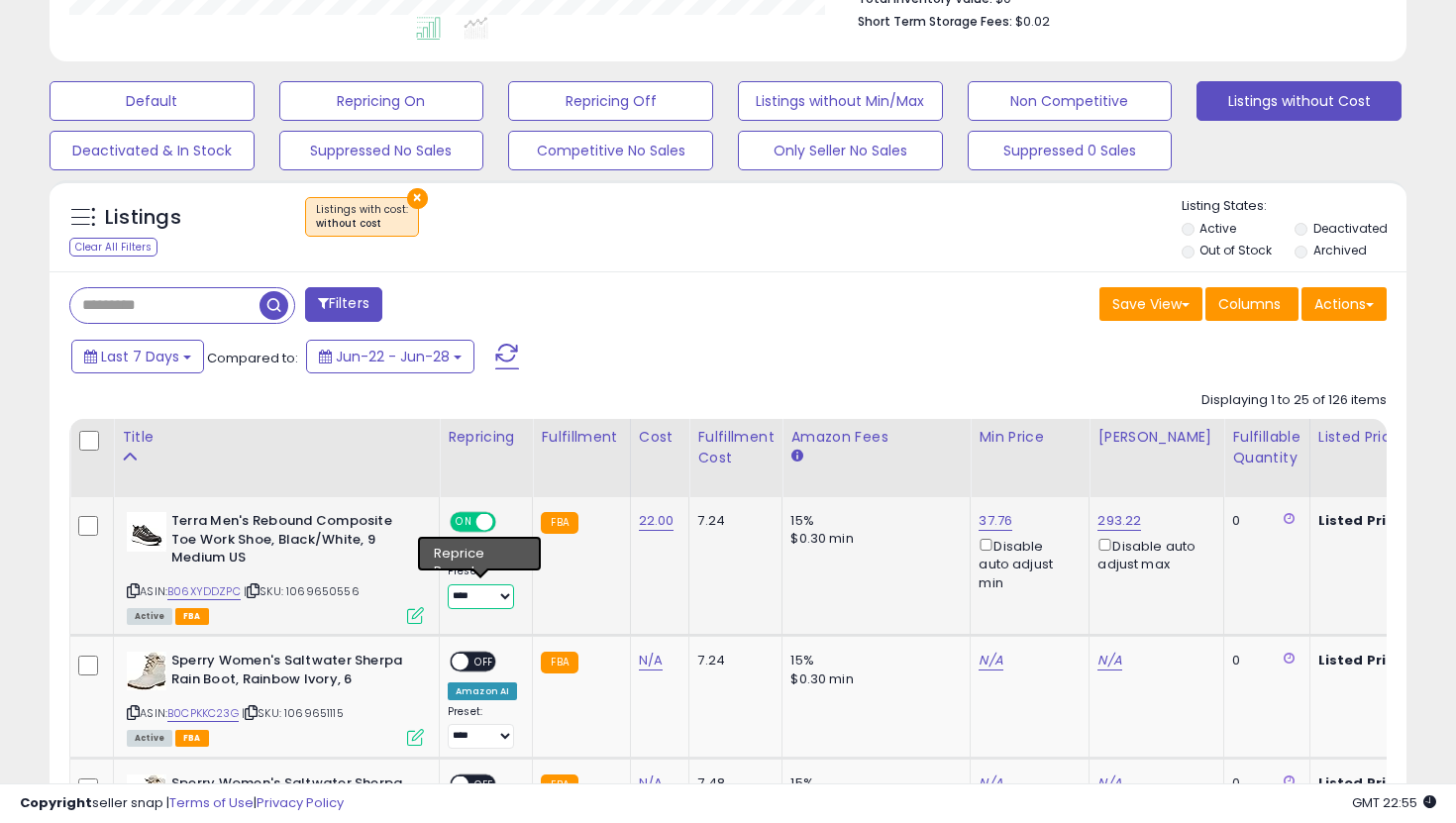 select on "**********" 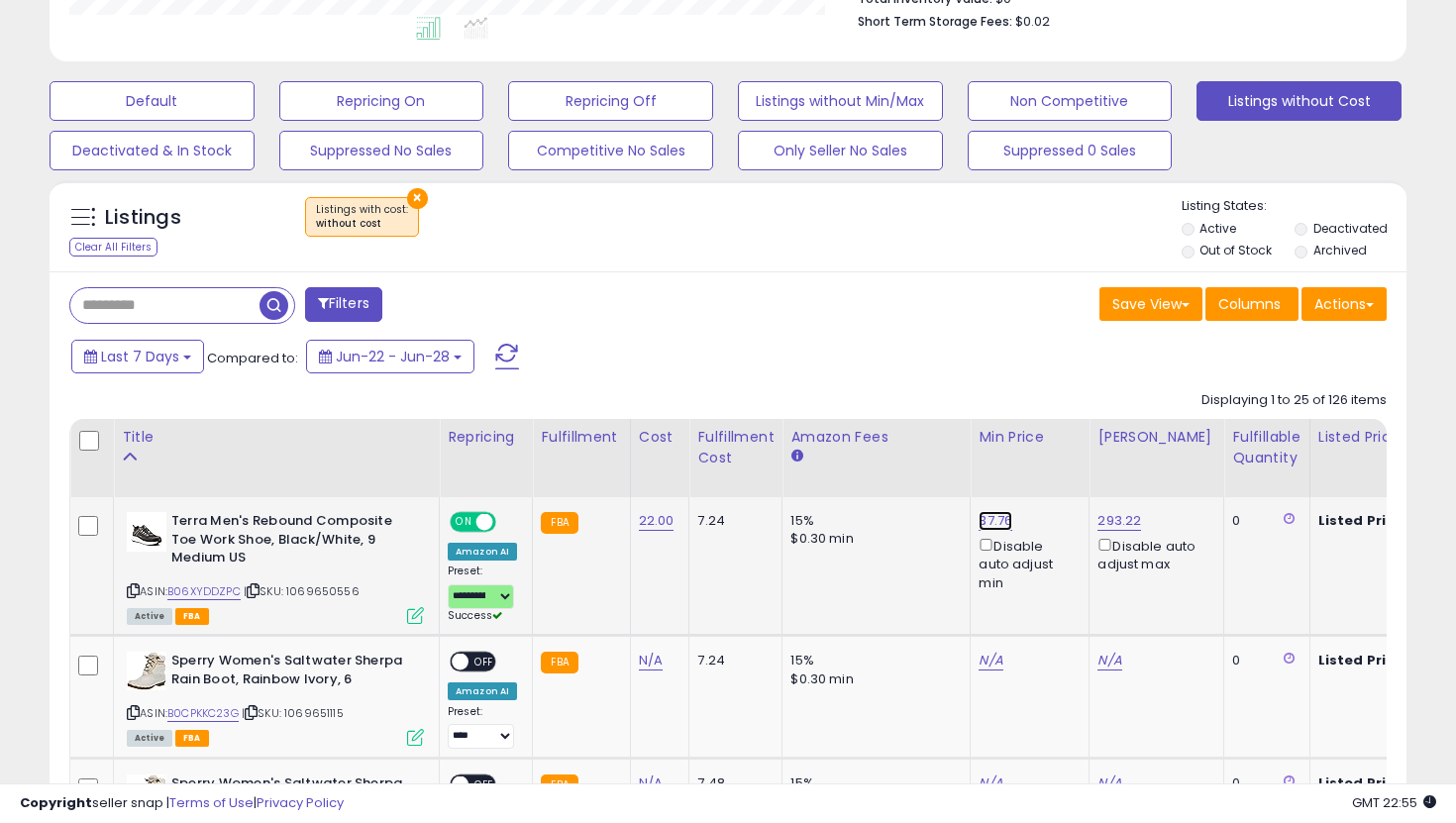 click on "37.76" at bounding box center [995, 521] 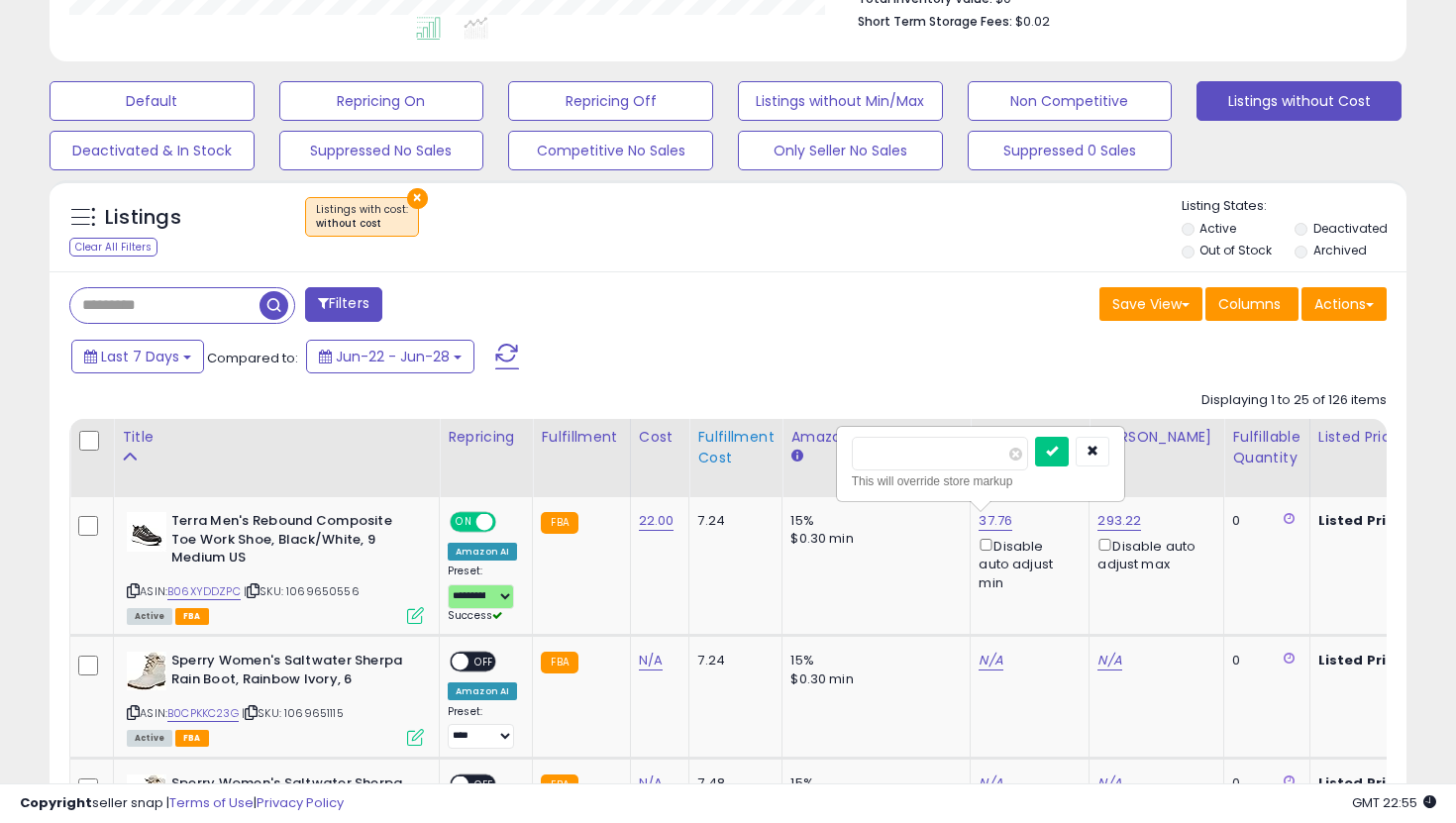 drag, startPoint x: 943, startPoint y: 456, endPoint x: 758, endPoint y: 422, distance: 188.09838 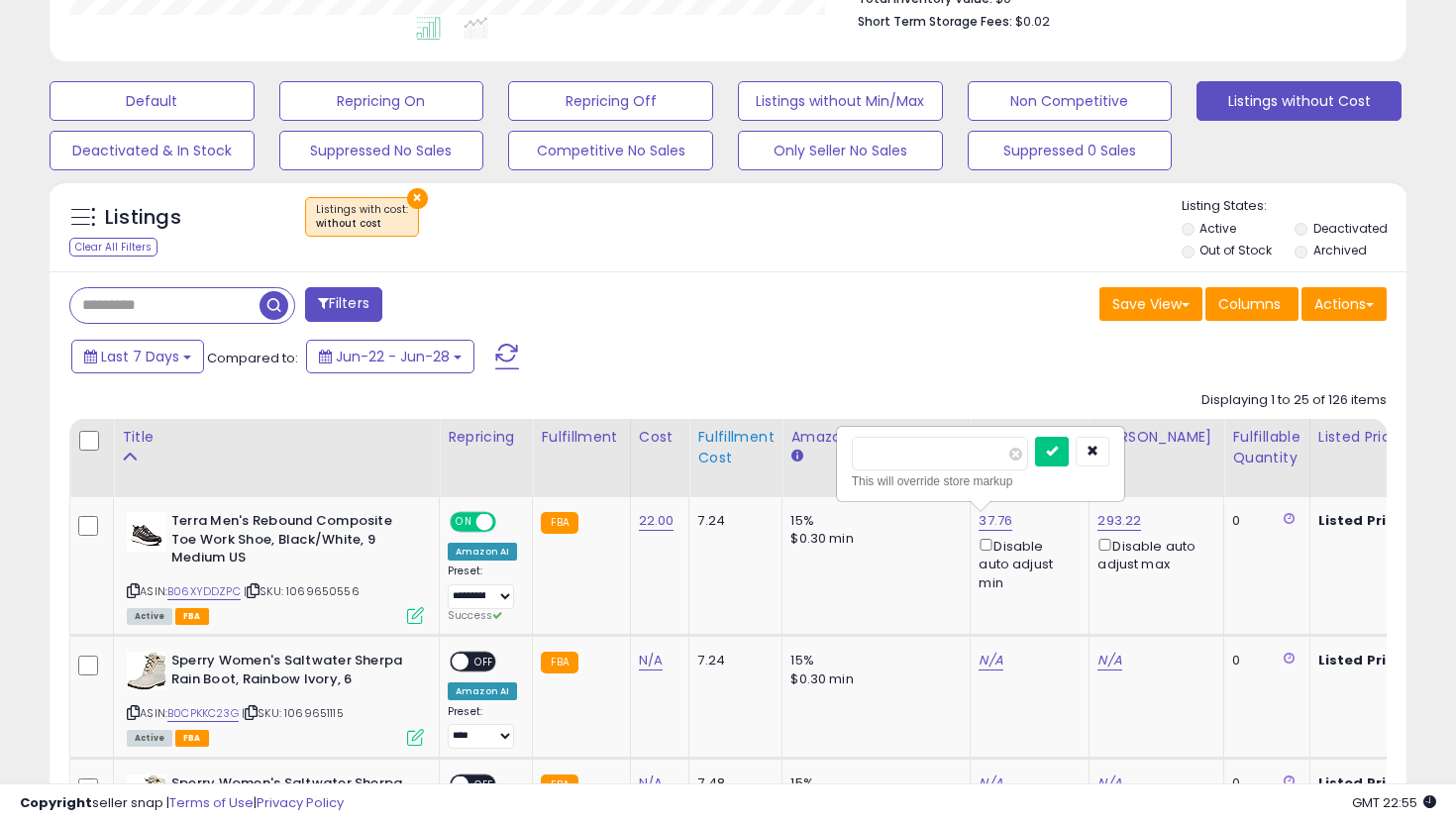 type on "**" 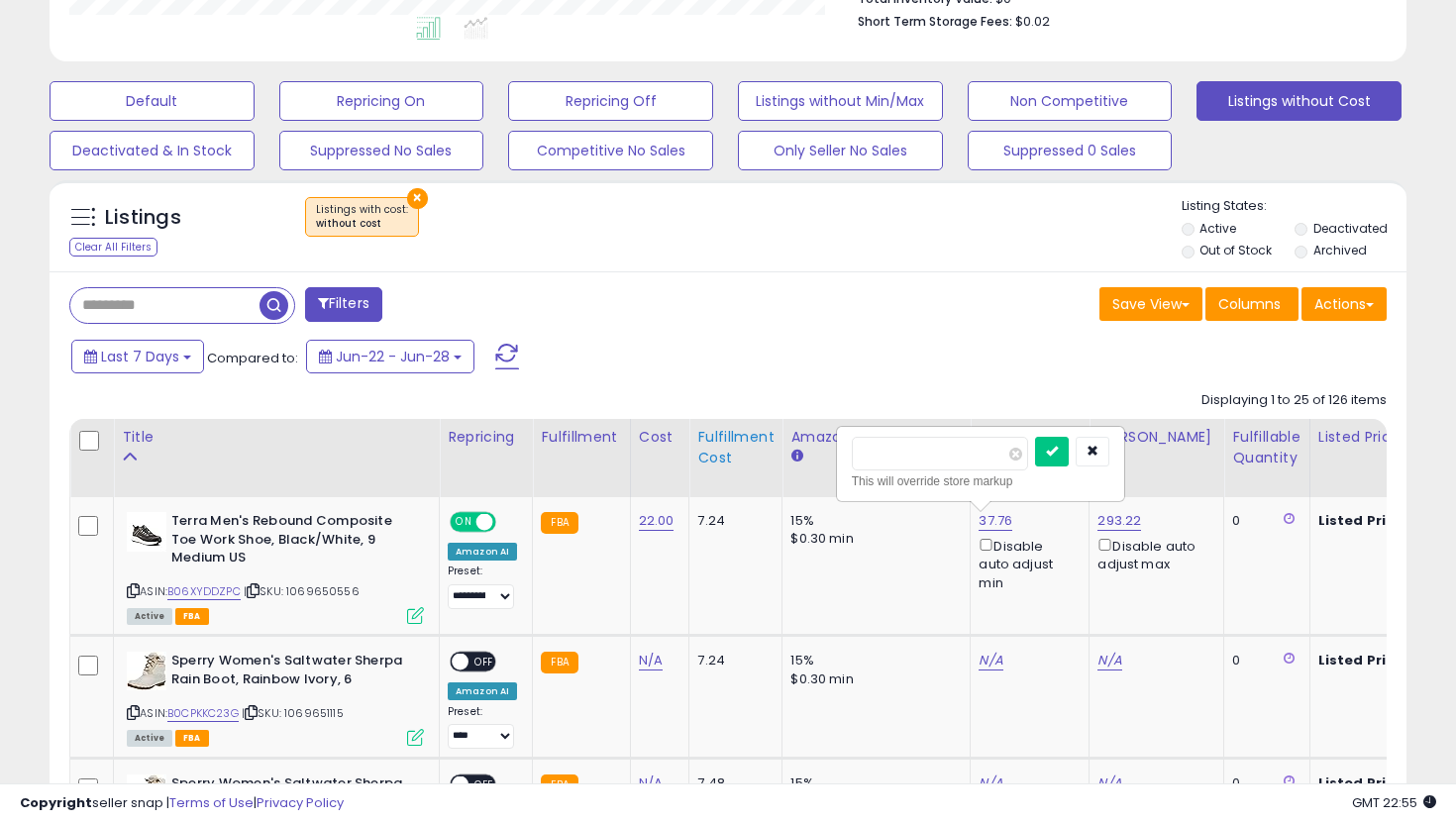 click at bounding box center [1052, 452] 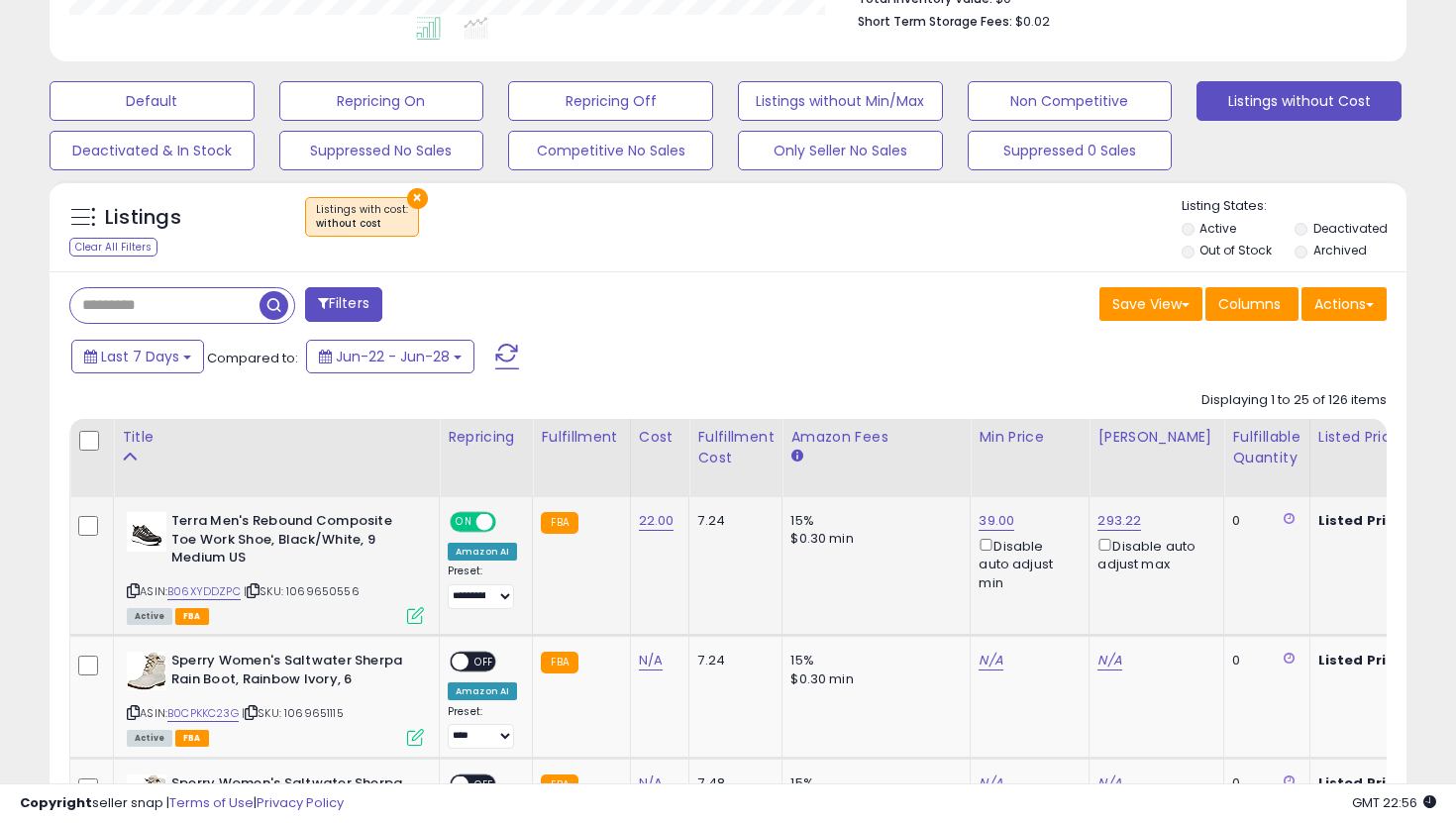 scroll, scrollTop: 0, scrollLeft: 419, axis: horizontal 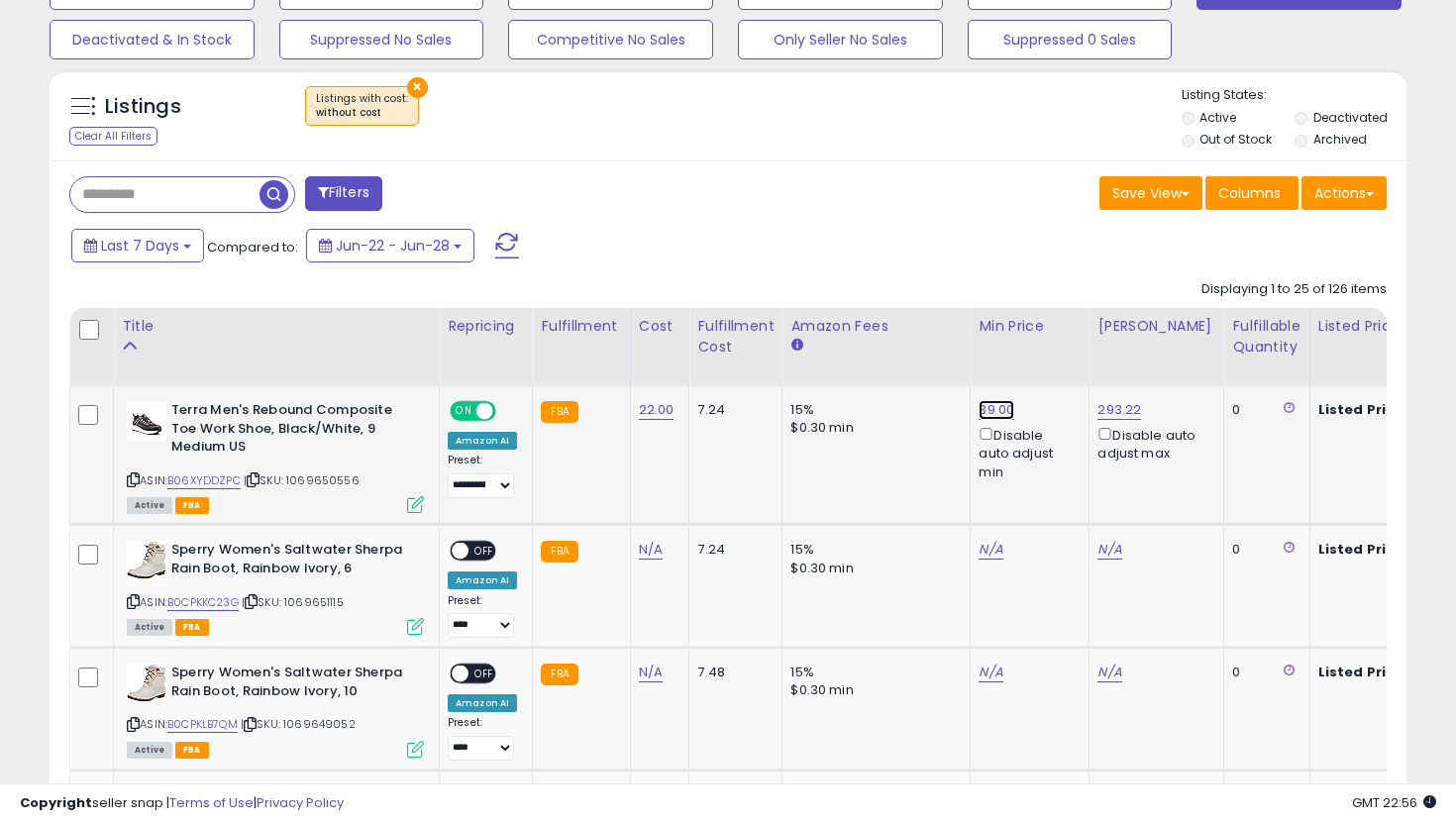 click on "39.00" at bounding box center (996, 410) 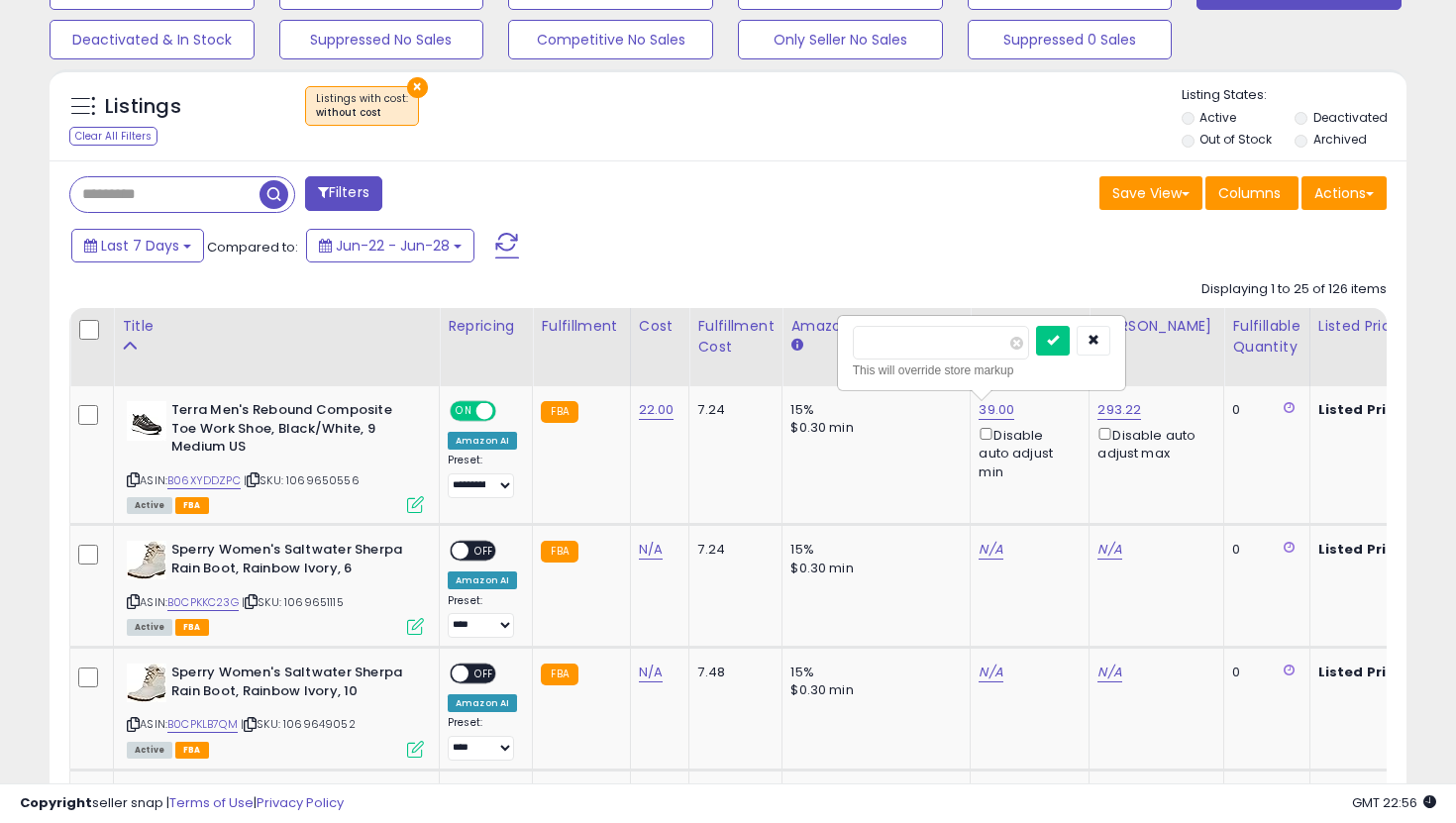 drag, startPoint x: 949, startPoint y: 342, endPoint x: 622, endPoint y: 267, distance: 335.49069 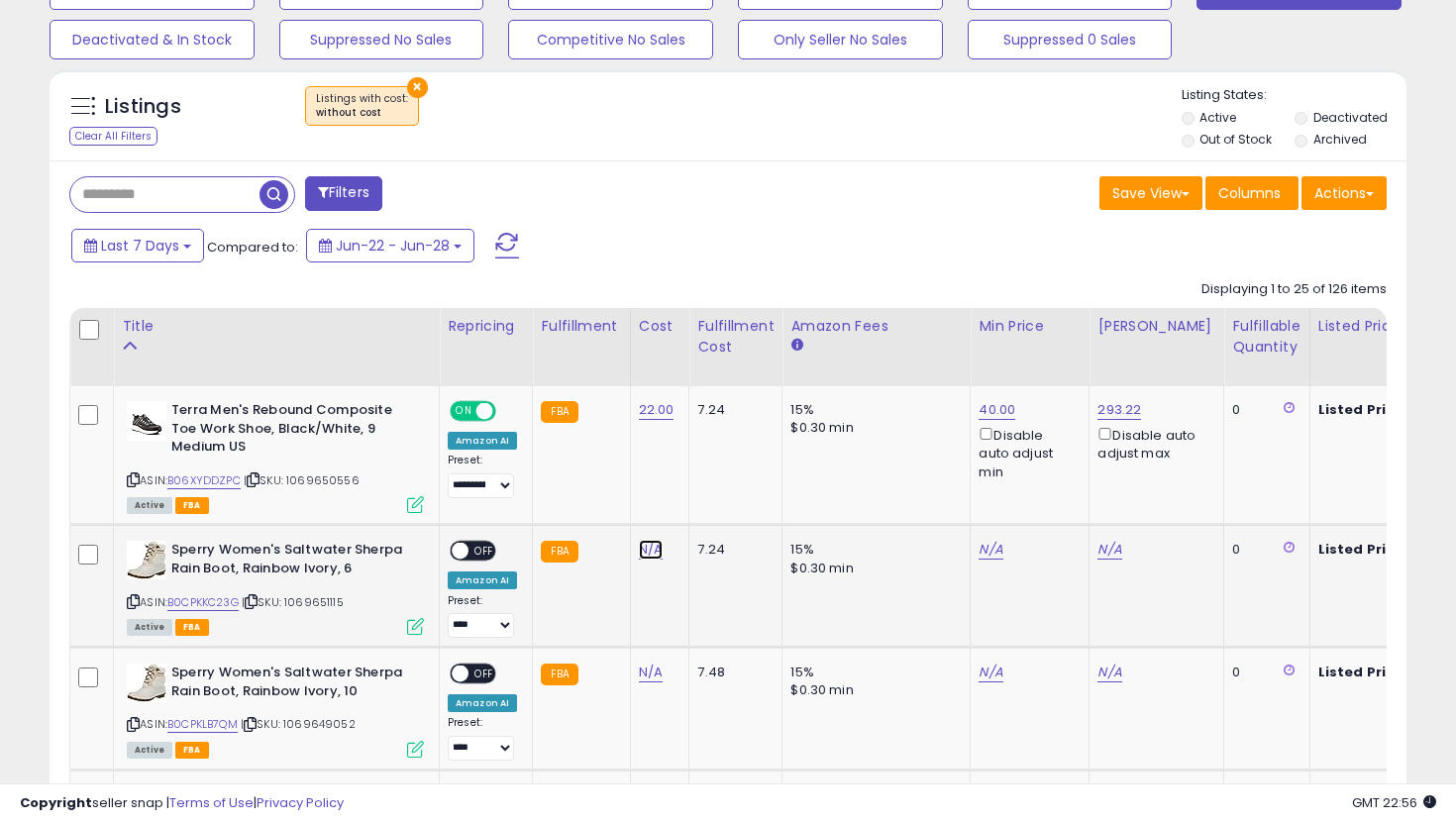 click on "N/A" at bounding box center (651, 550) 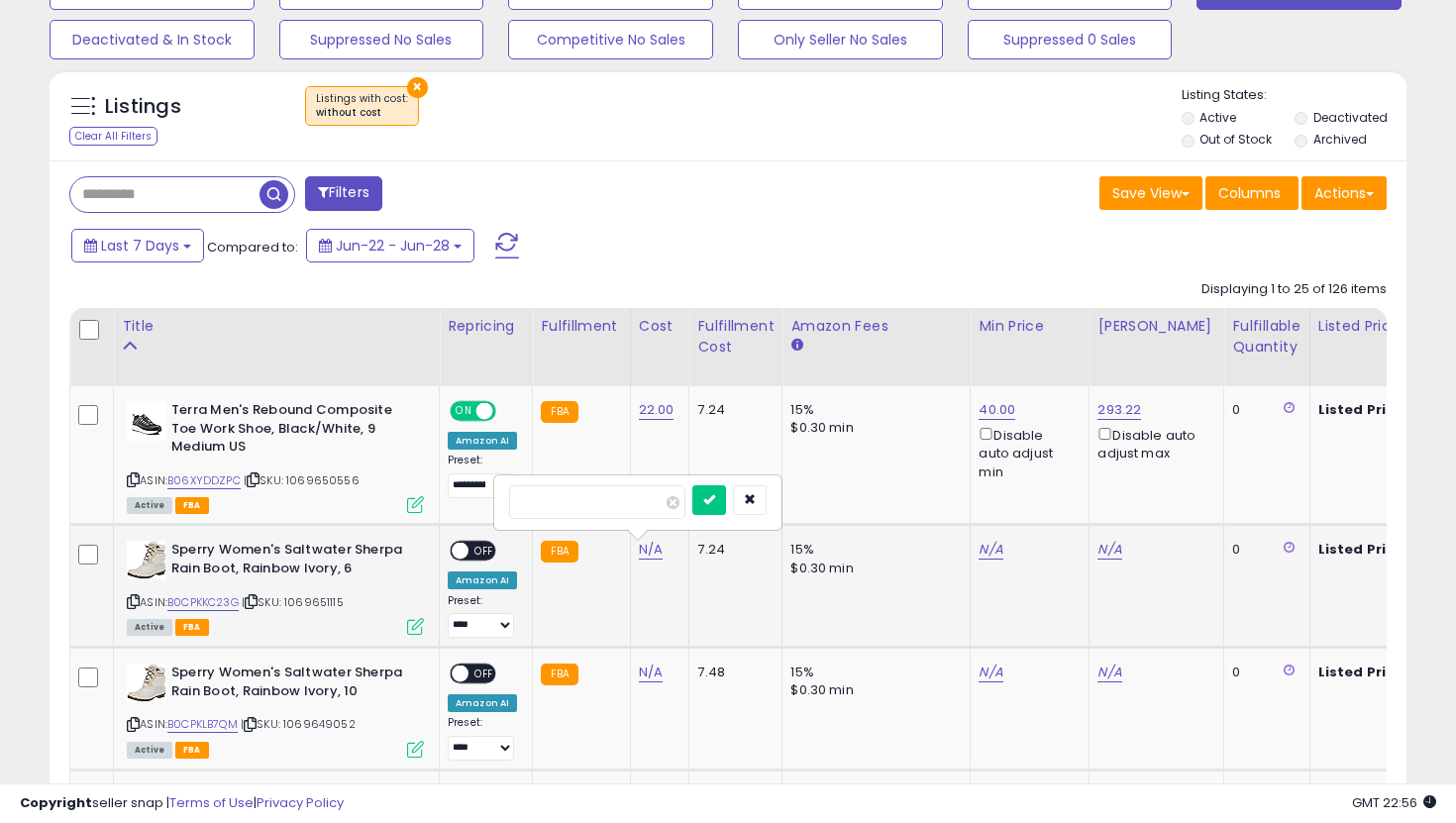 type on "**" 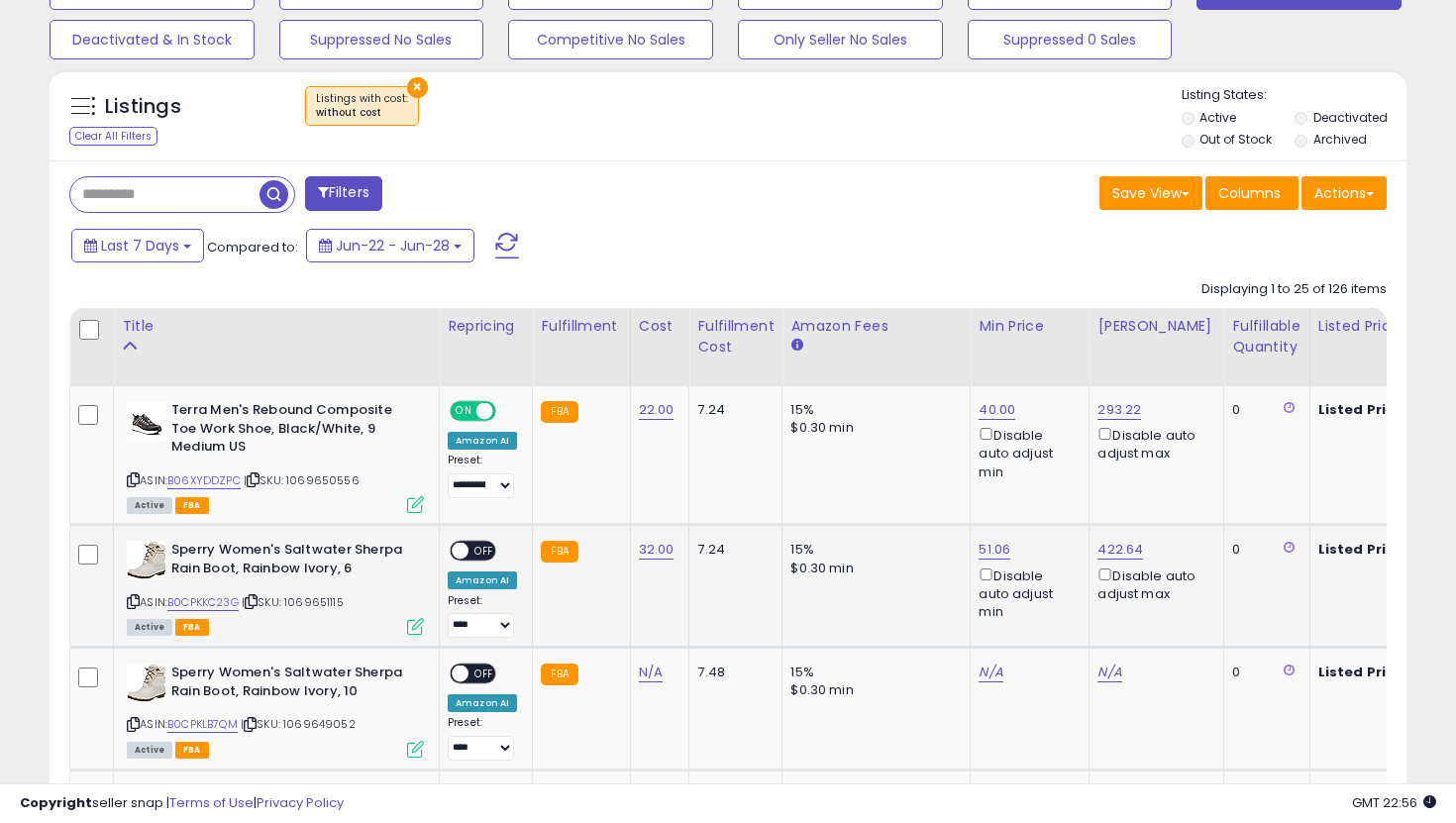 click at bounding box center [460, 551] 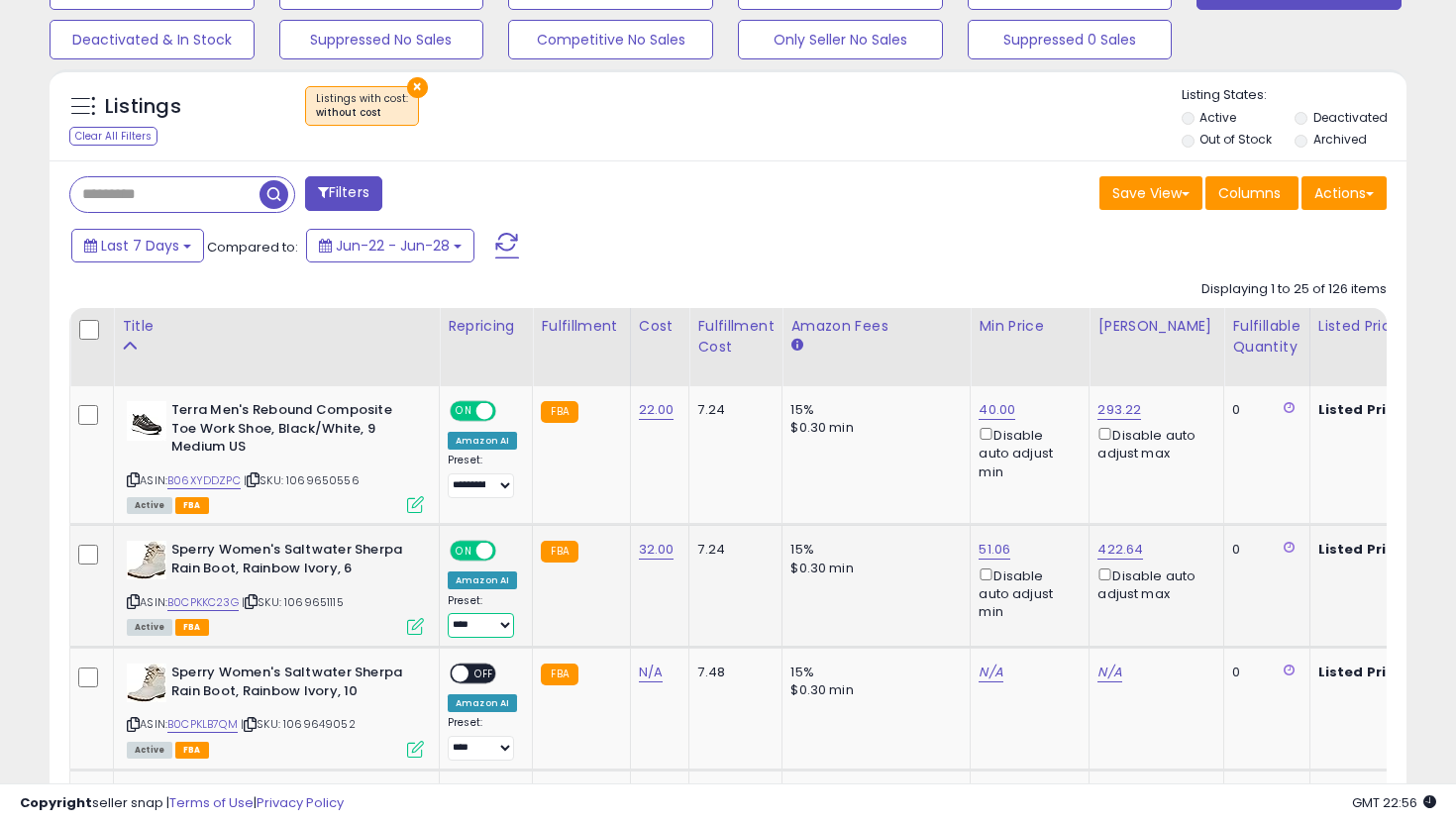 click on "**********" at bounding box center [480, 625] 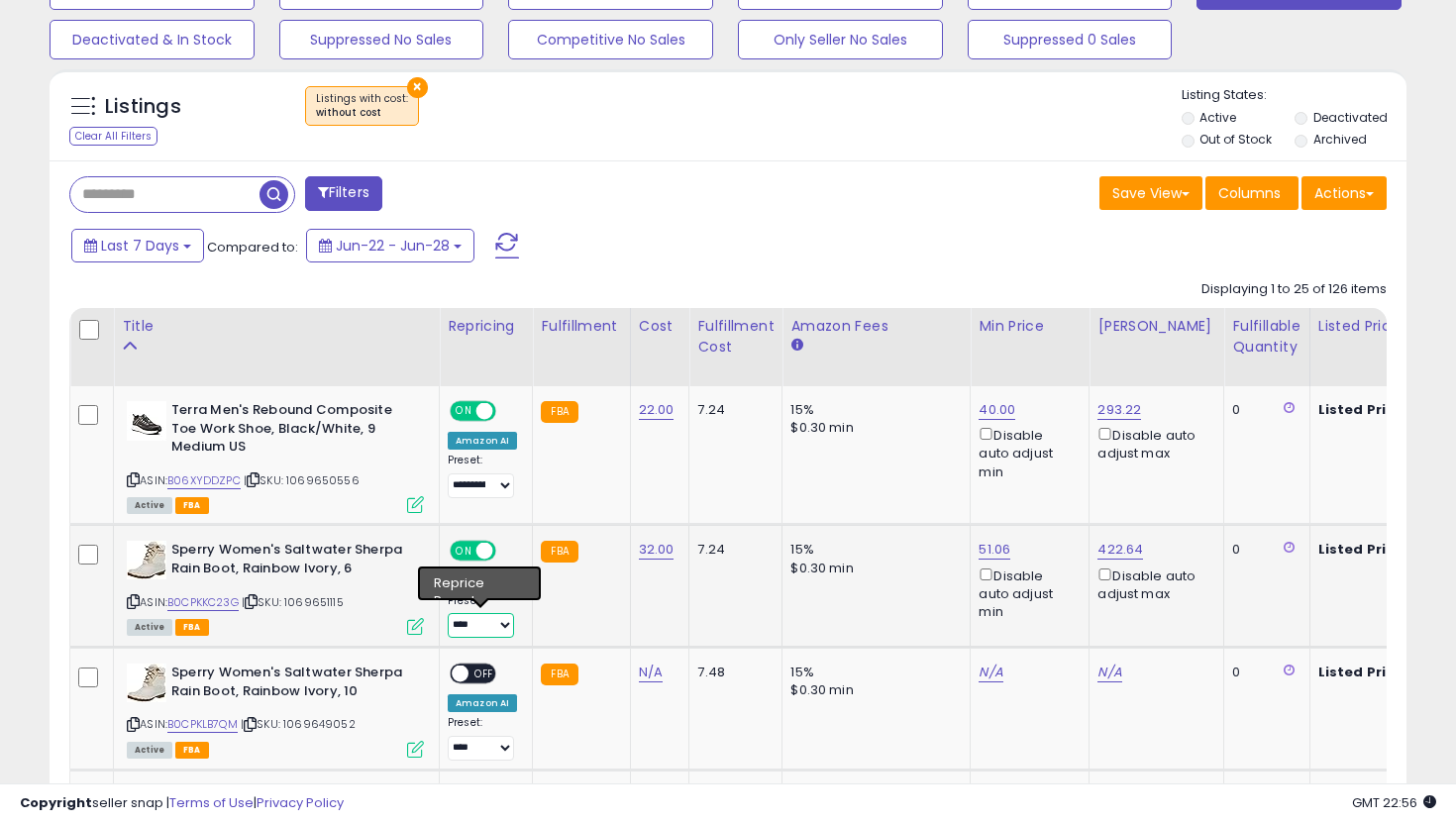 select on "**********" 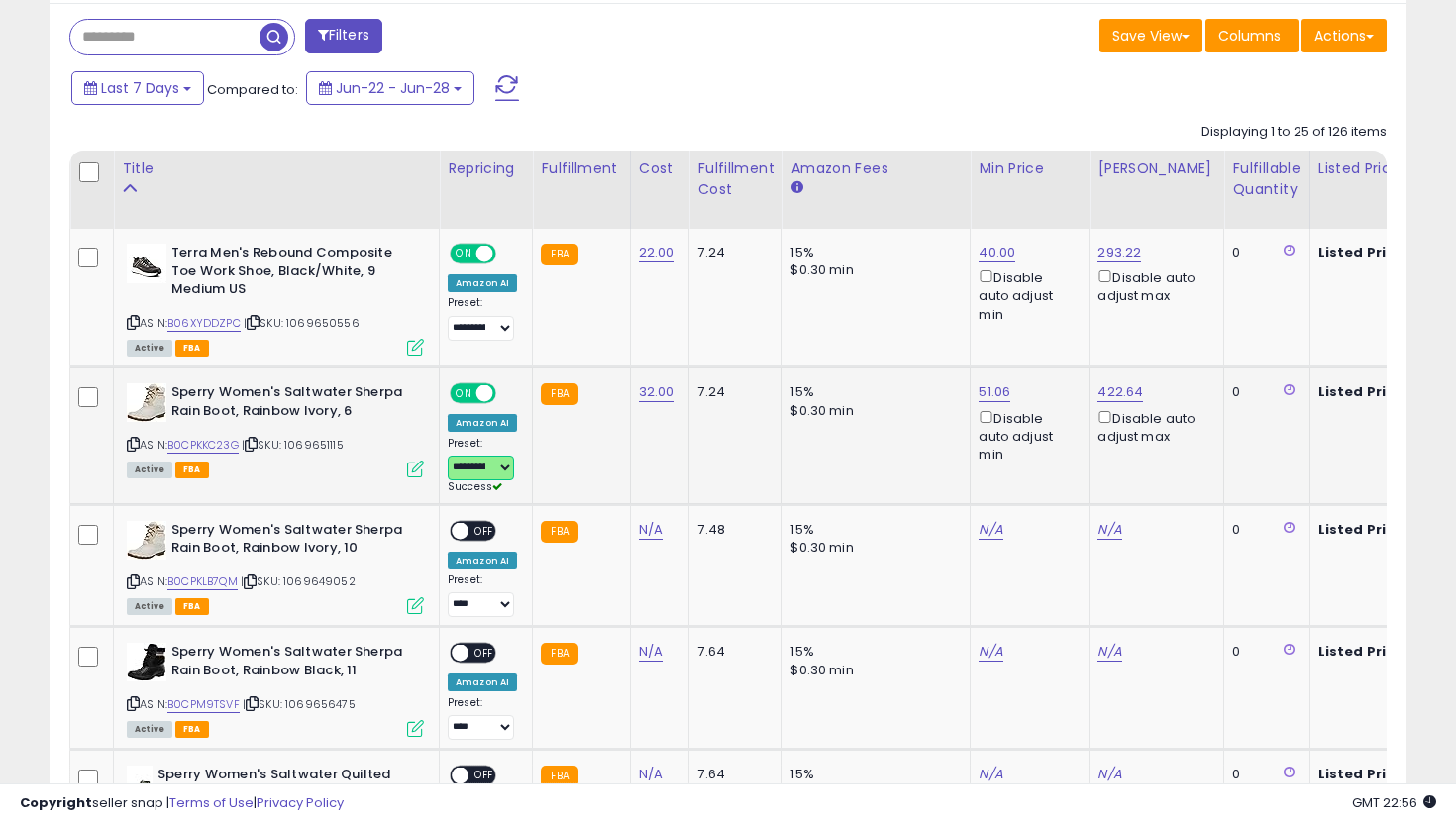 scroll, scrollTop: 812, scrollLeft: 0, axis: vertical 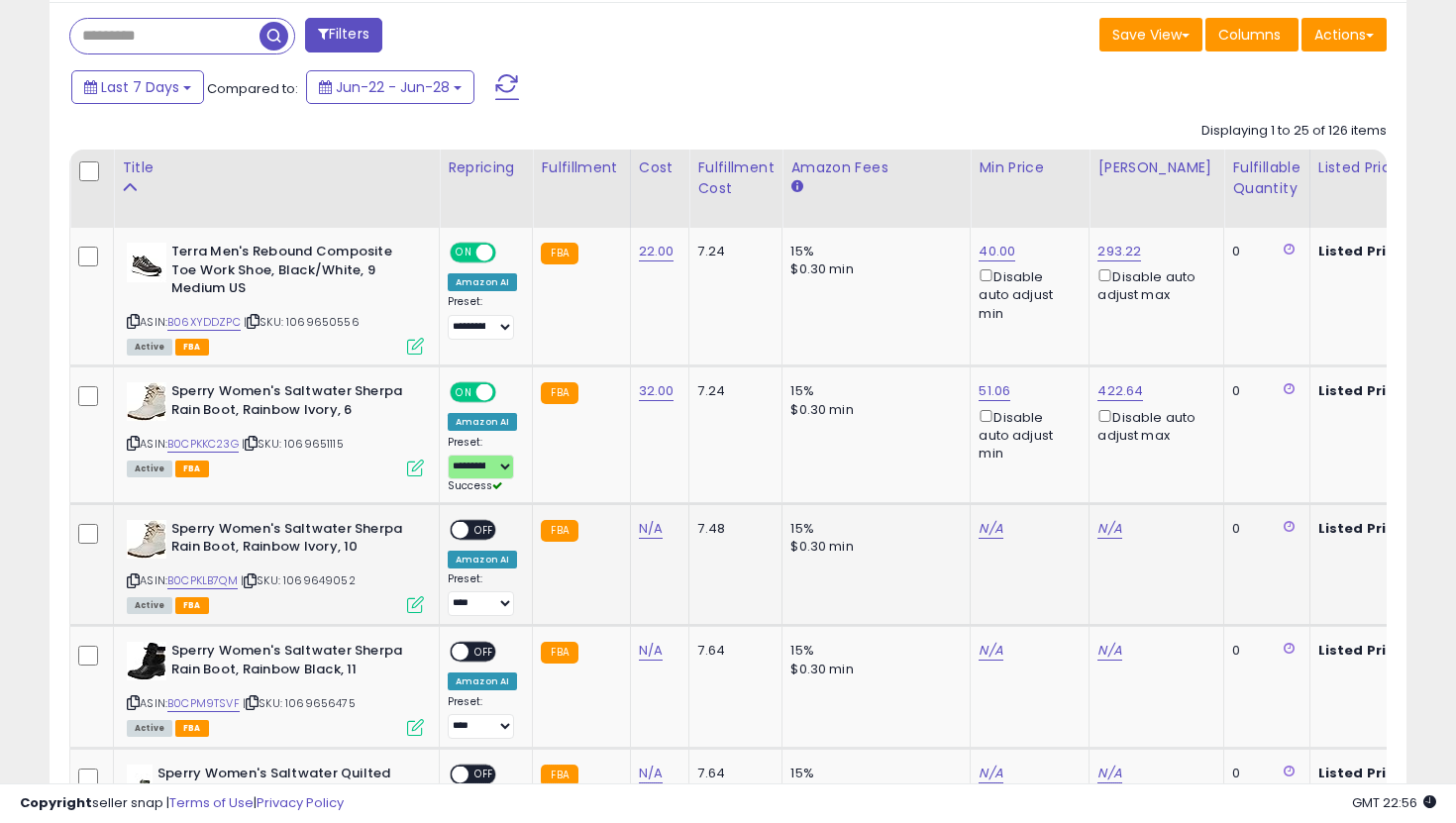 click on "N/A" at bounding box center (657, 529) 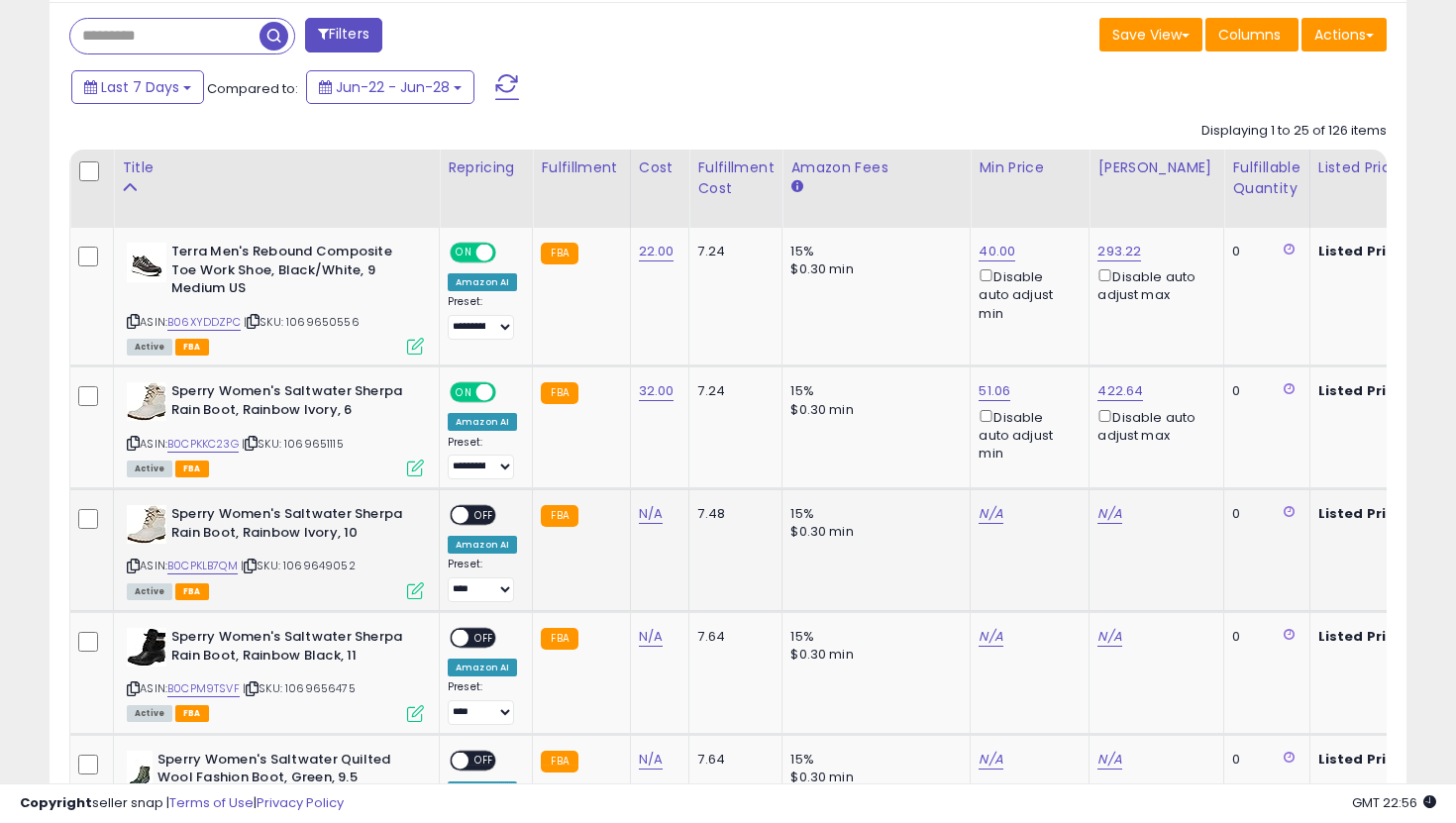 click on "N/A" 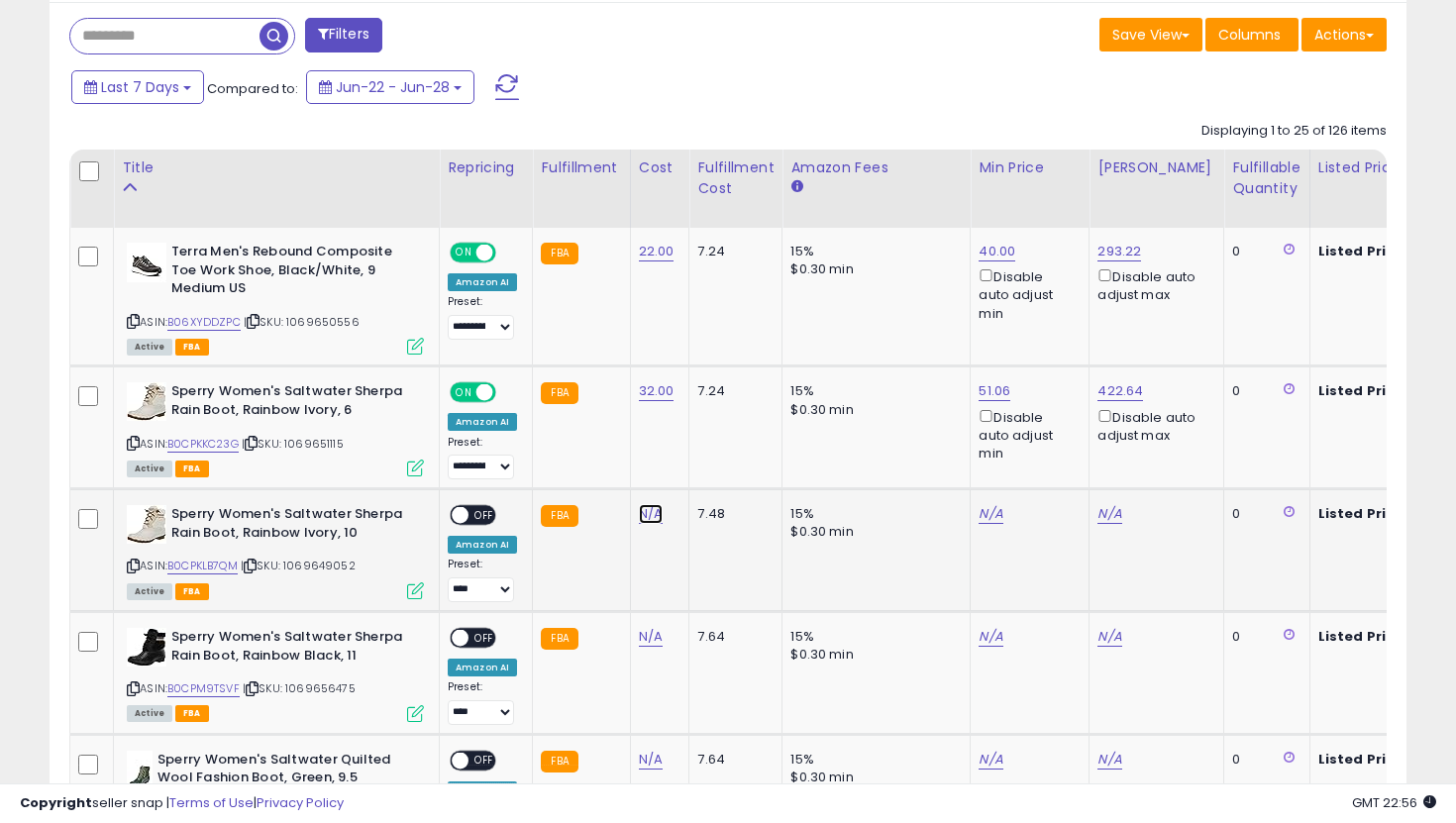 click on "N/A" at bounding box center [651, 514] 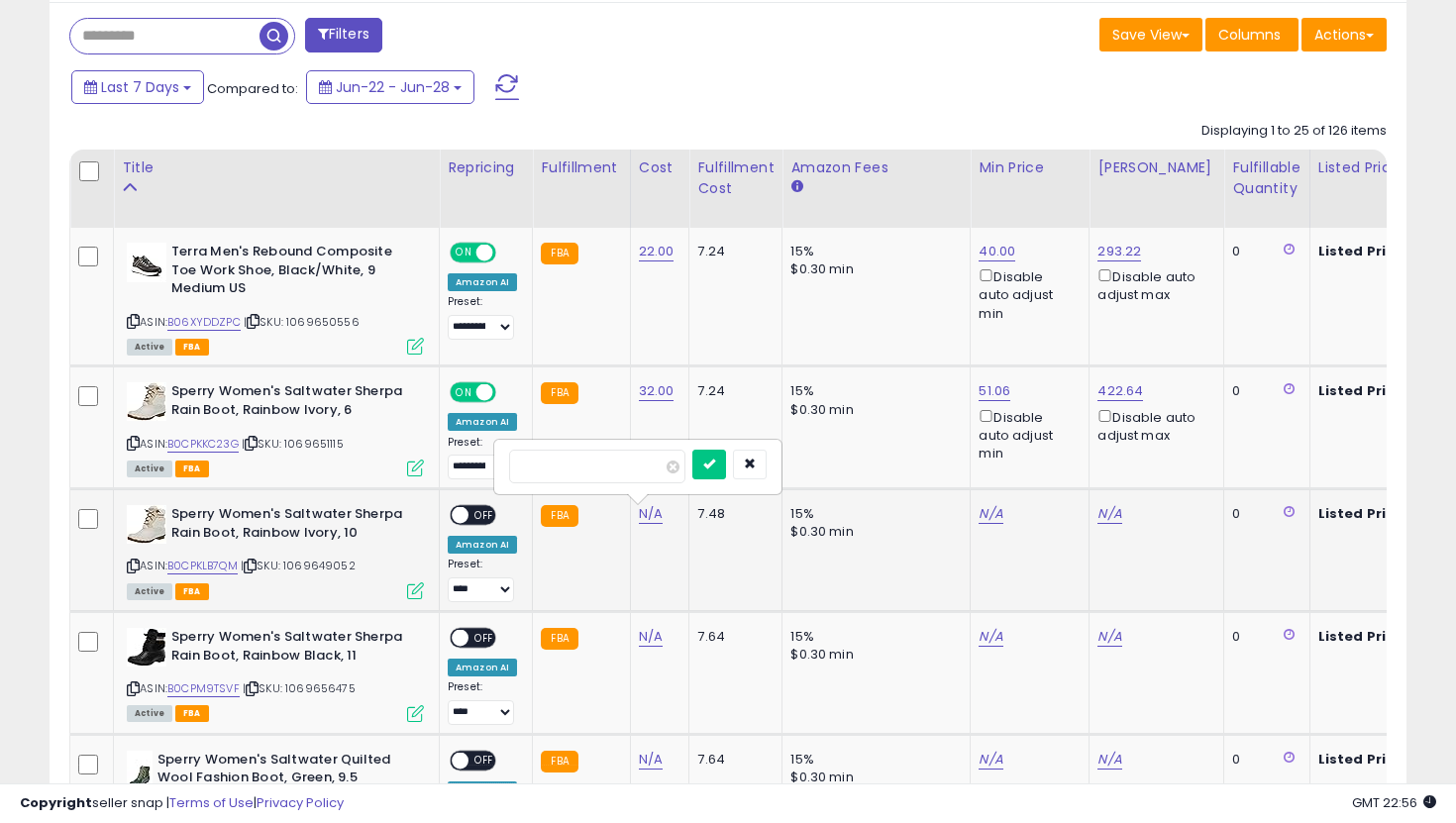 type on "**" 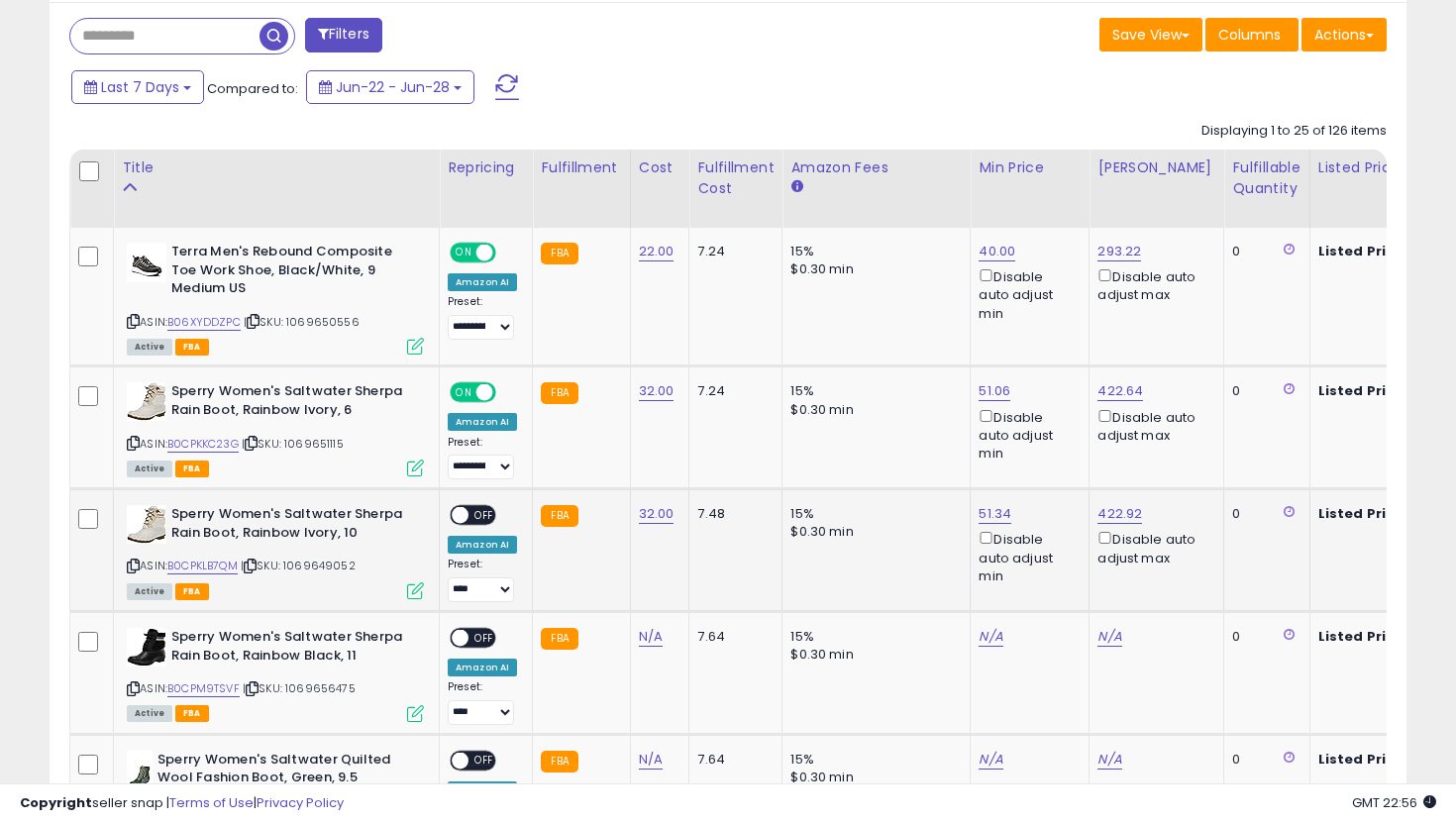 click on "ON   OFF" at bounding box center (451, 515) 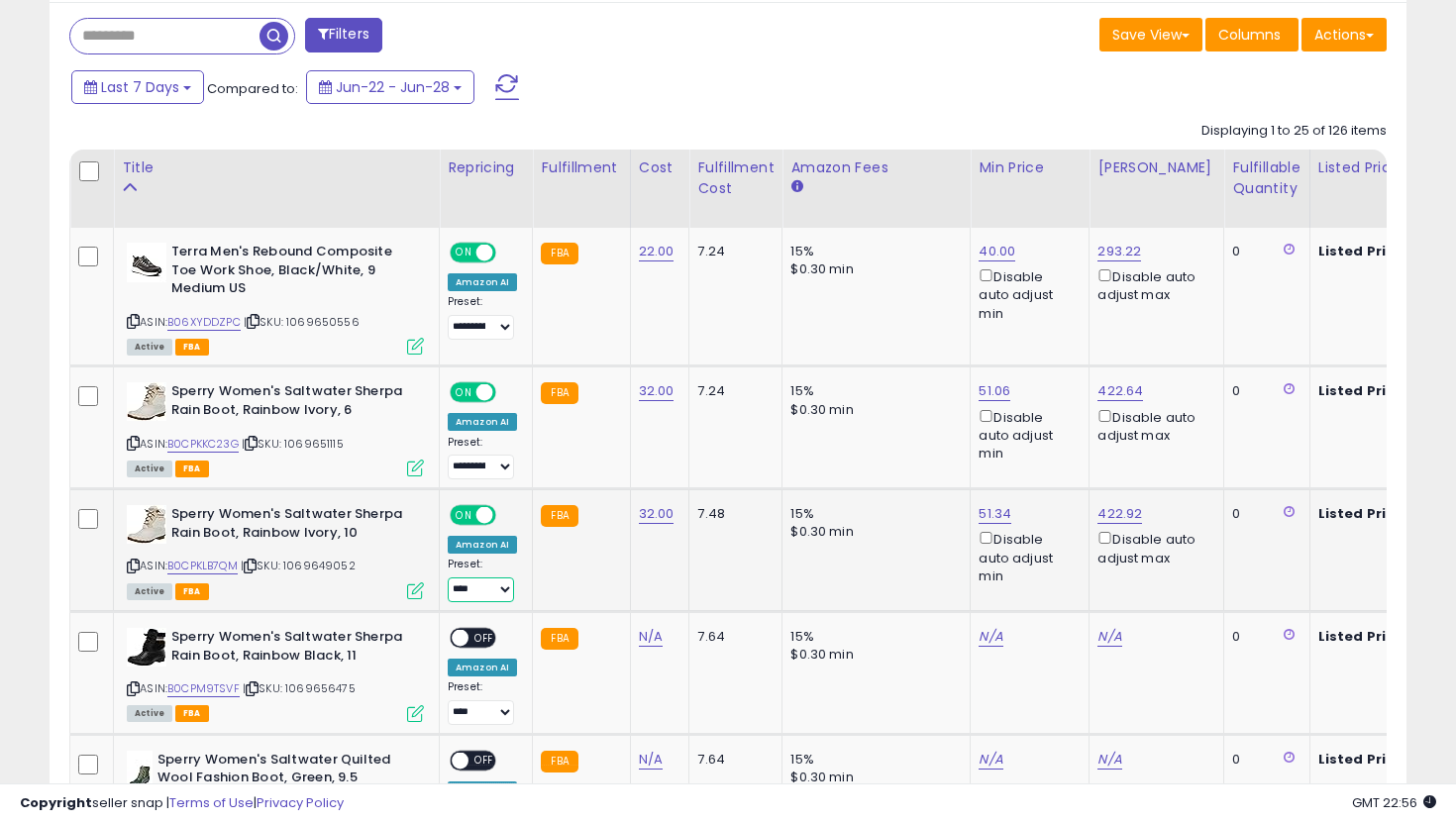 click on "**********" at bounding box center (480, 589) 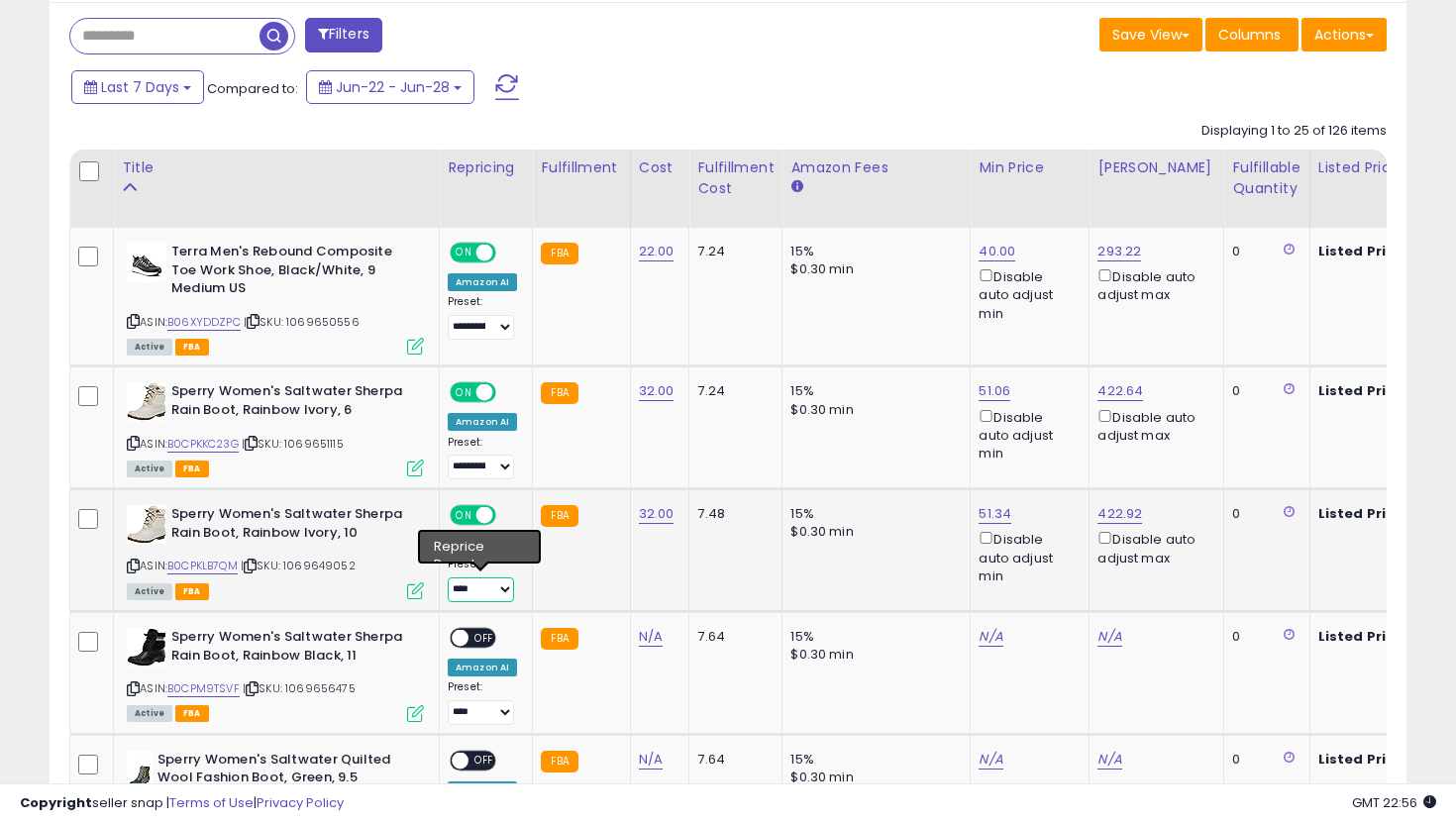 select on "**********" 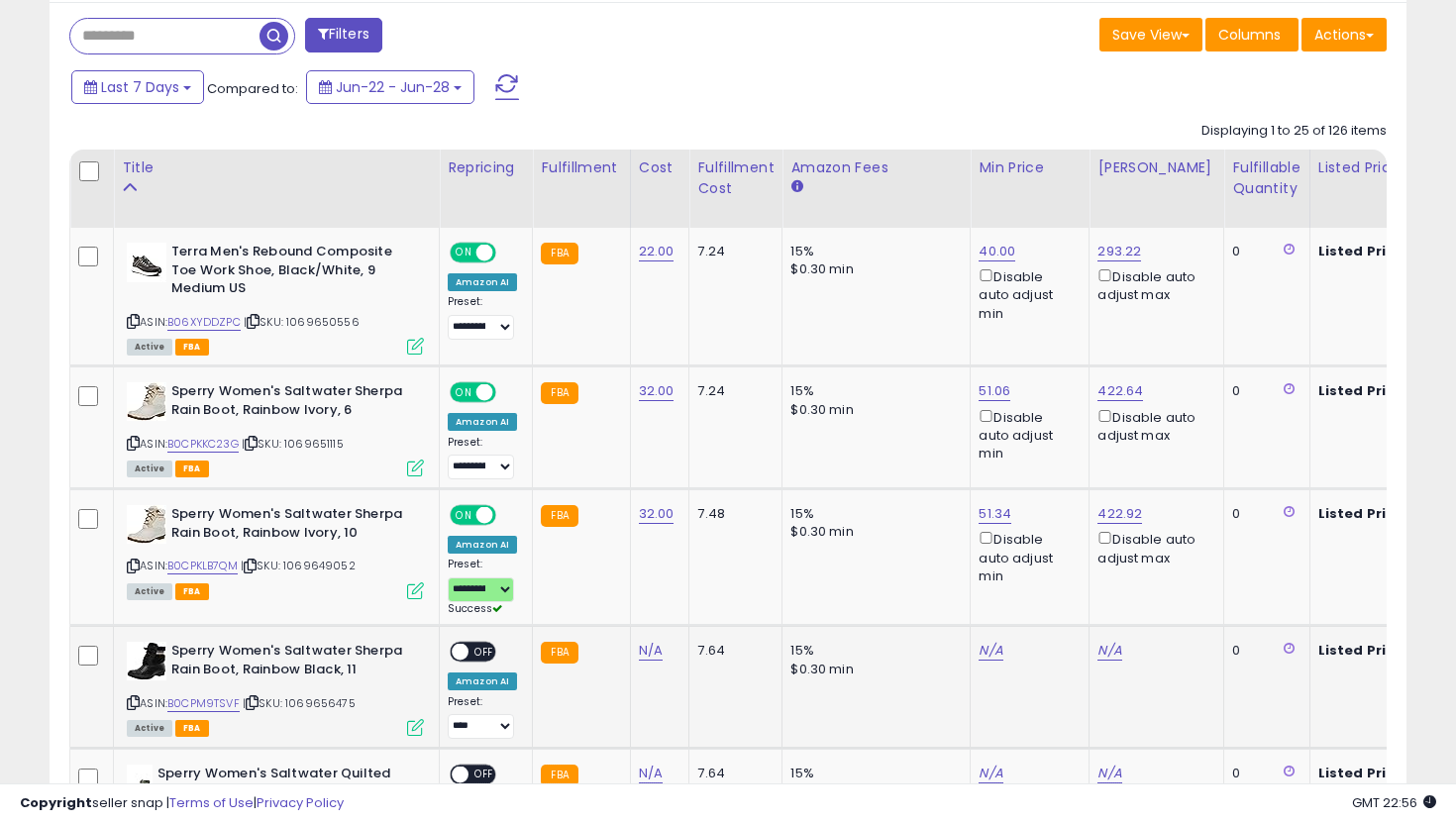click on "N/A" 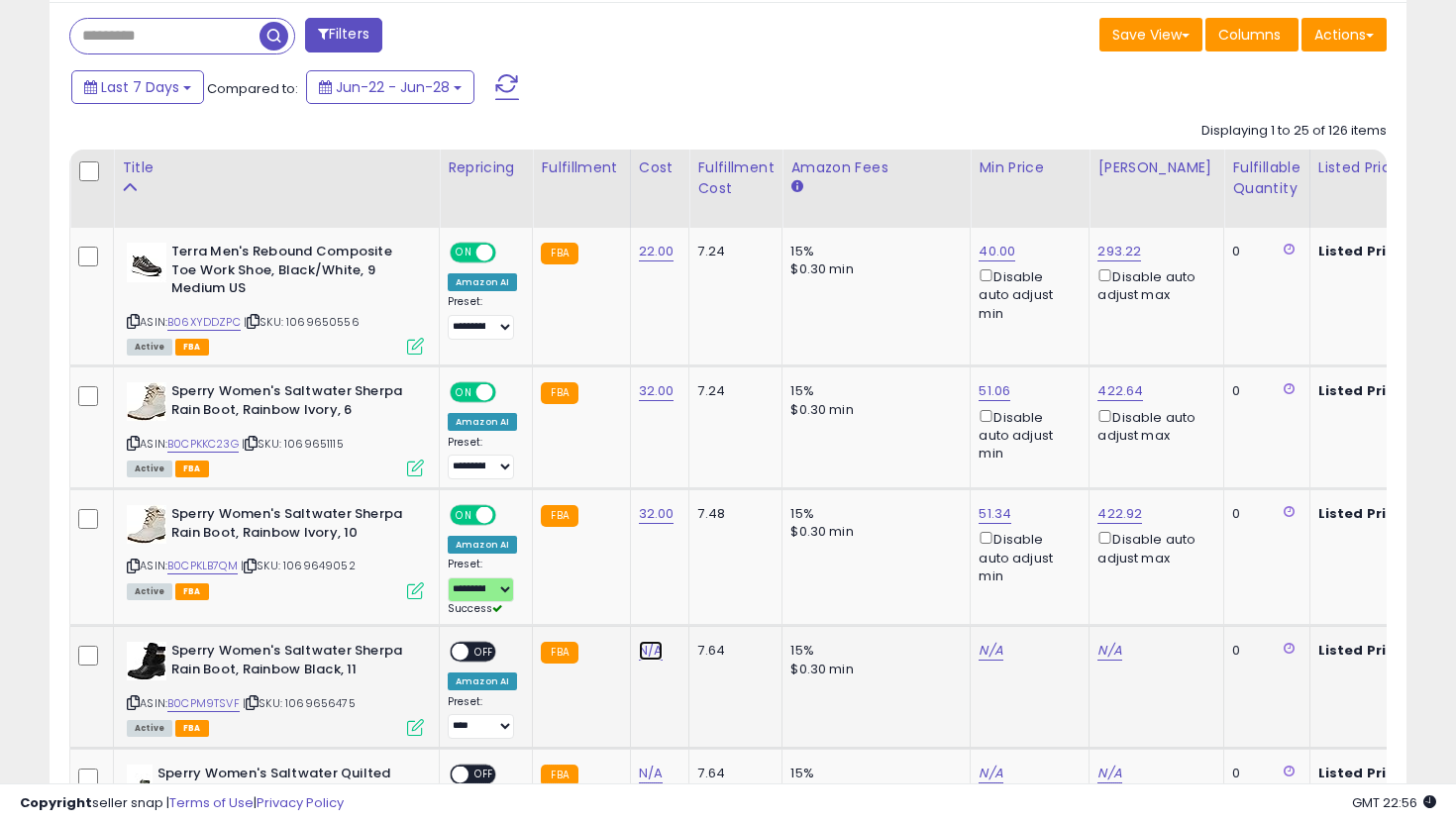 click on "N/A" at bounding box center [651, 651] 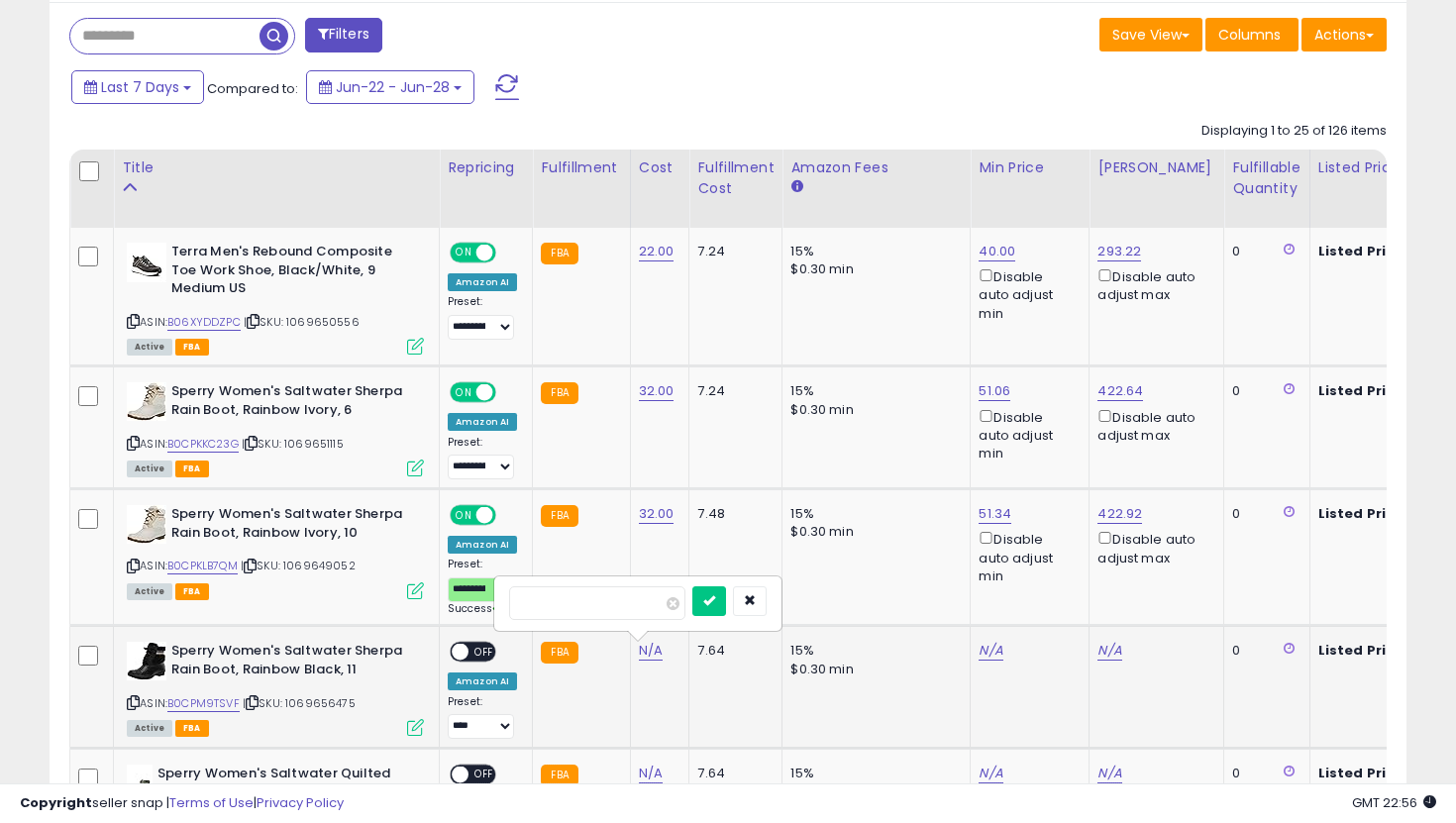 type on "**" 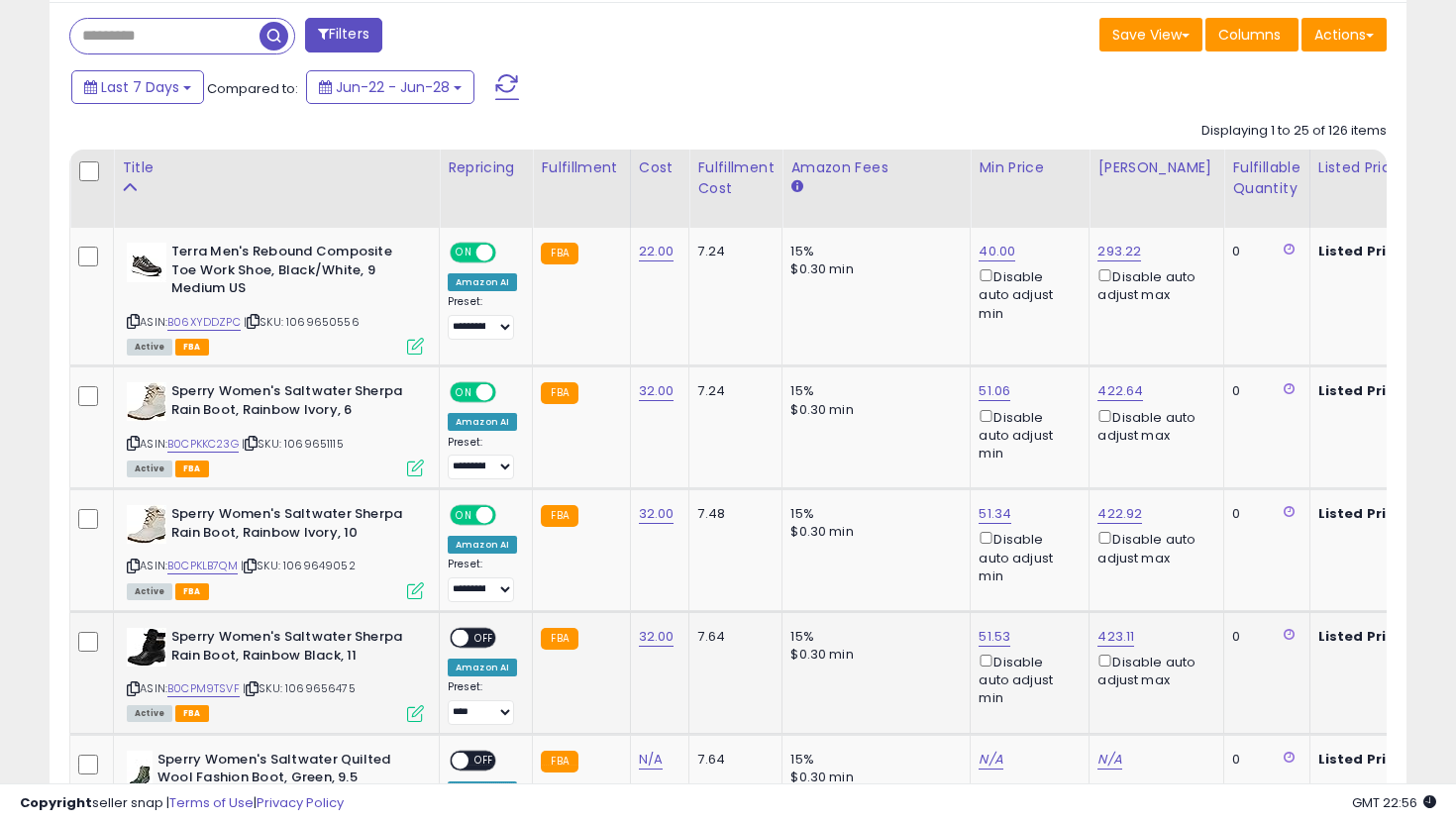click on "OFF" at bounding box center [484, 638] 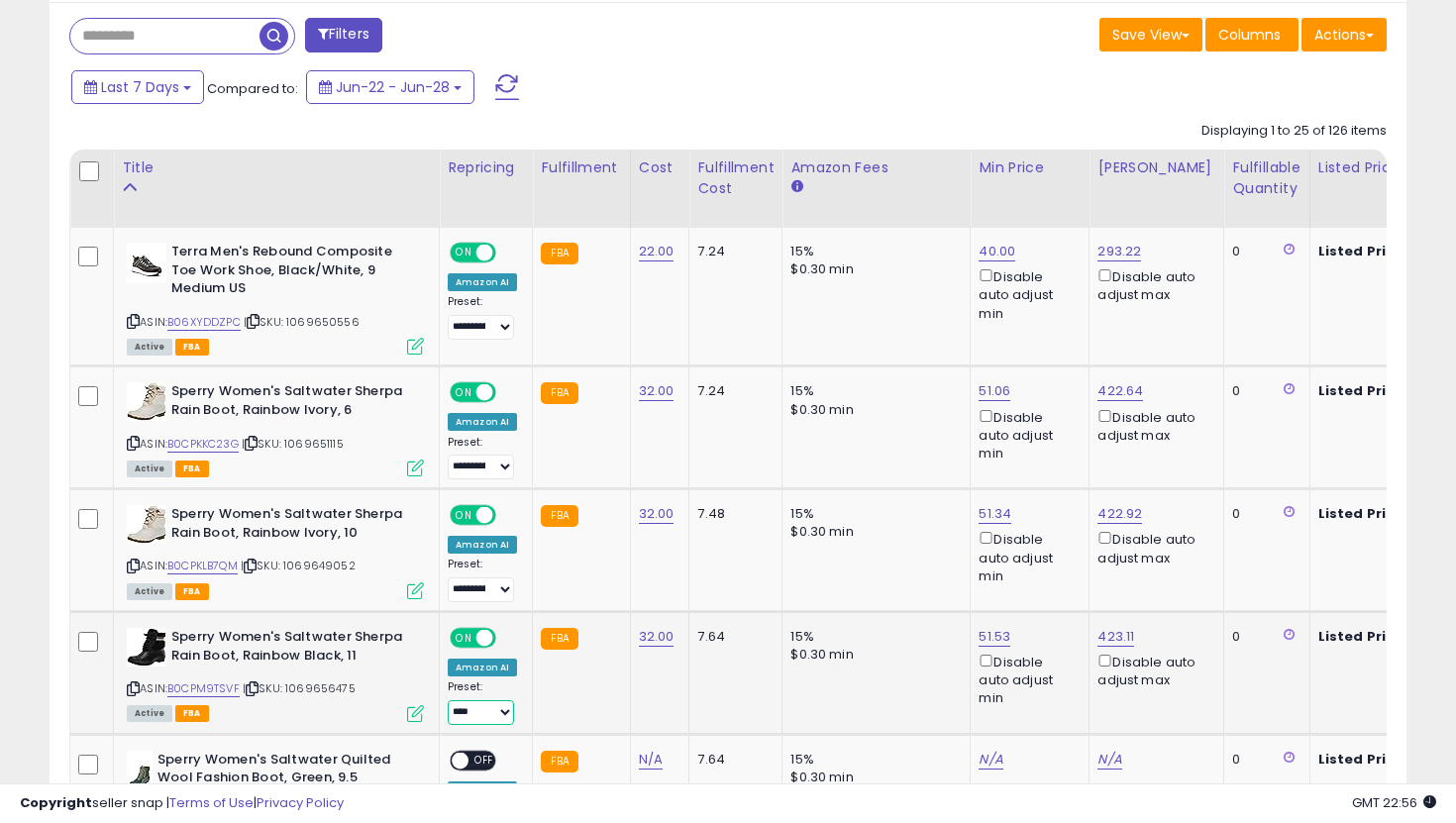 click on "**********" at bounding box center [480, 712] 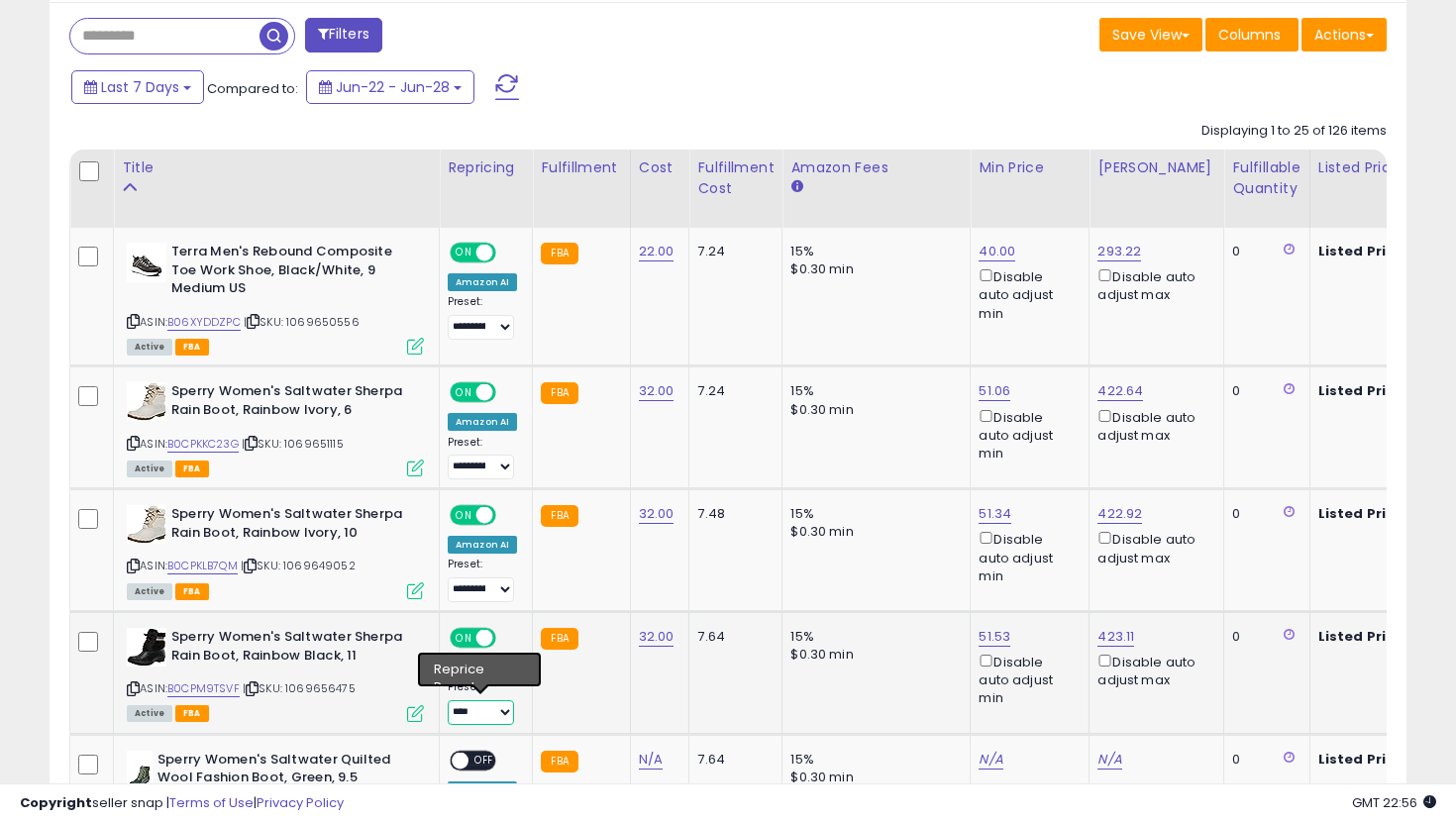select on "**********" 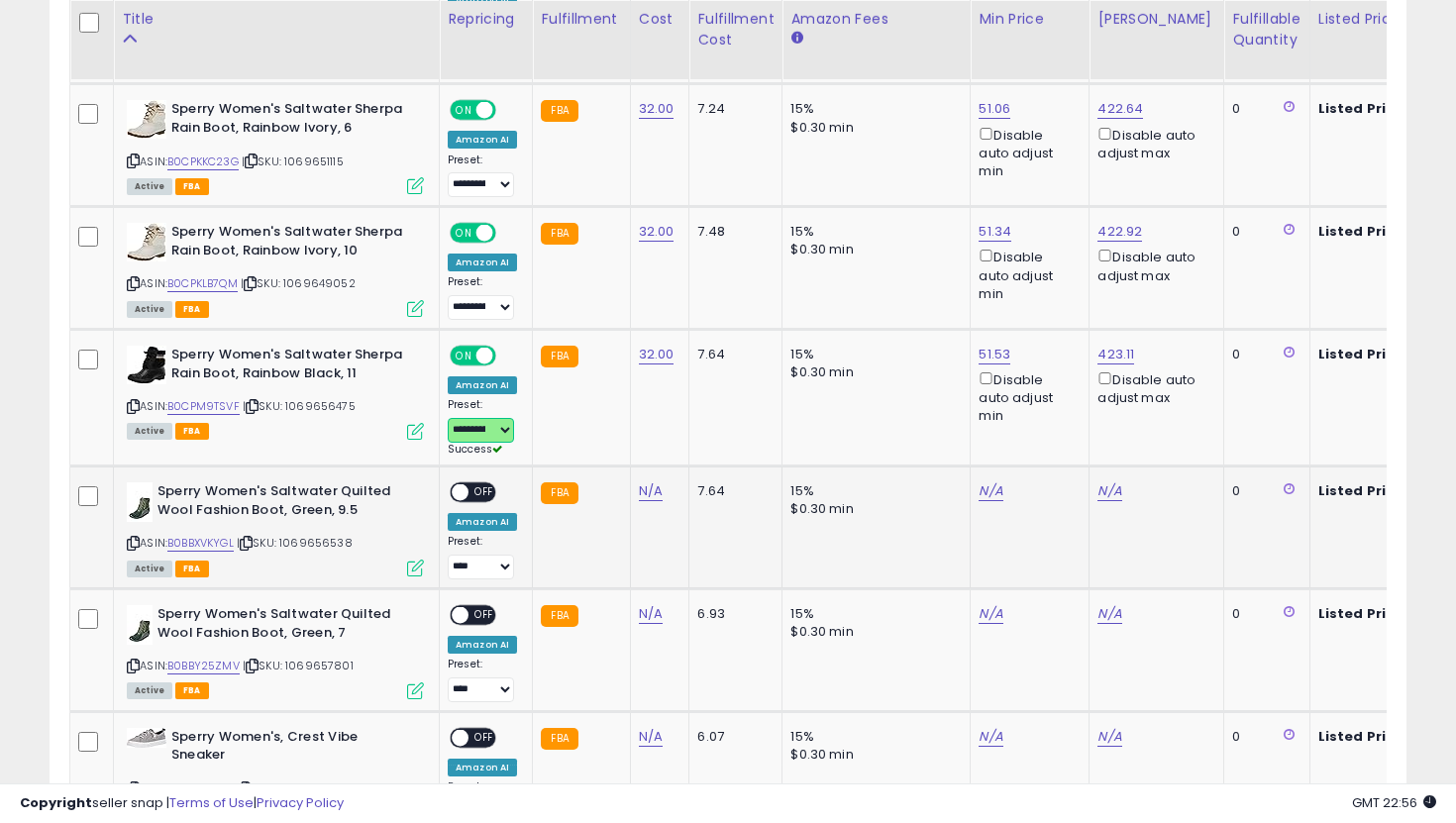 scroll, scrollTop: 1095, scrollLeft: 0, axis: vertical 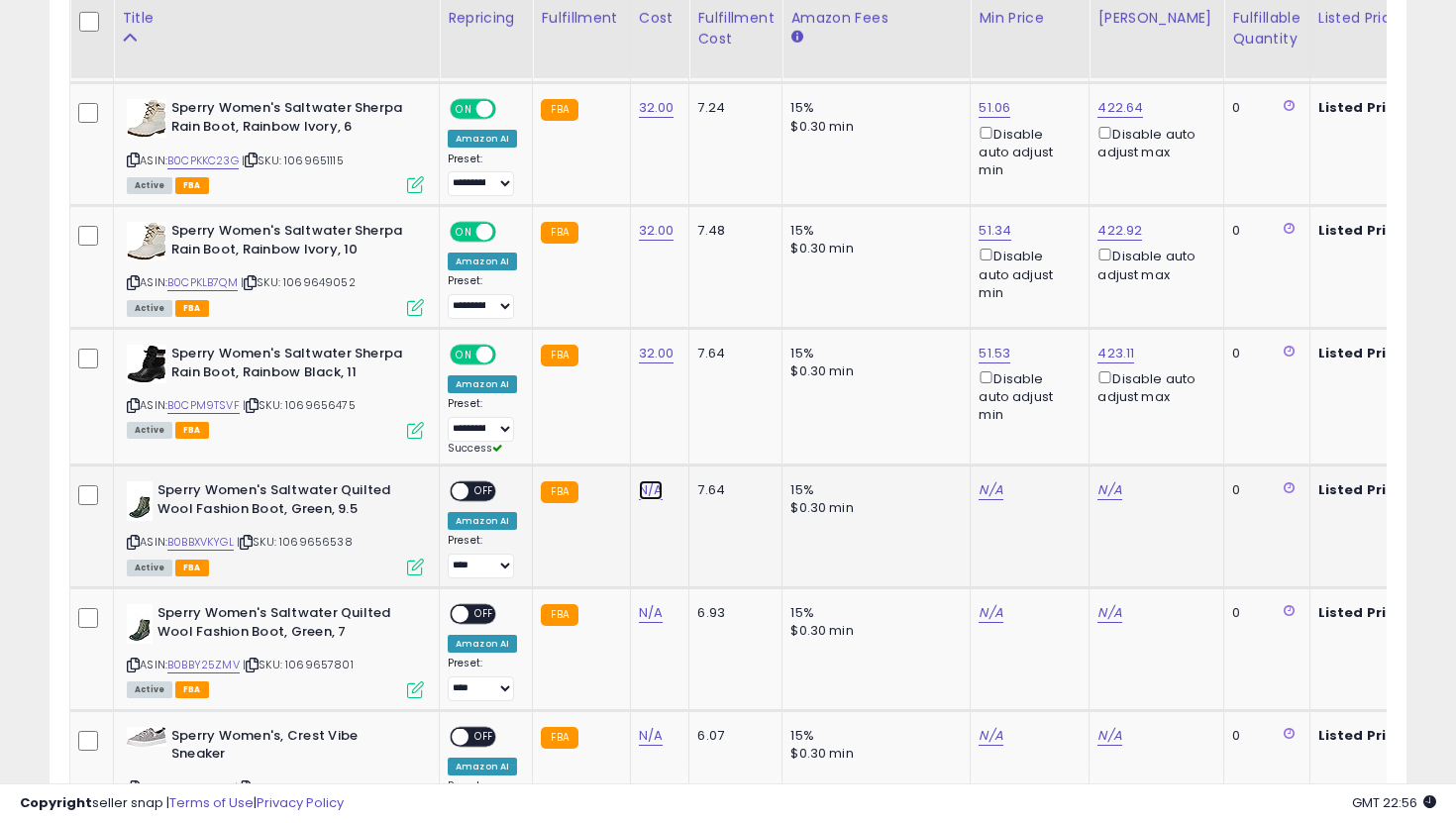 click on "N/A" at bounding box center (651, 490) 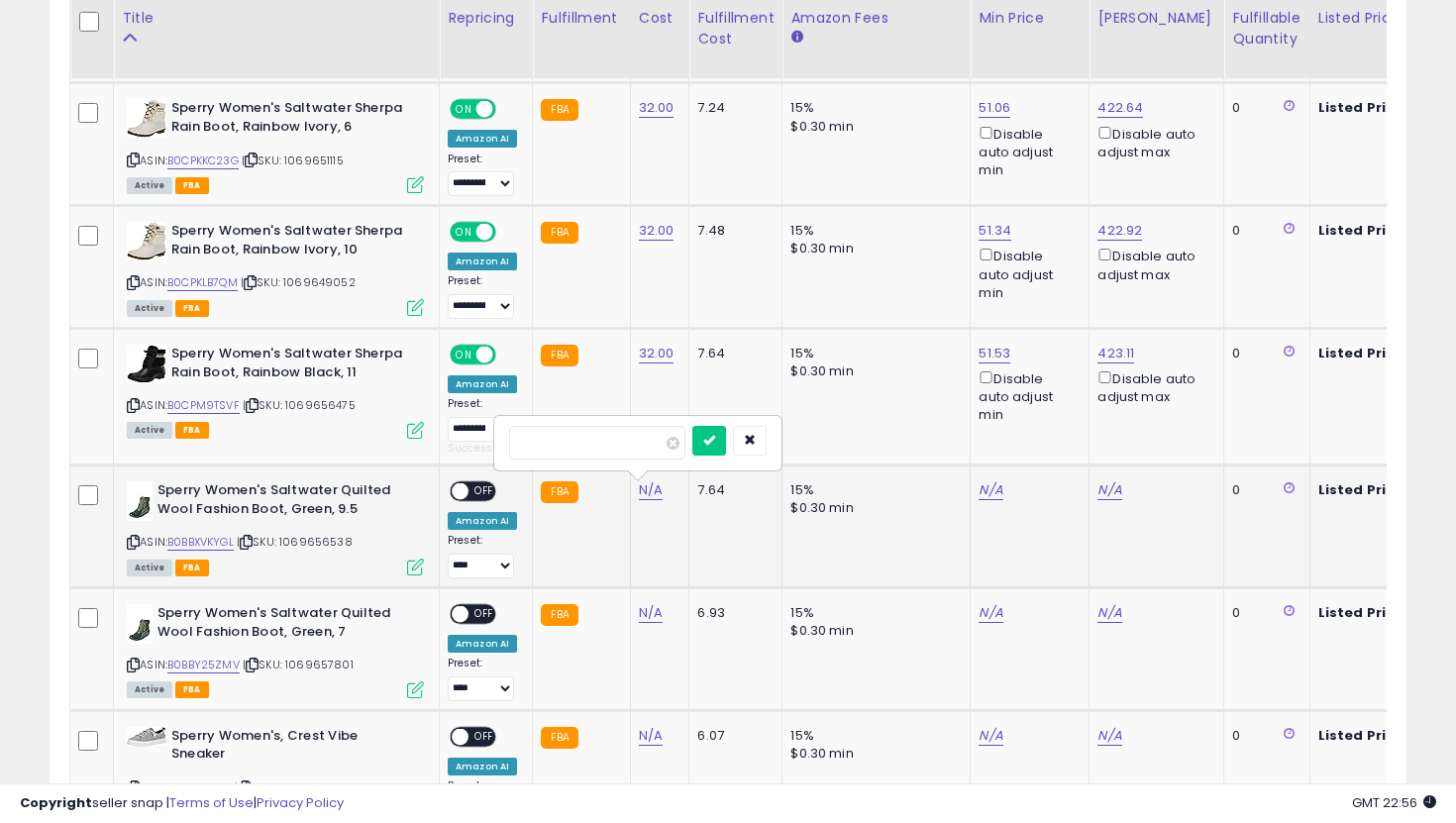 type on "**" 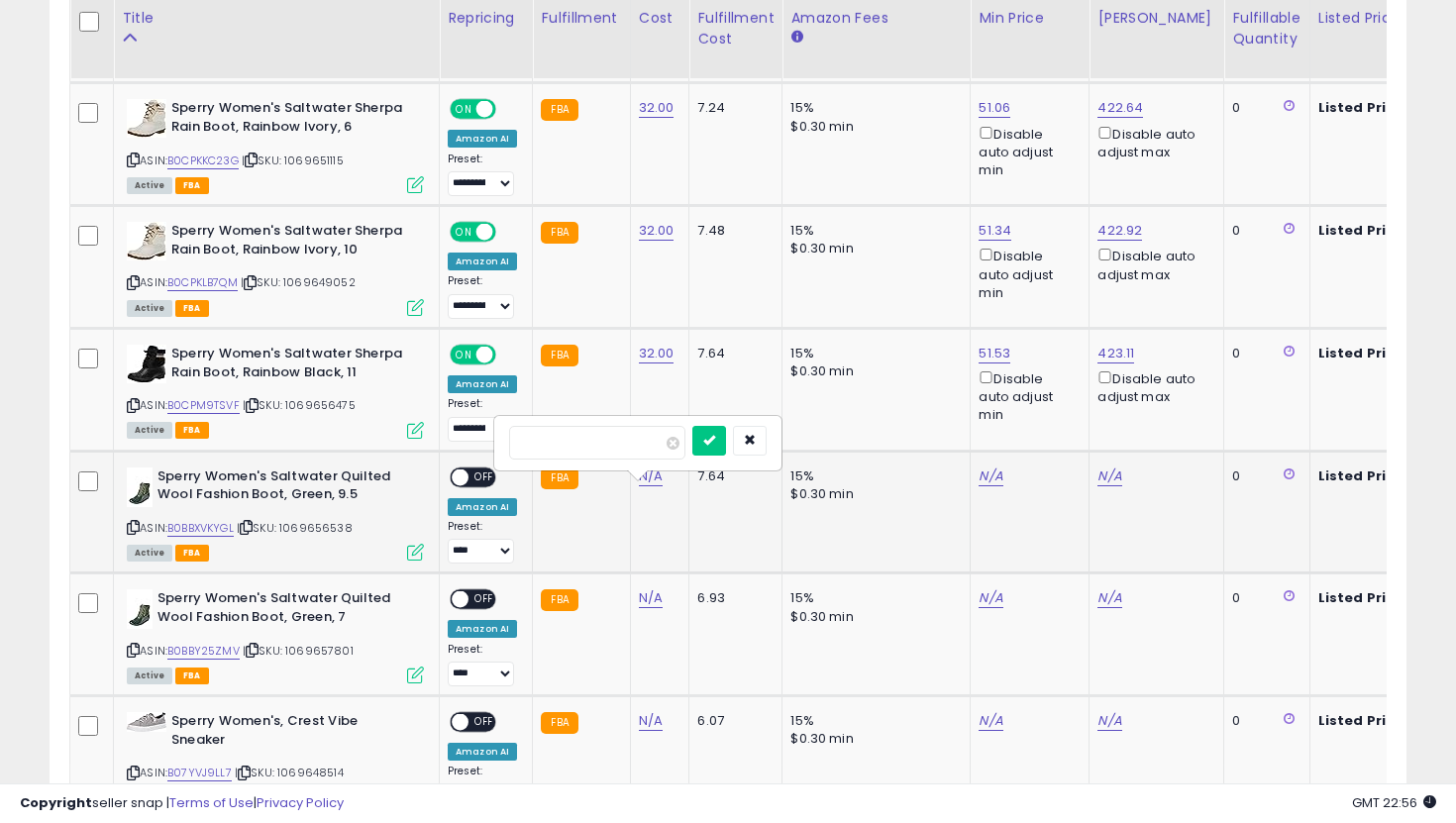 click at bounding box center (709, 441) 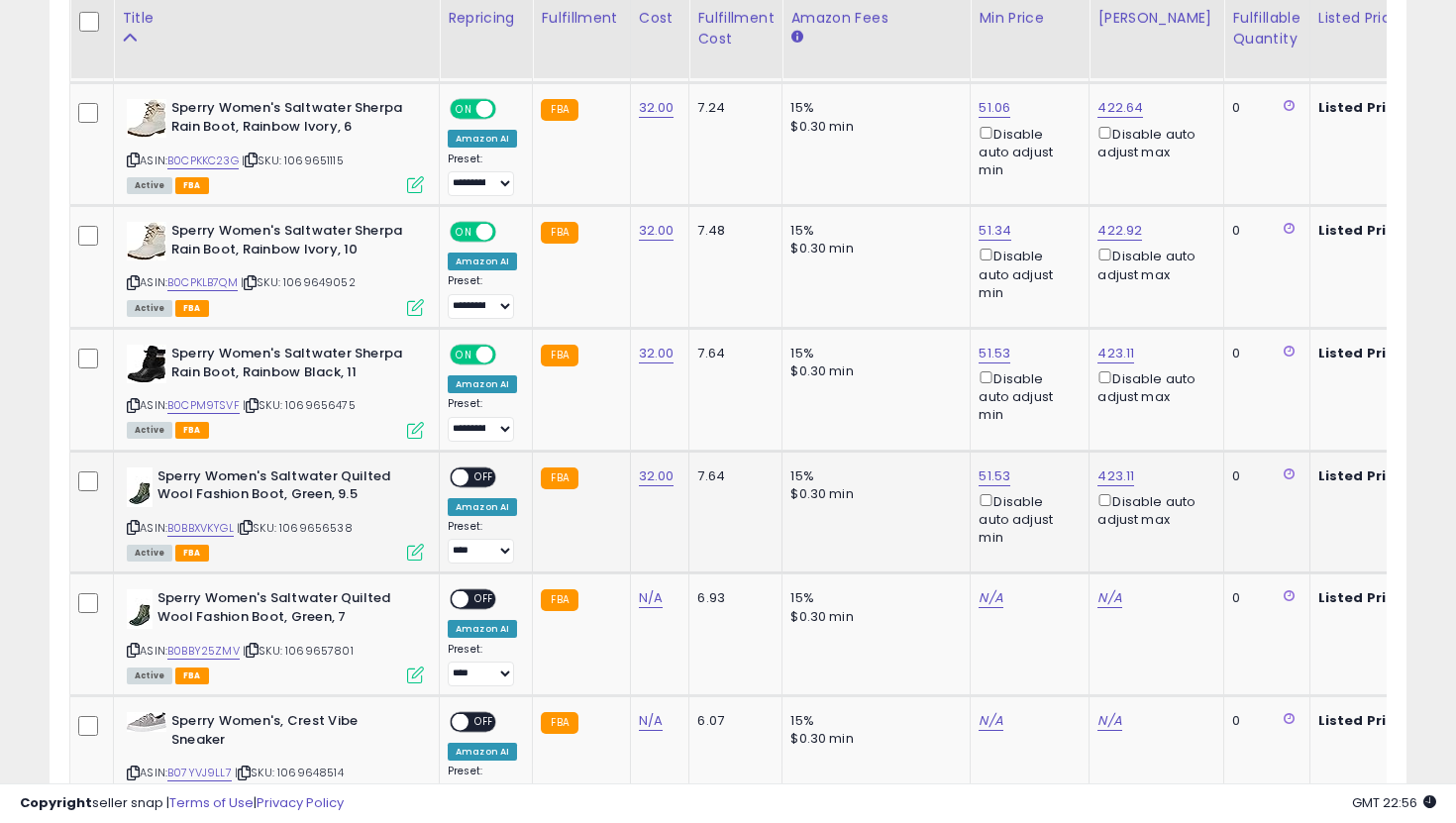 click on "**********" at bounding box center [482, 516] 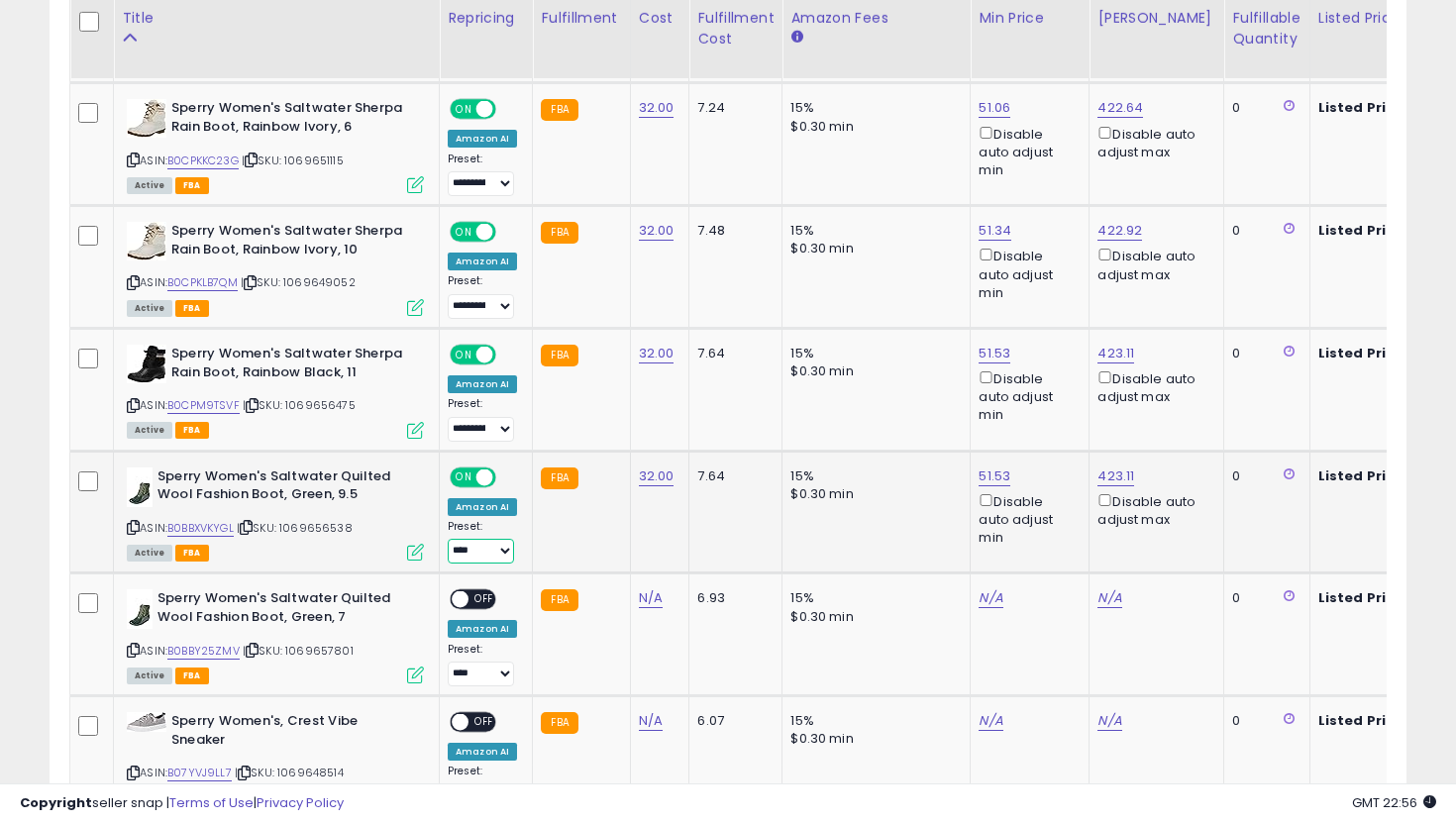 click on "**********" at bounding box center (480, 551) 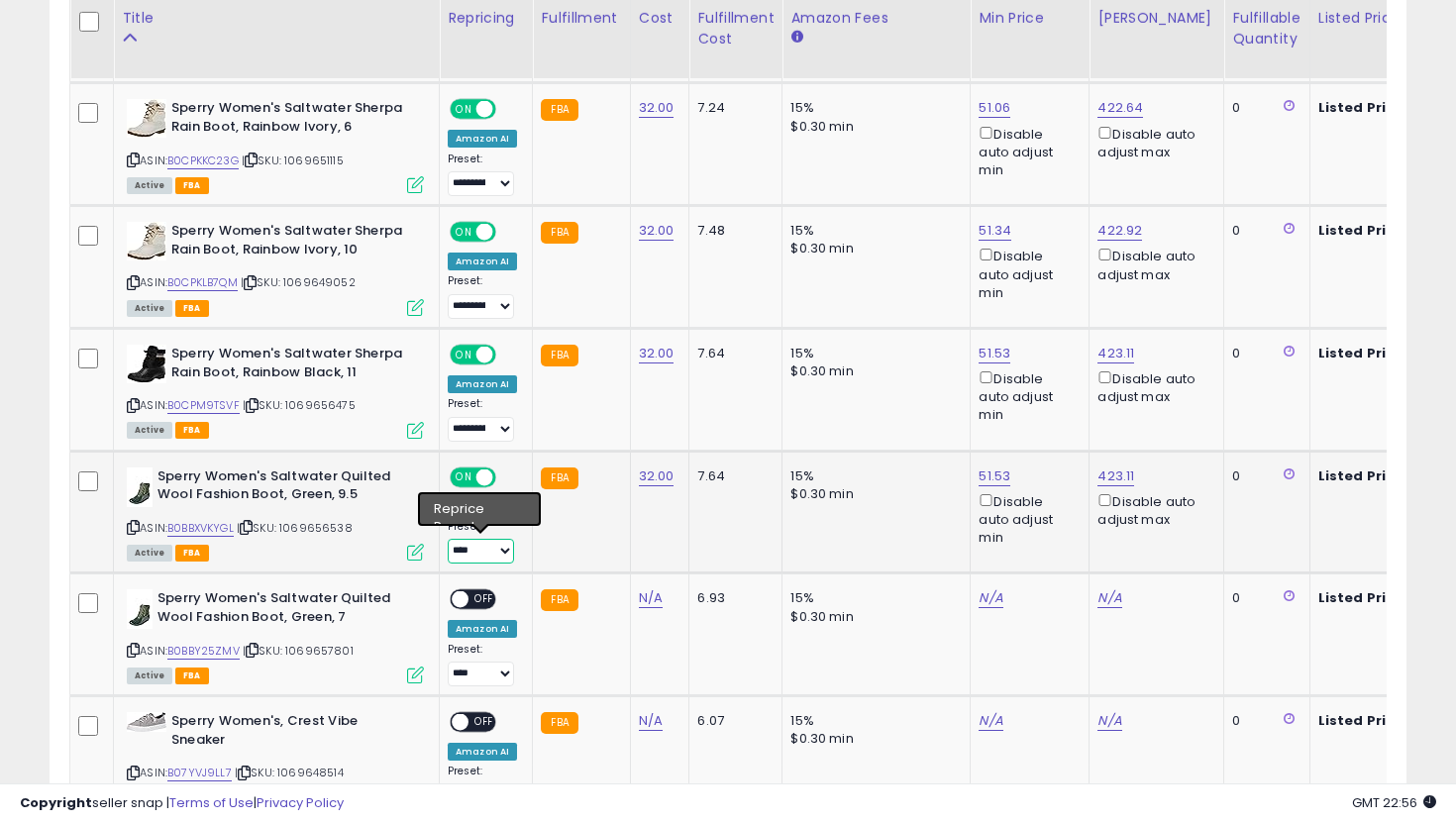 select on "**********" 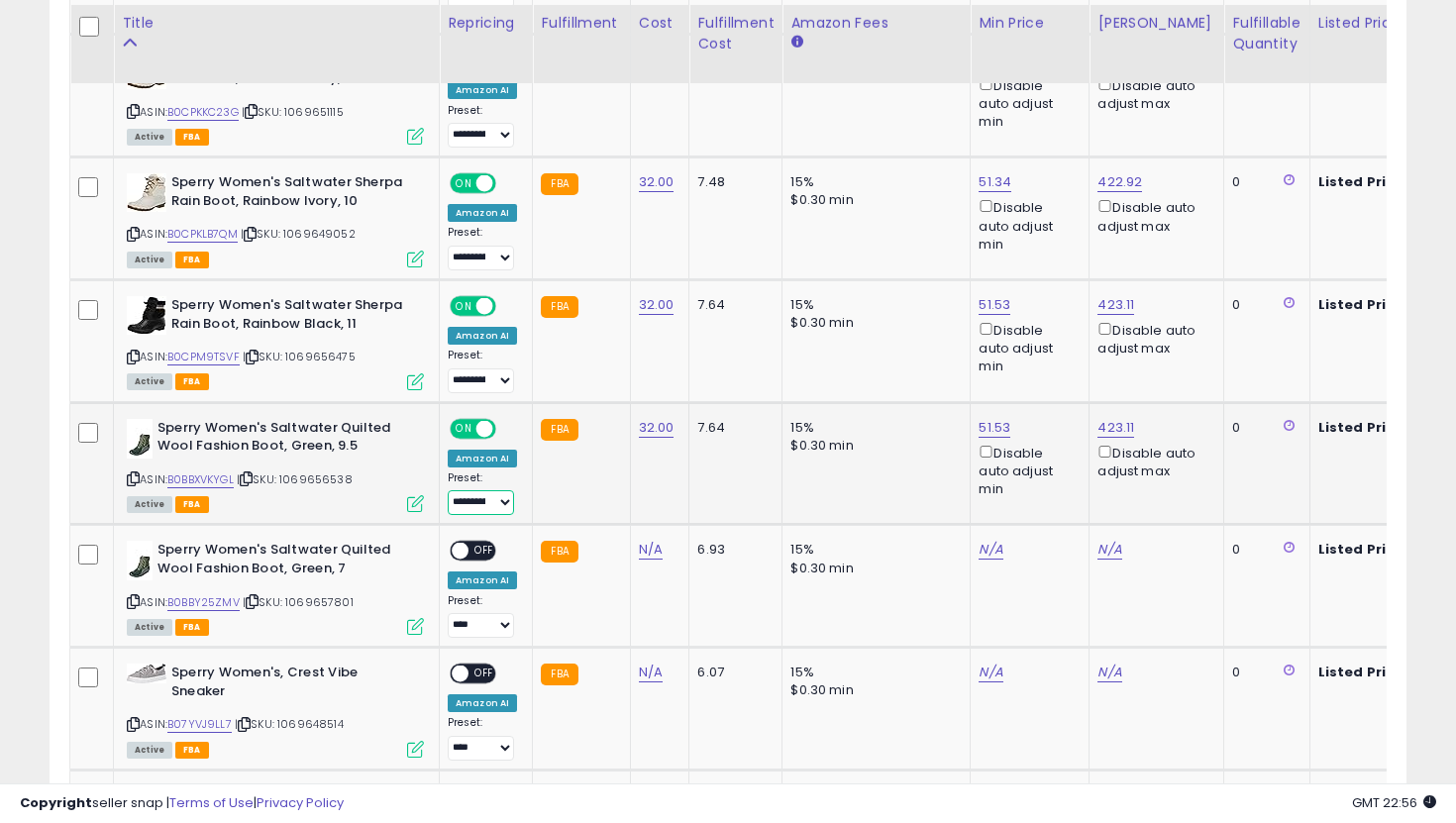 scroll, scrollTop: 1149, scrollLeft: 0, axis: vertical 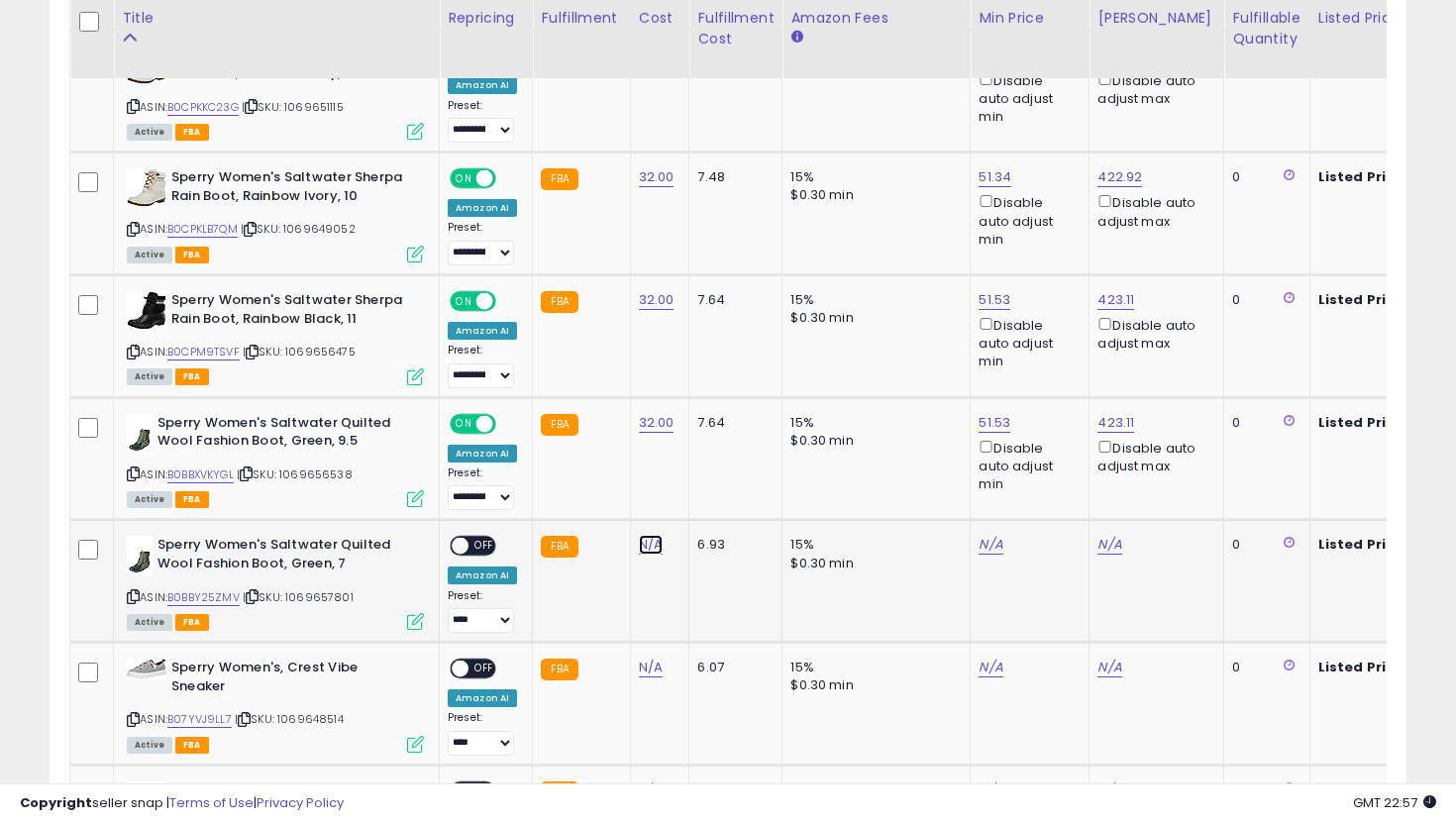 click on "N/A" at bounding box center [651, 545] 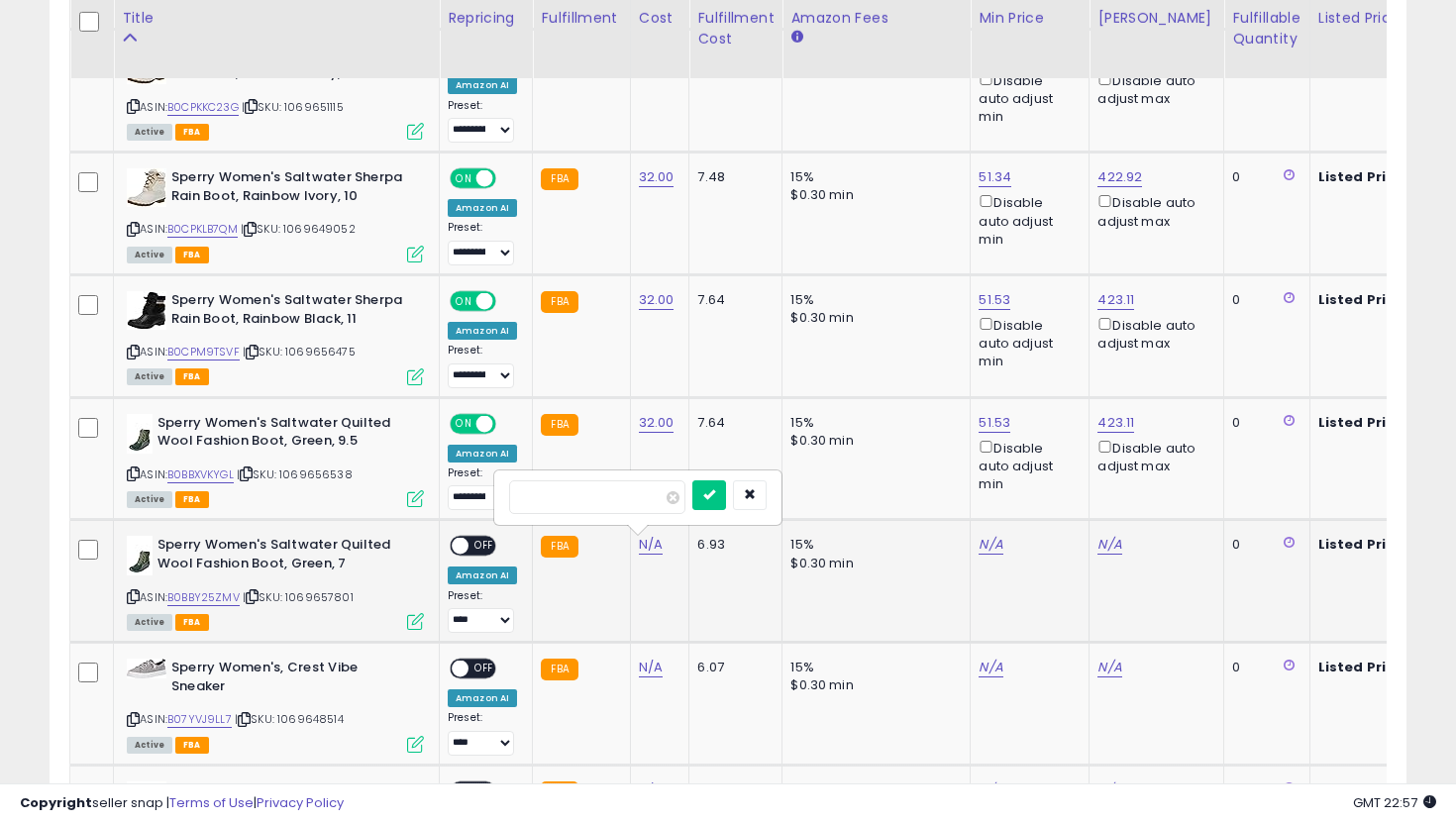 type on "**" 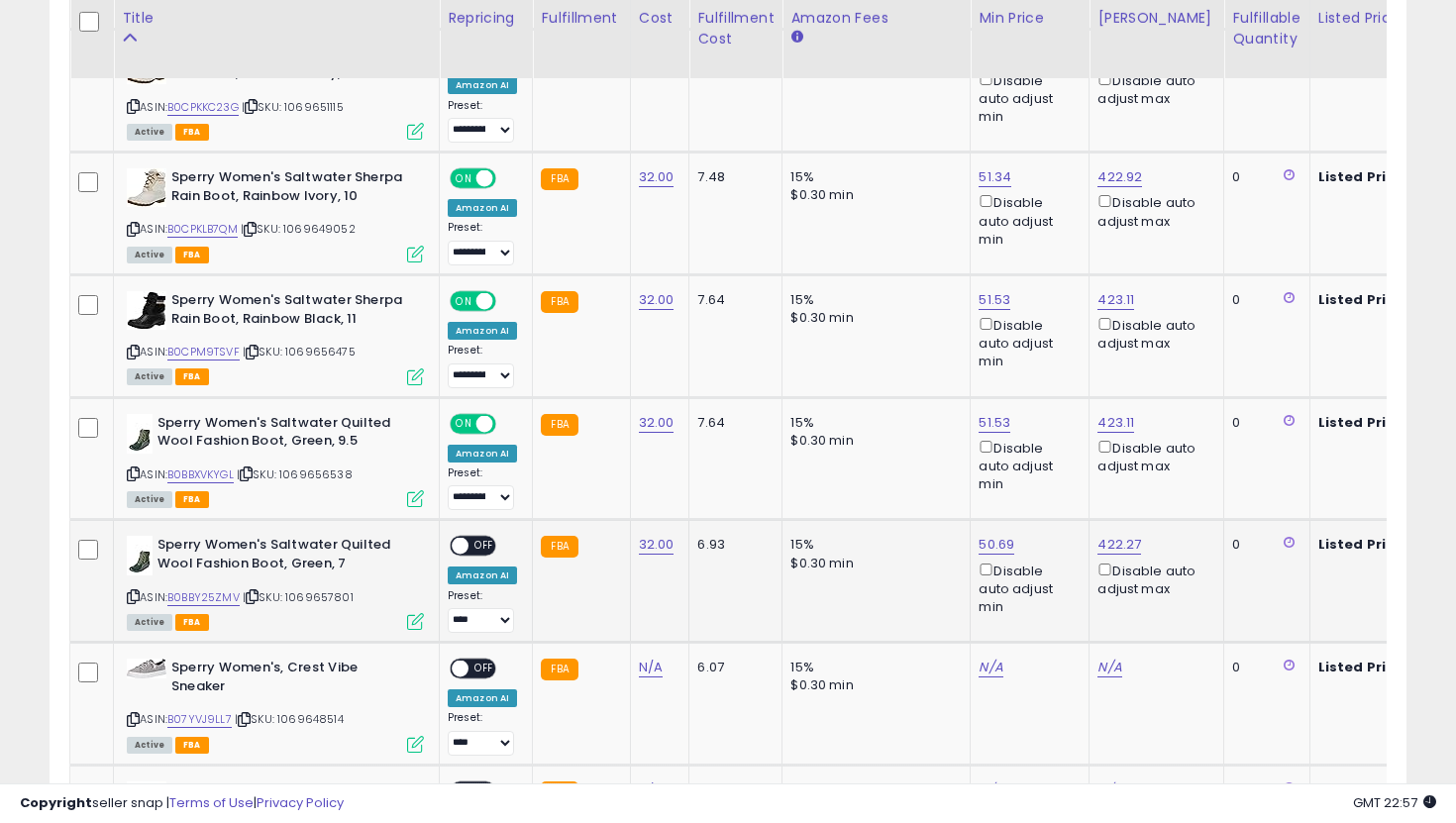 click at bounding box center (460, 546) 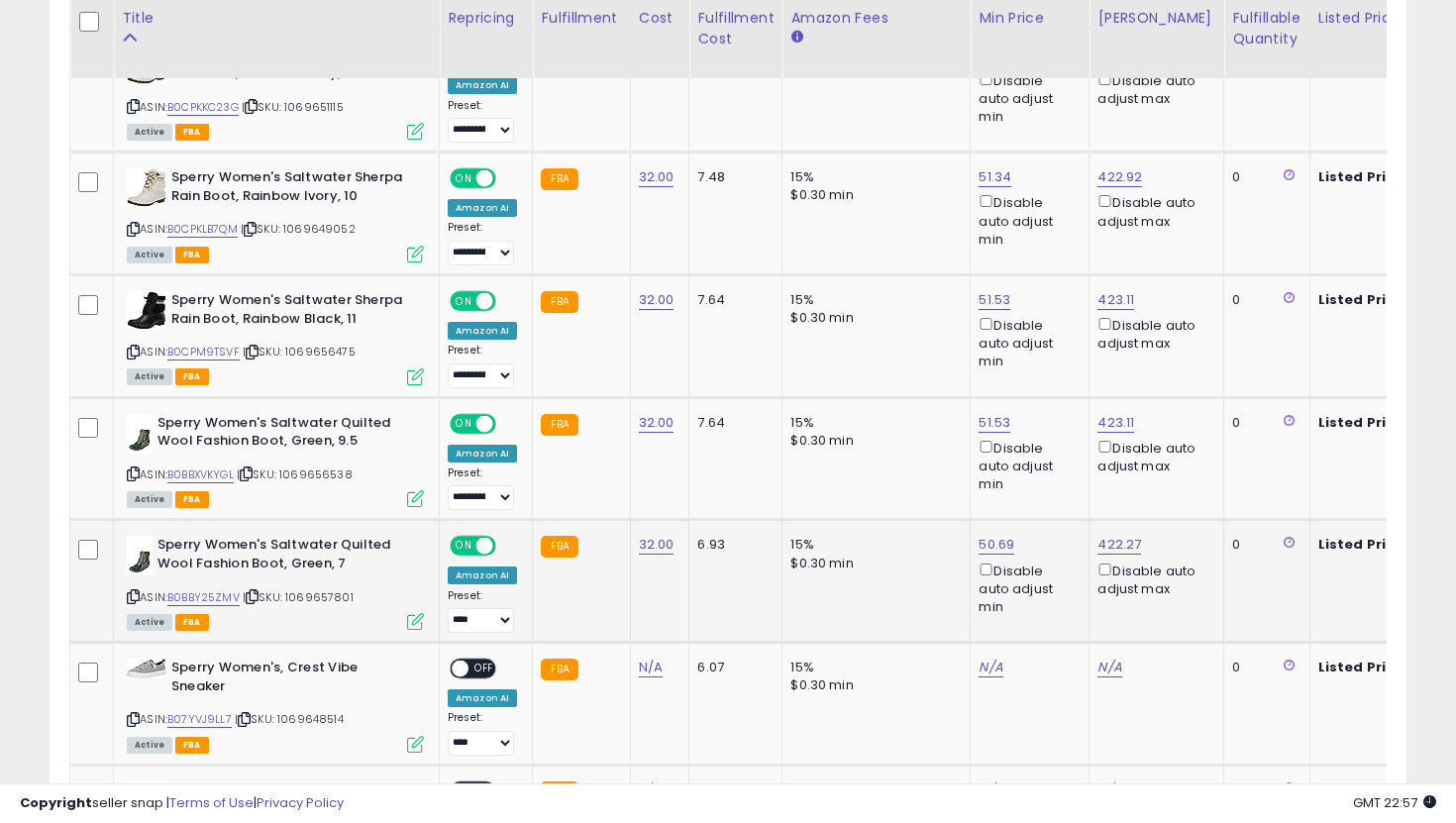click on "**********" at bounding box center (482, 611) 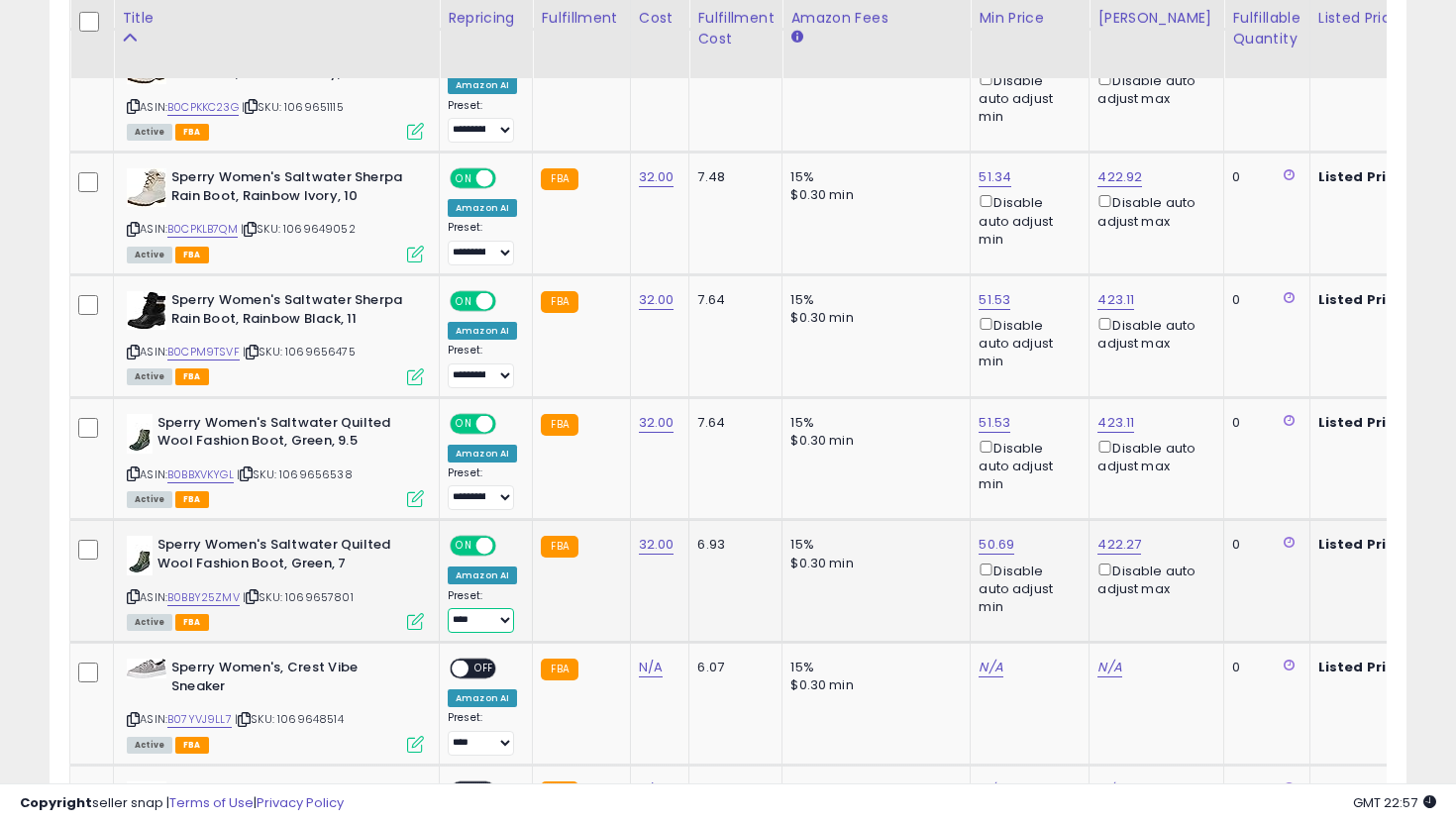click on "**********" at bounding box center [480, 620] 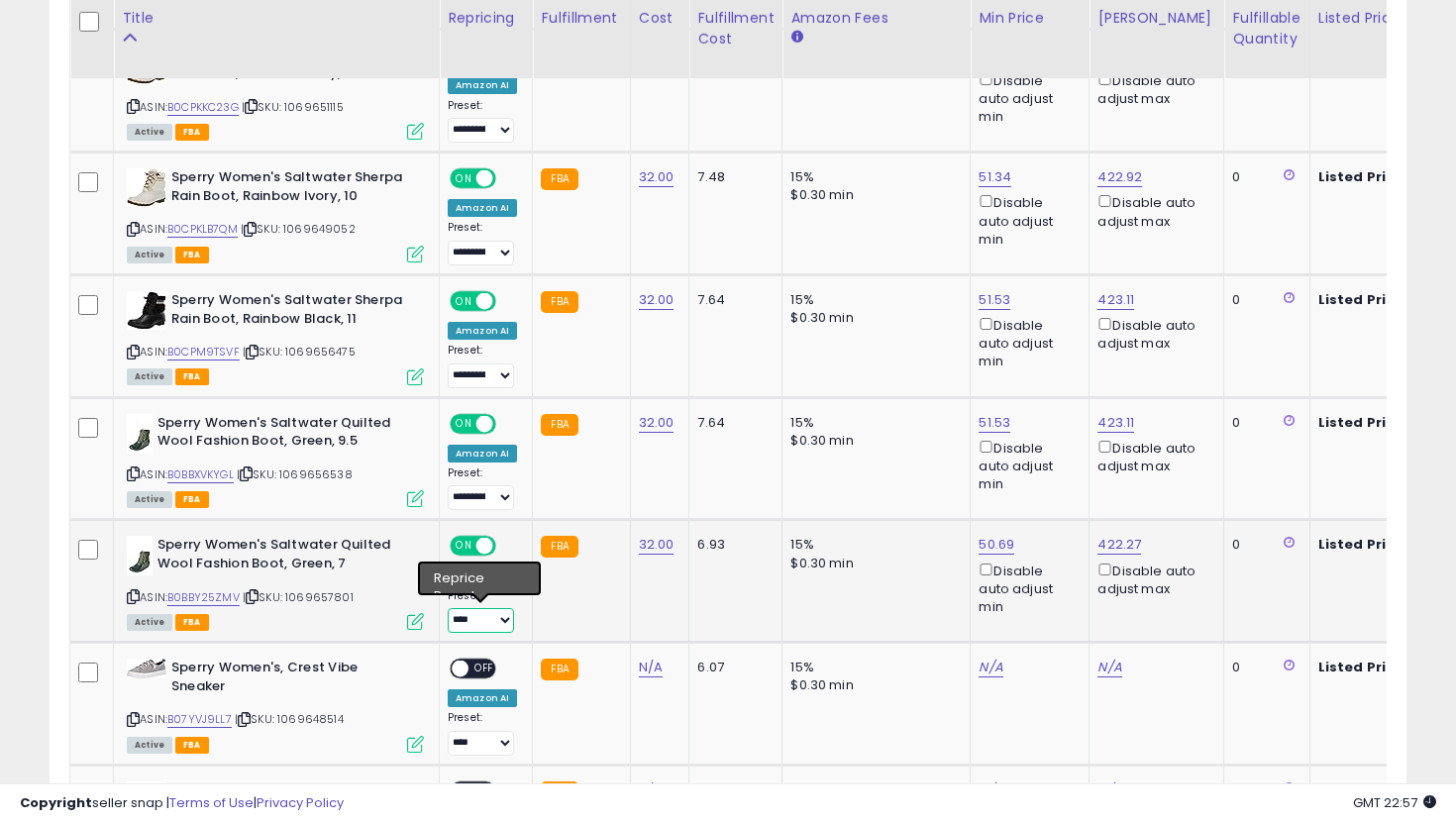 select on "**********" 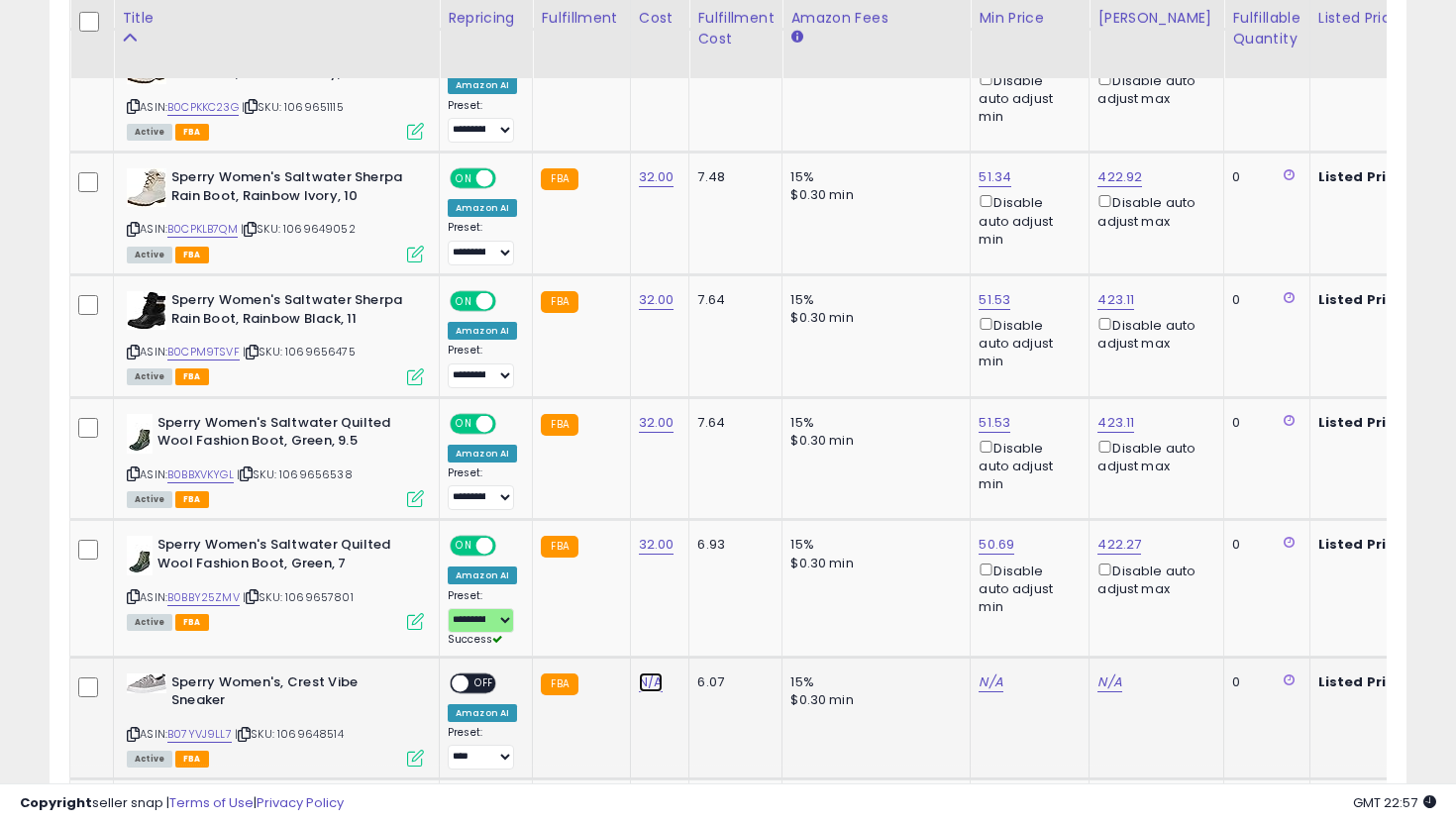 click on "N/A" at bounding box center (651, 682) 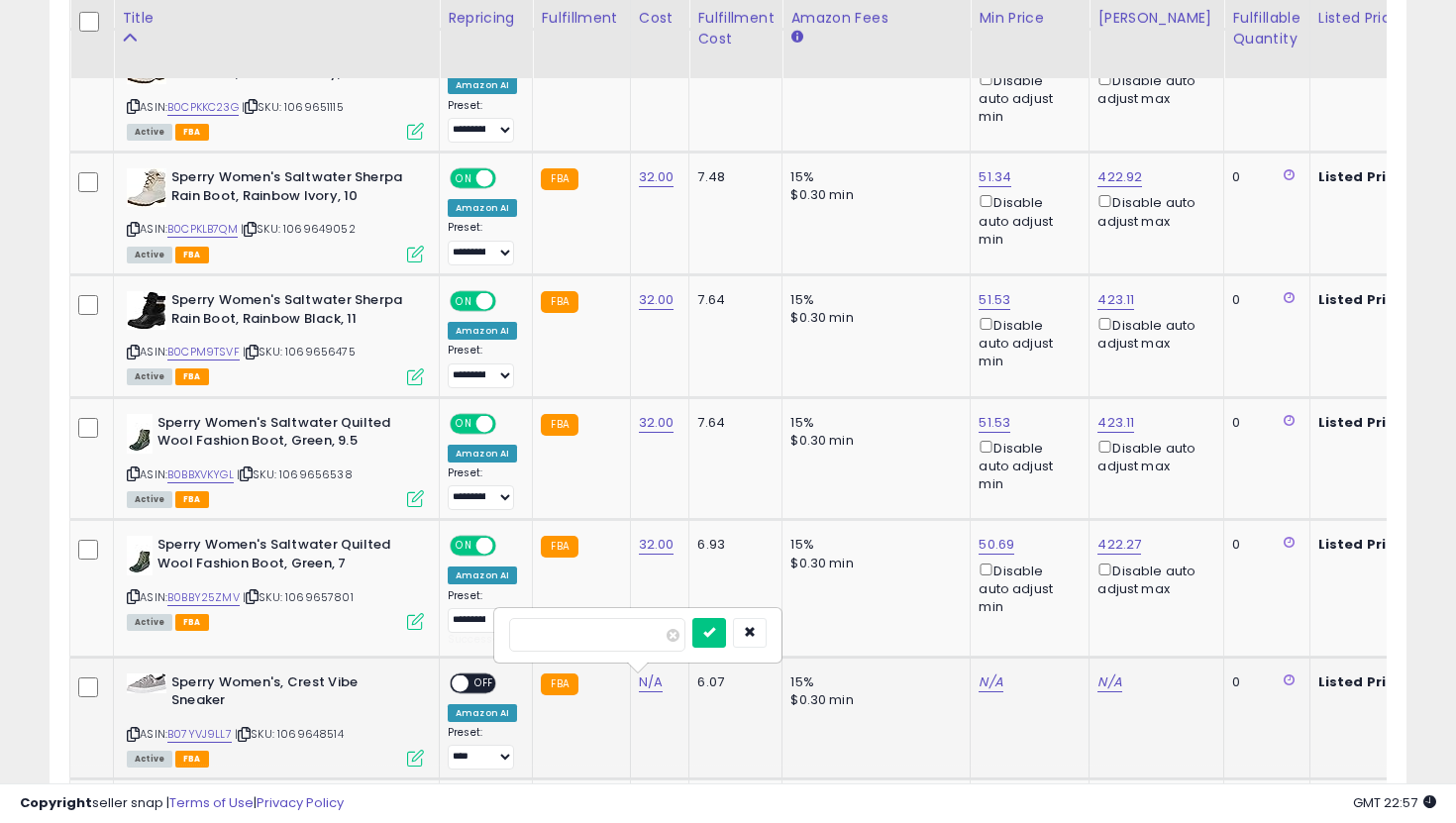 type on "**" 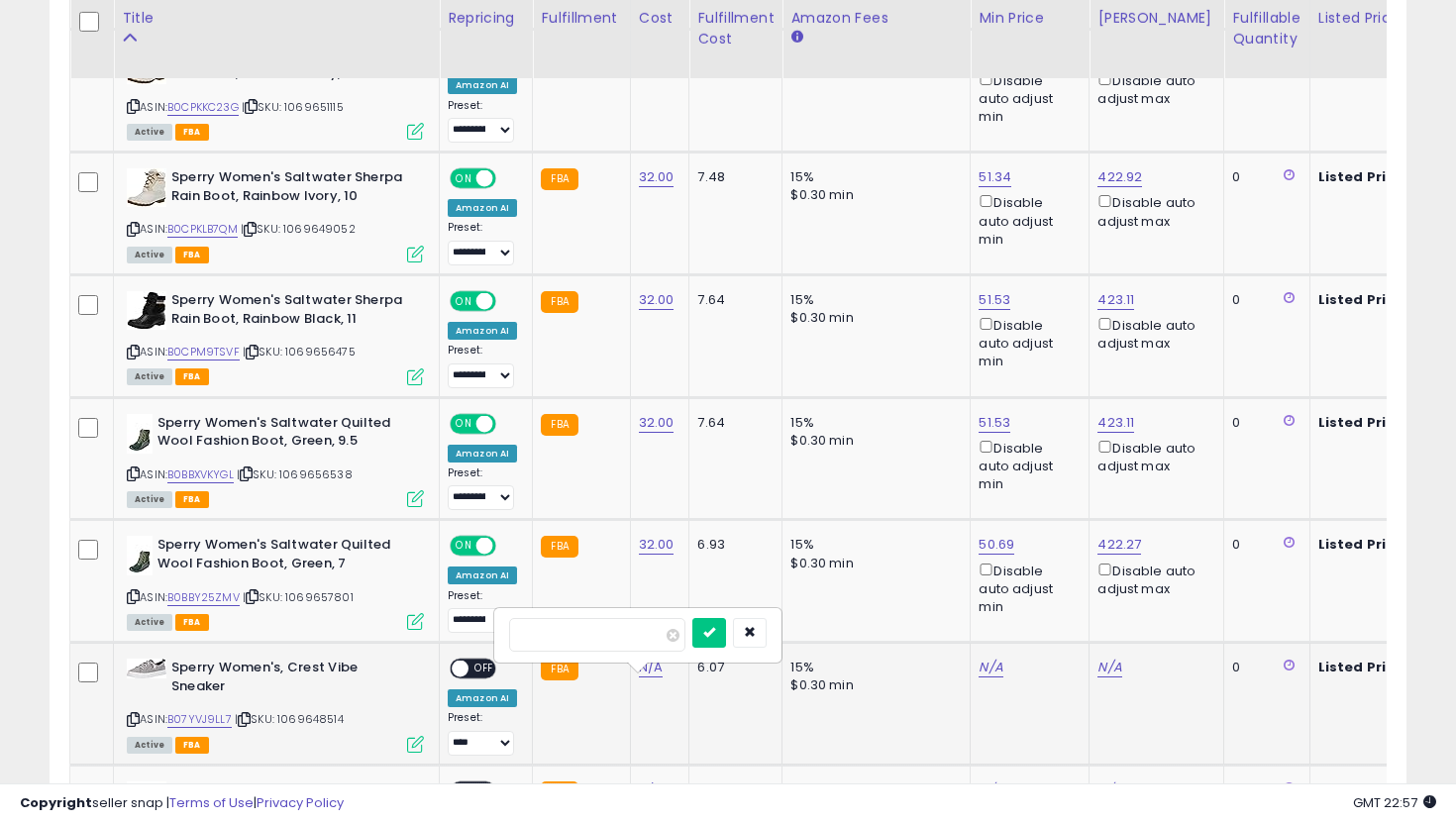 click at bounding box center [709, 633] 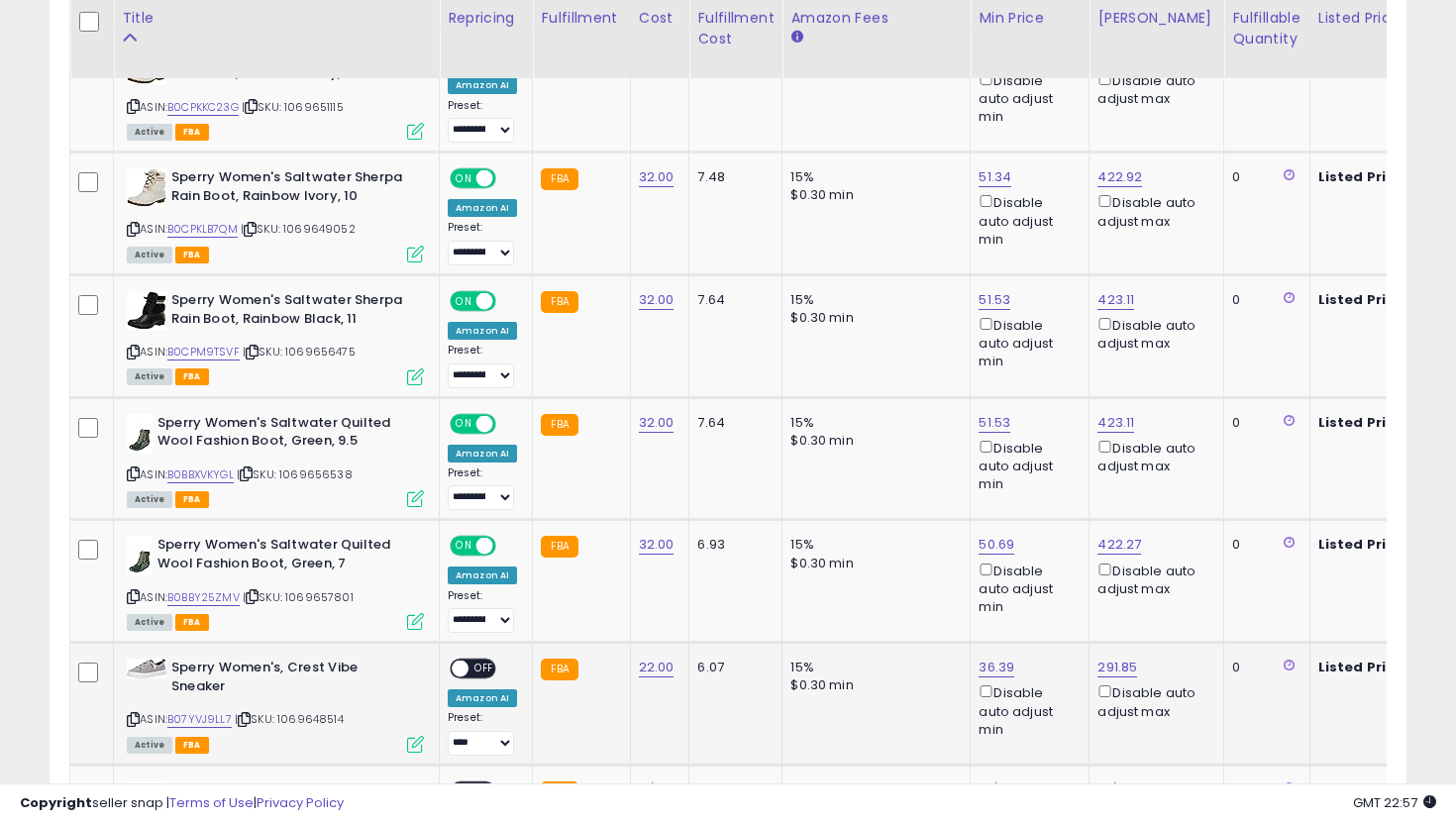 click on "OFF" at bounding box center [484, 669] 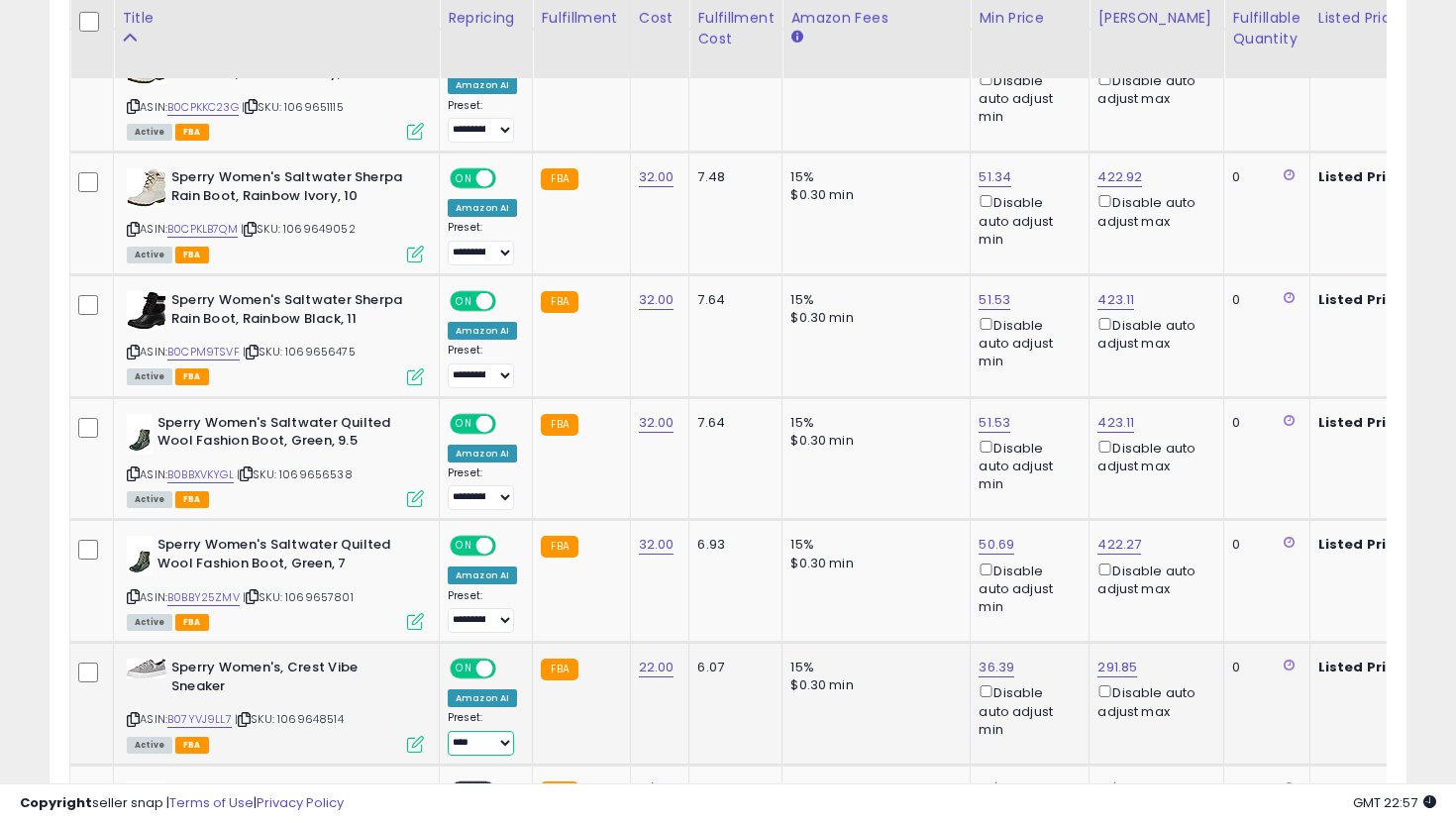 click on "**********" at bounding box center (480, 743) 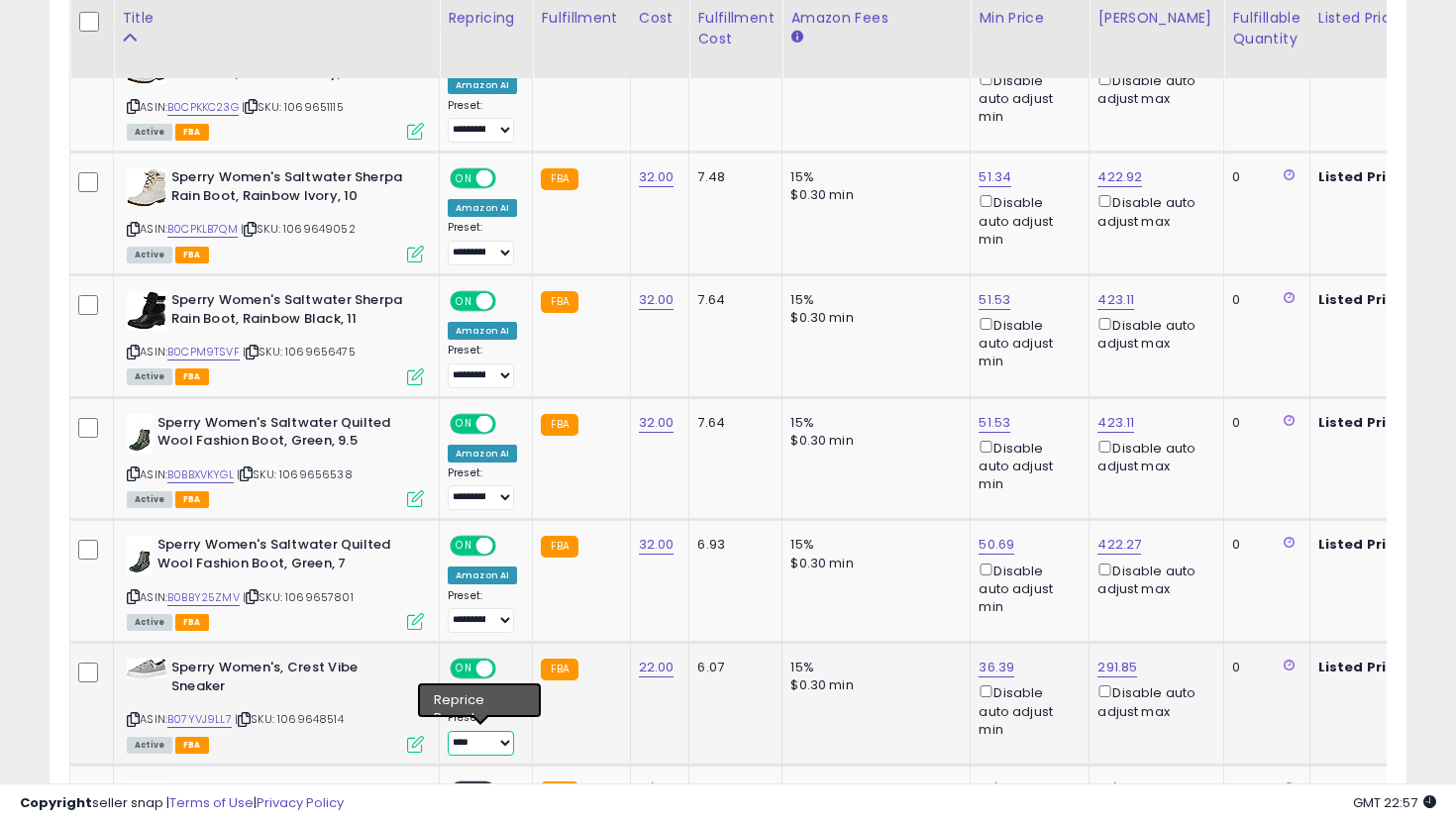 select on "**********" 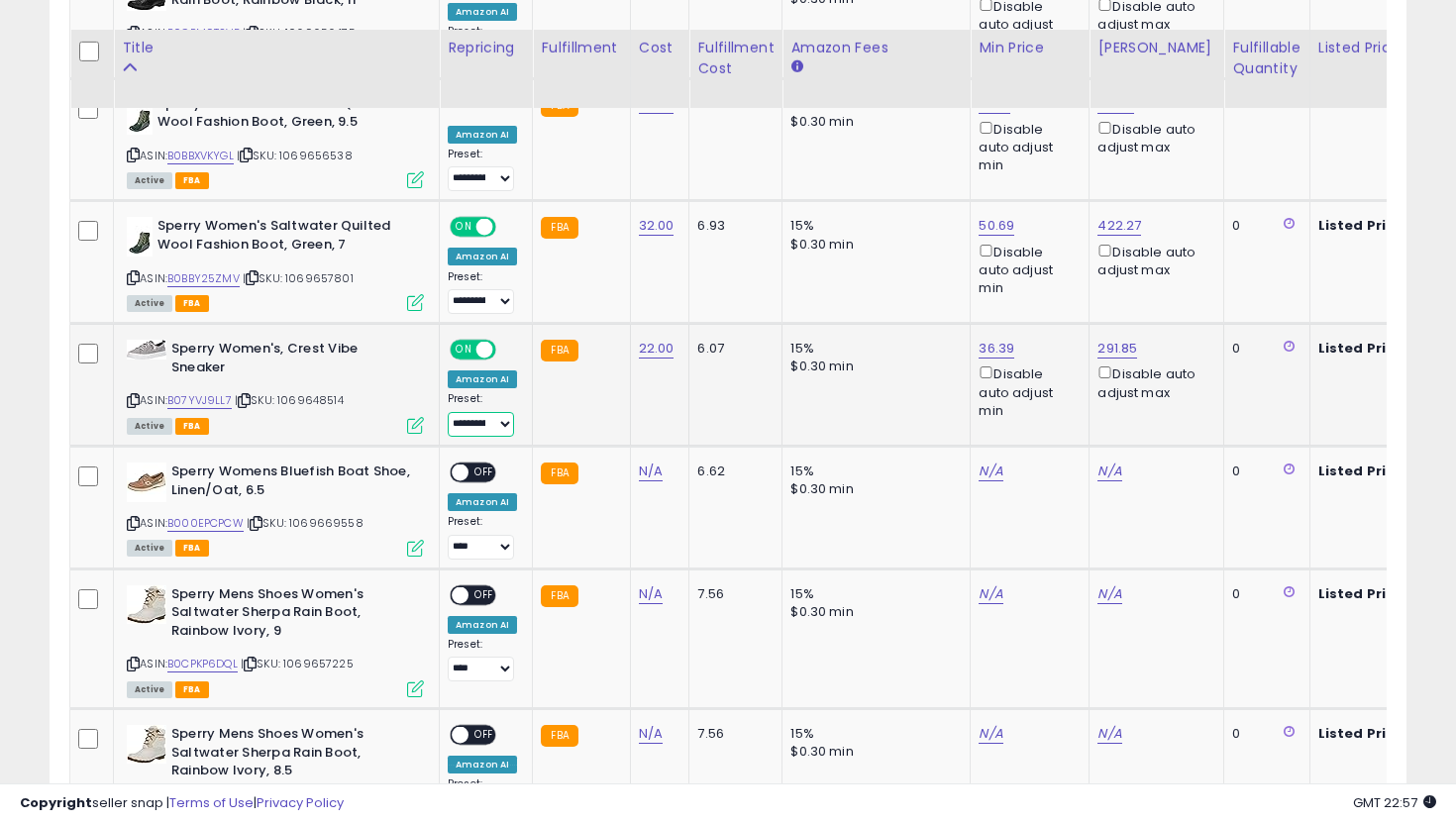 scroll, scrollTop: 1497, scrollLeft: 0, axis: vertical 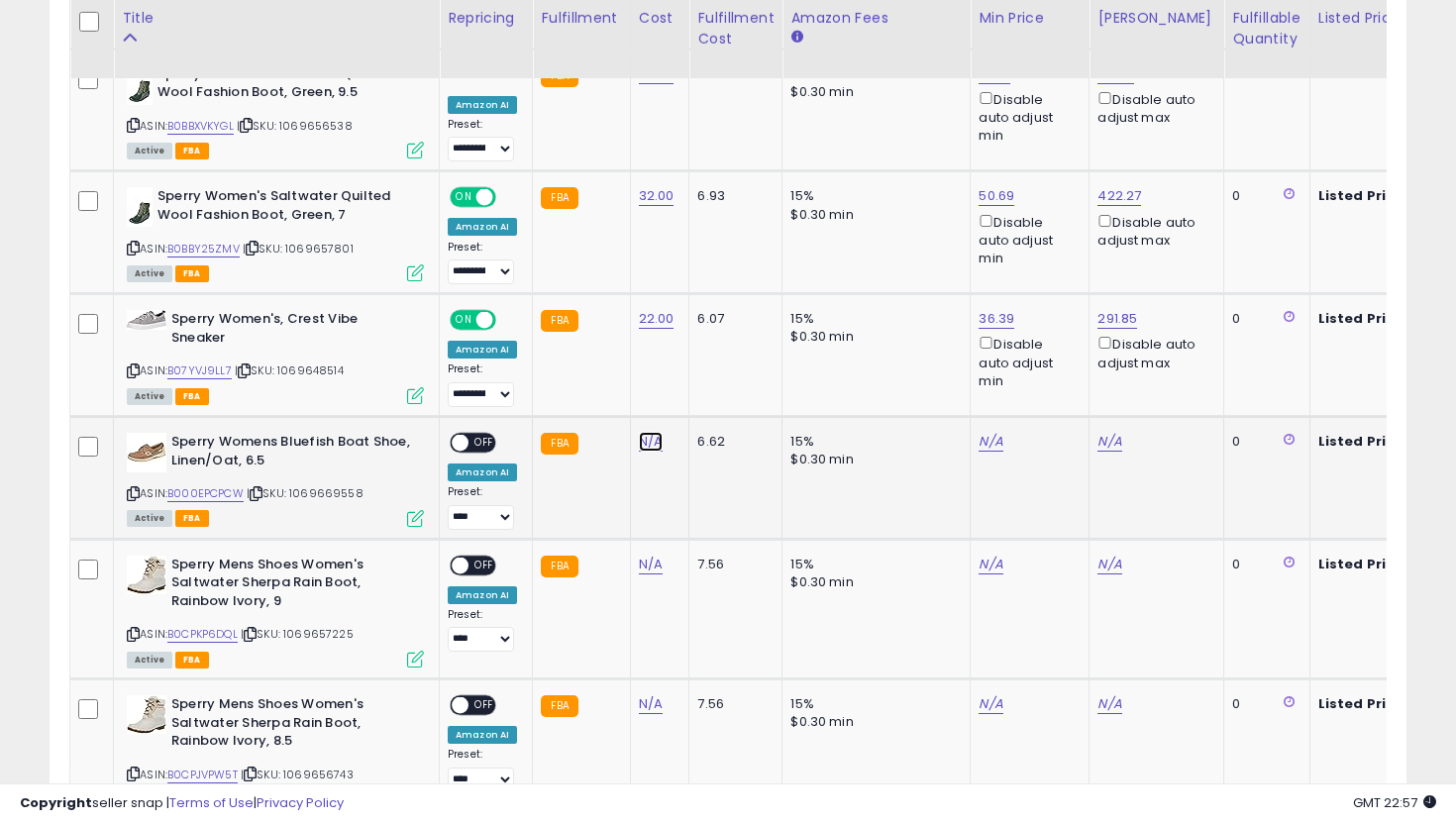 click on "N/A" at bounding box center (651, 442) 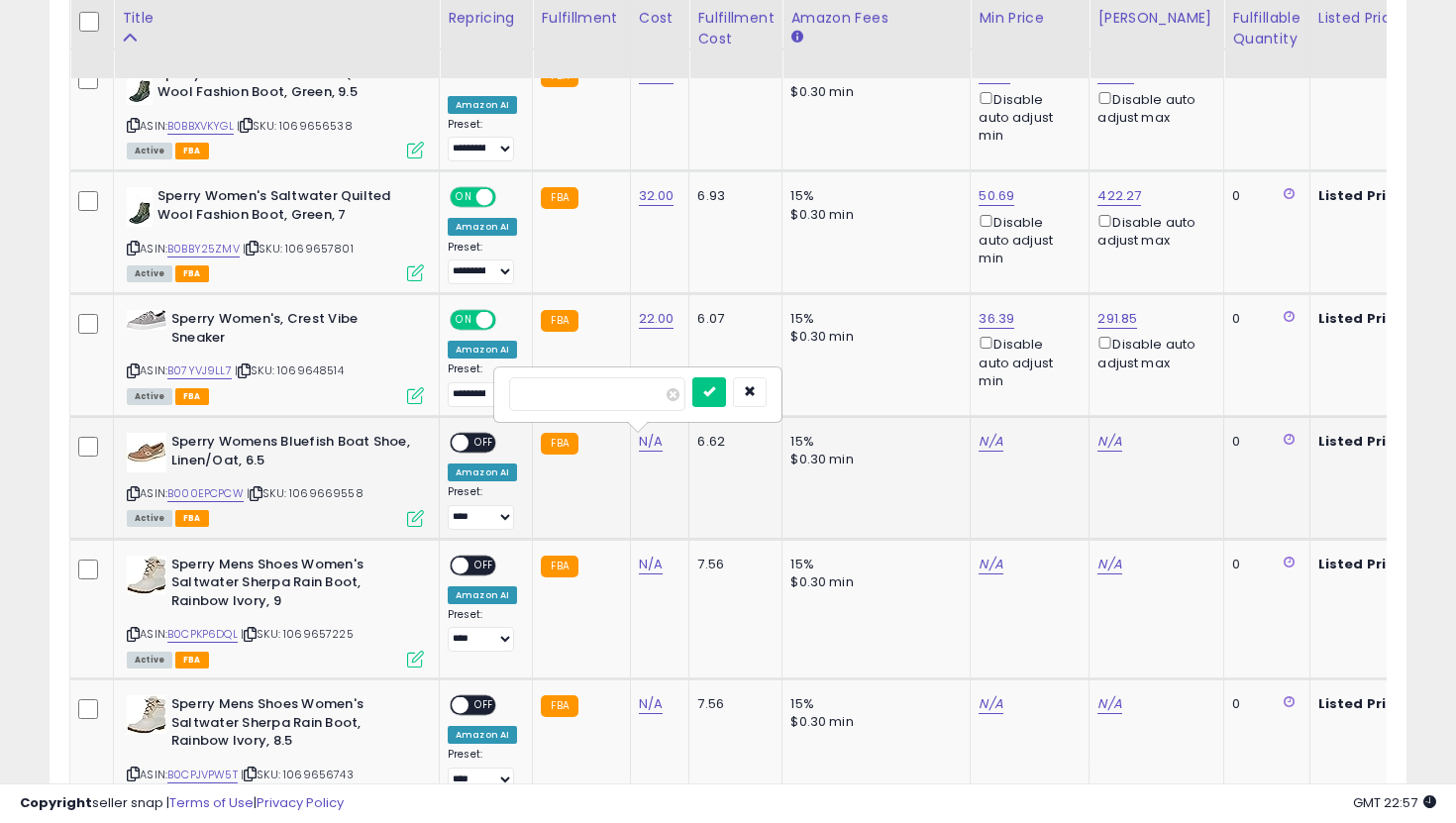 type on "*" 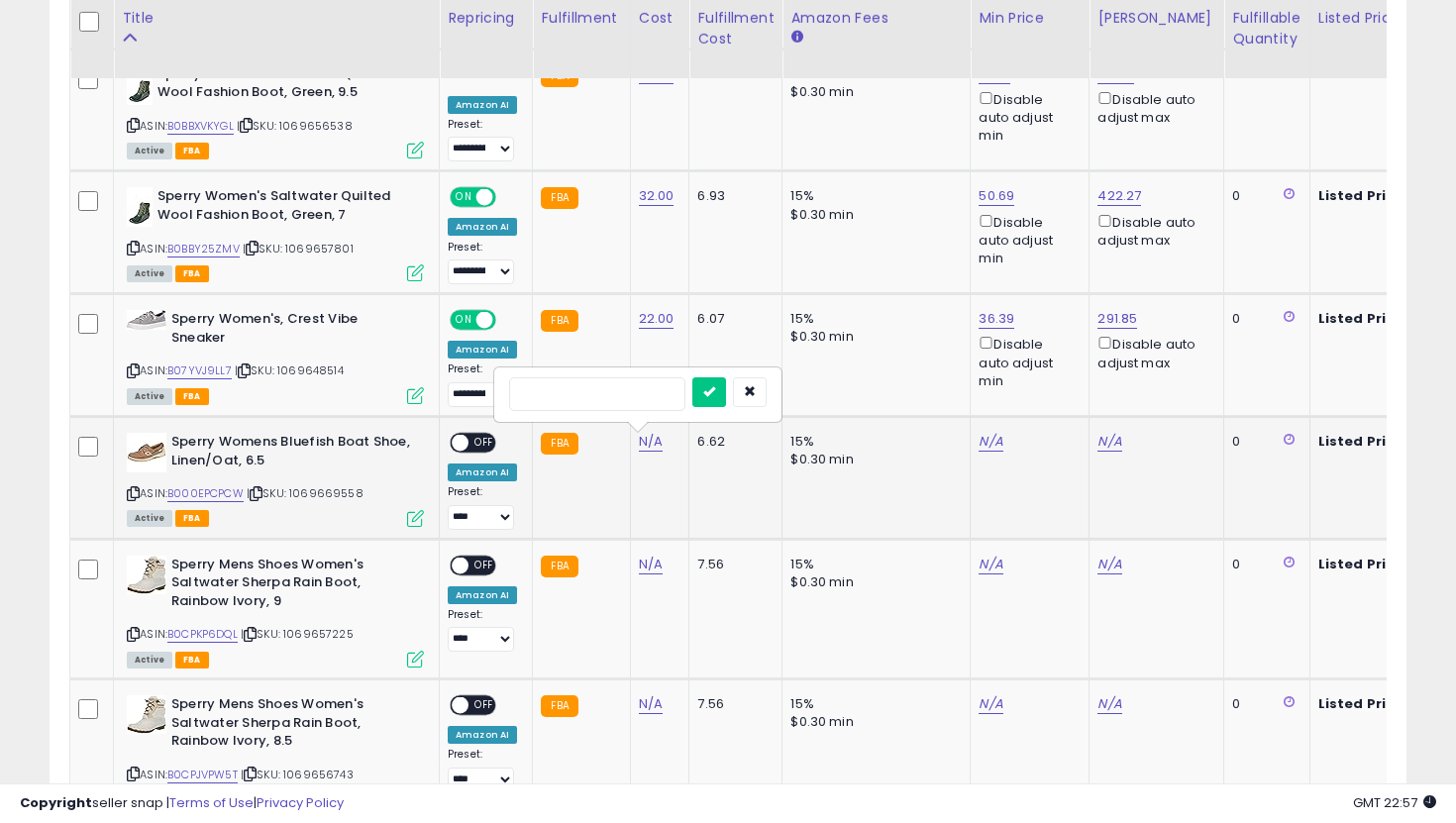 type on "**" 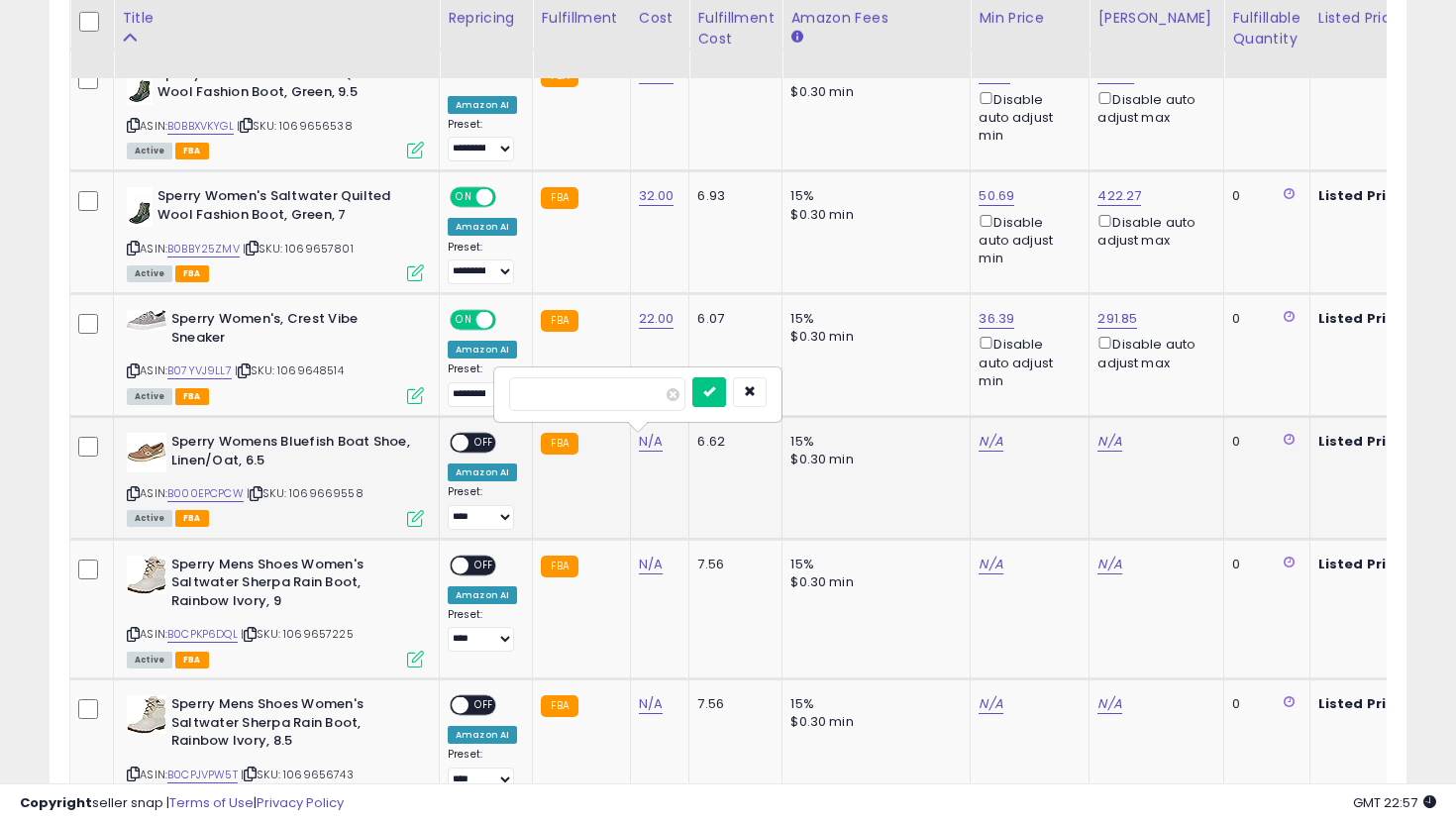 click at bounding box center (709, 392) 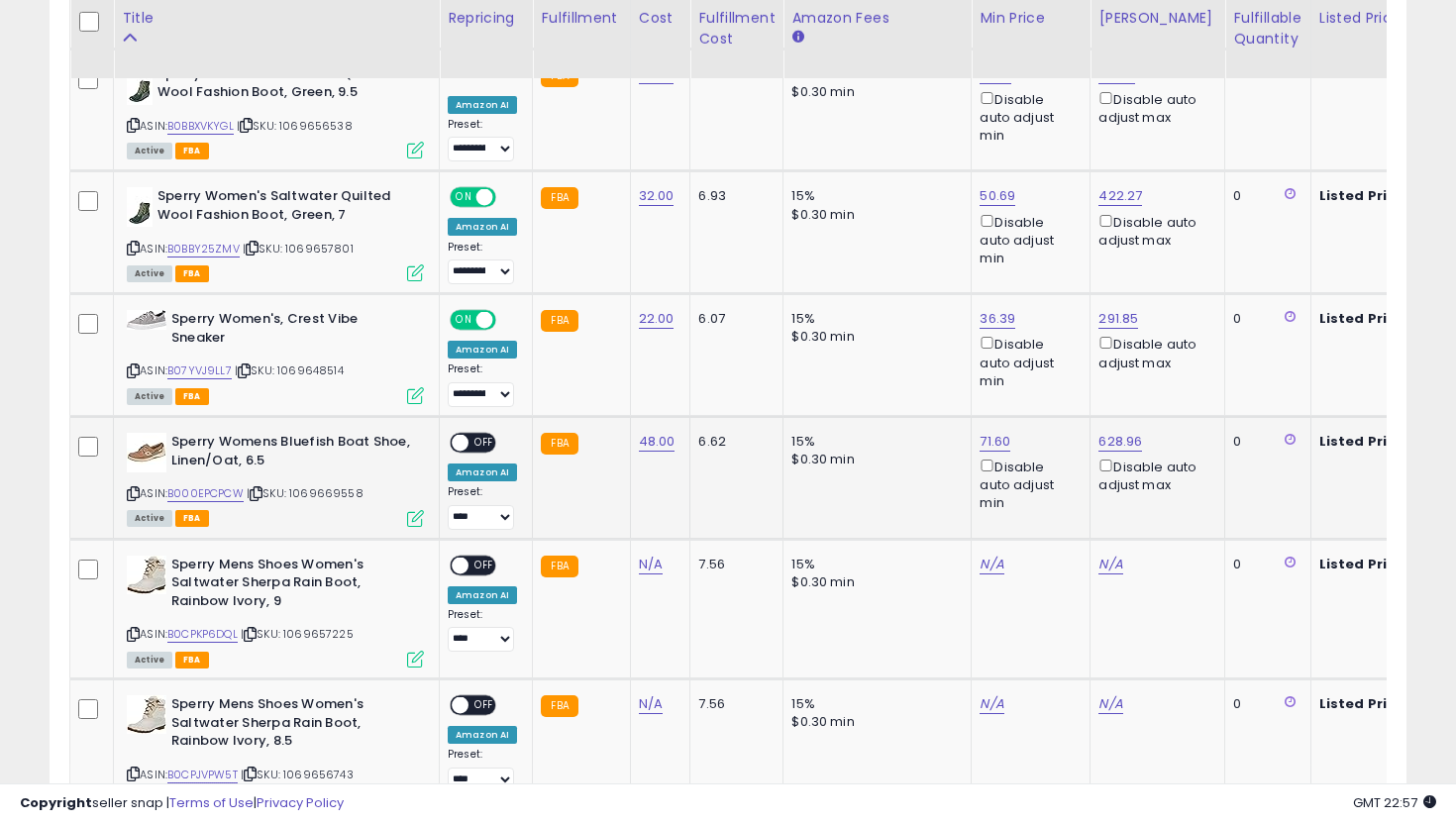 click on "OFF" at bounding box center (484, 443) 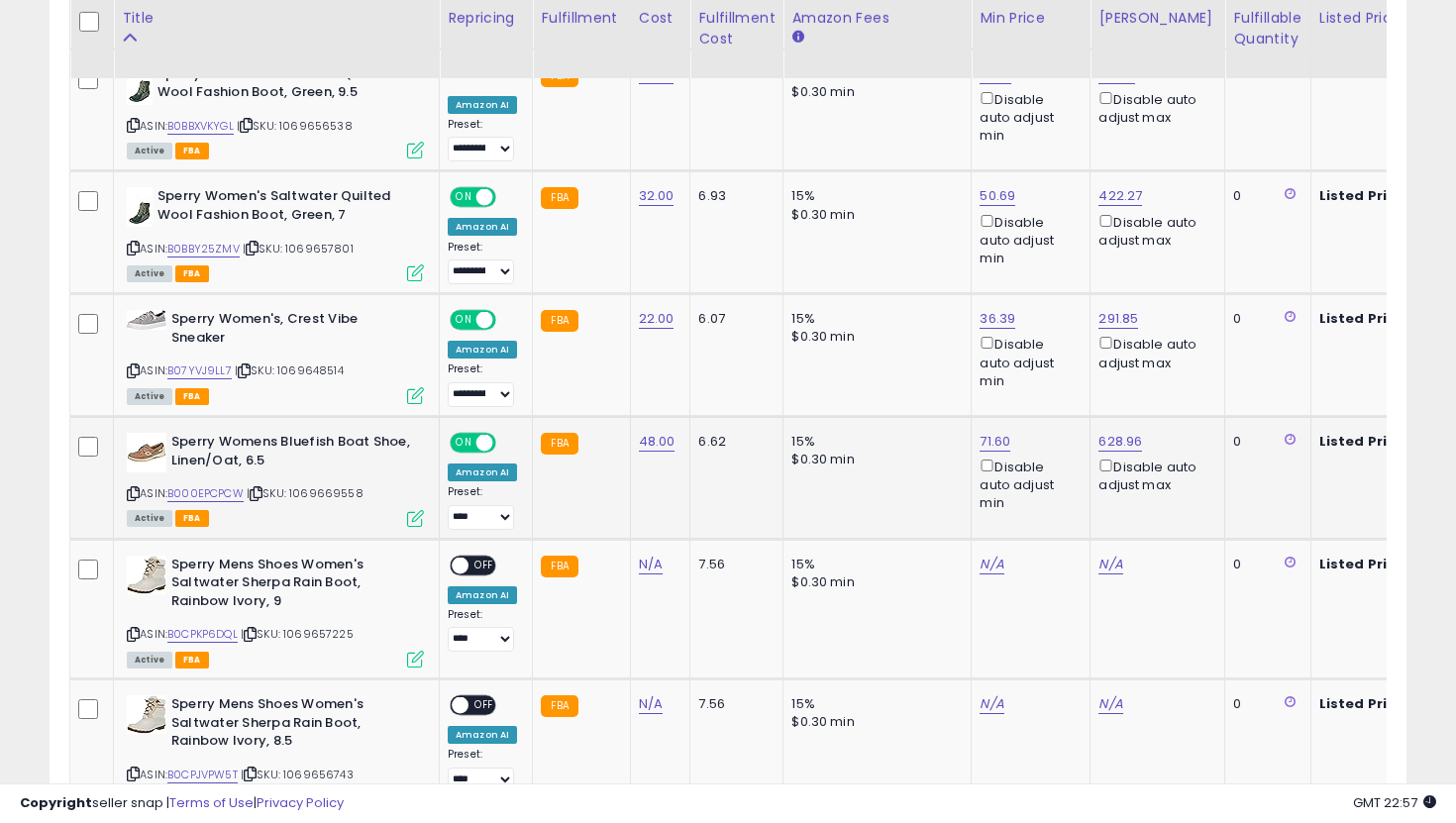 click on "**********" 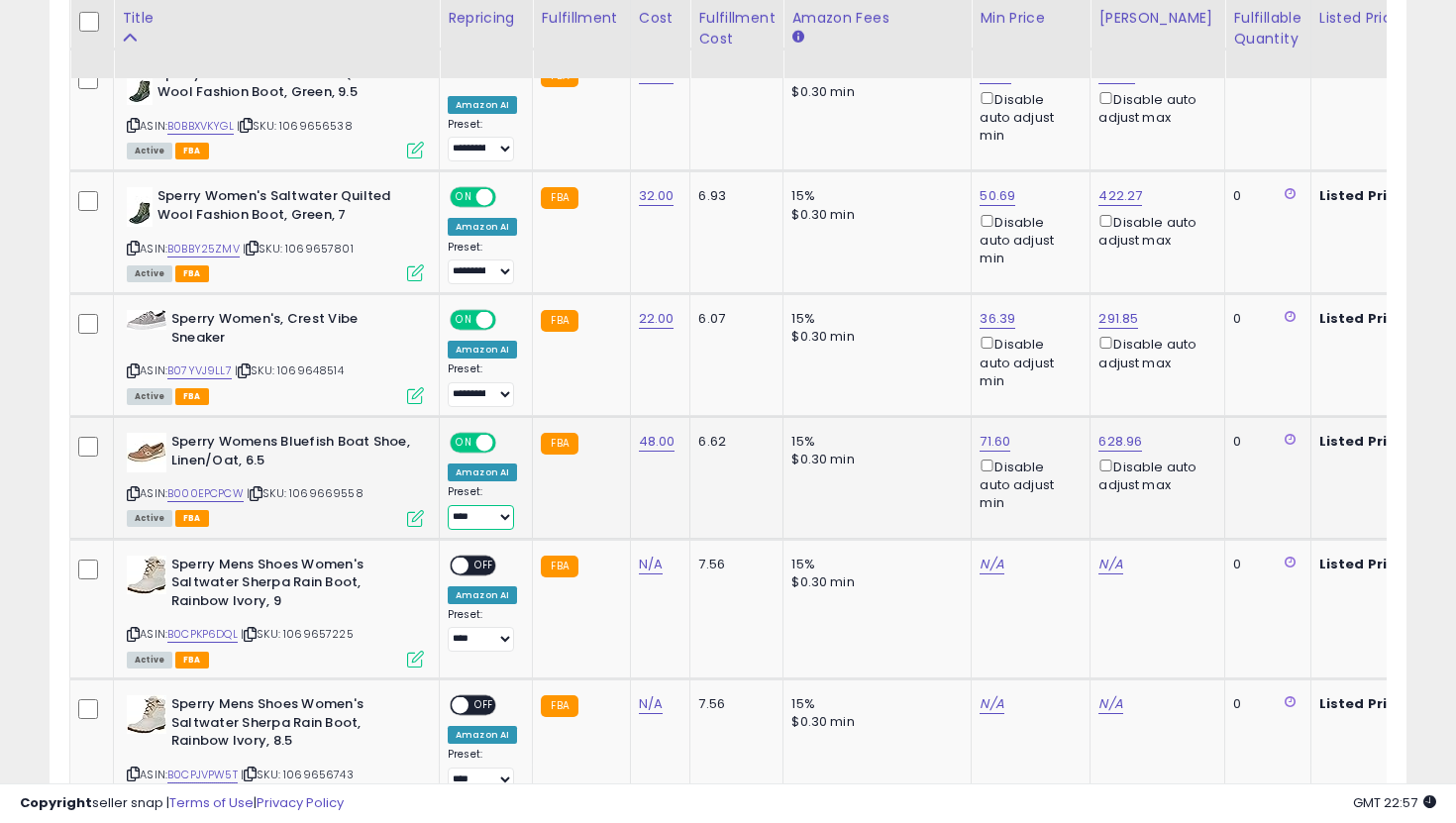 click on "**********" at bounding box center [480, 517] 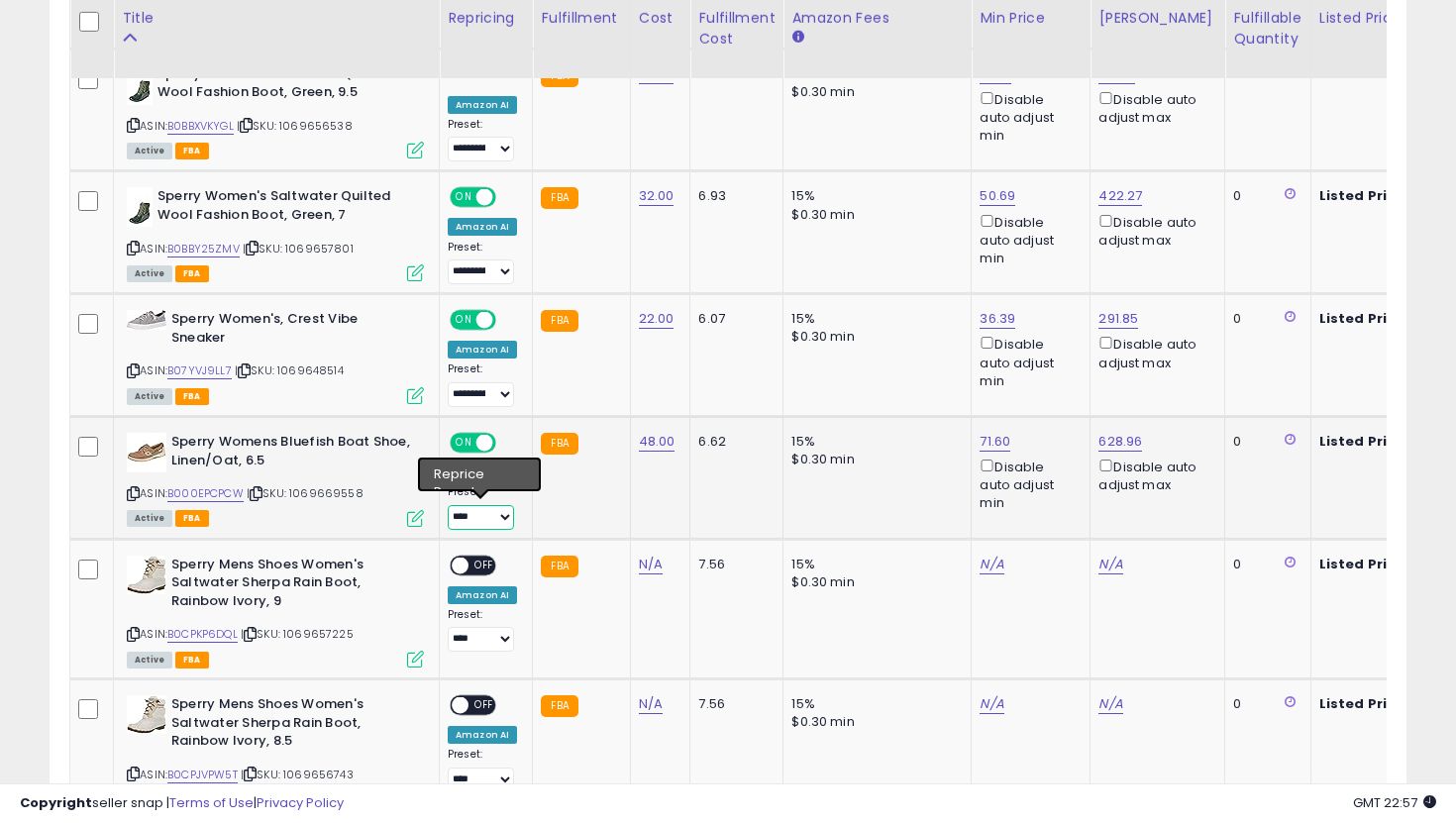 select on "**********" 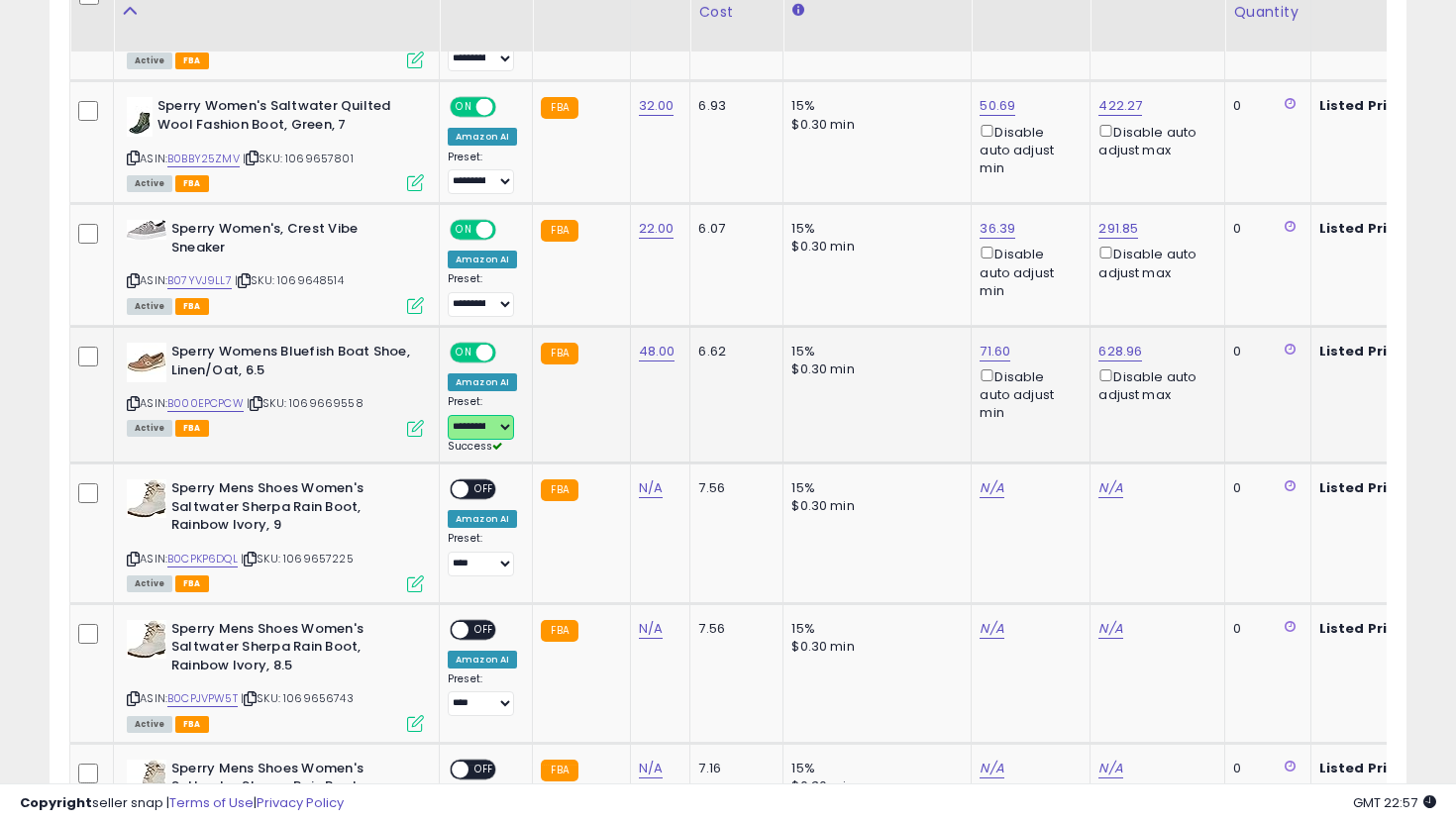 scroll, scrollTop: 1589, scrollLeft: 0, axis: vertical 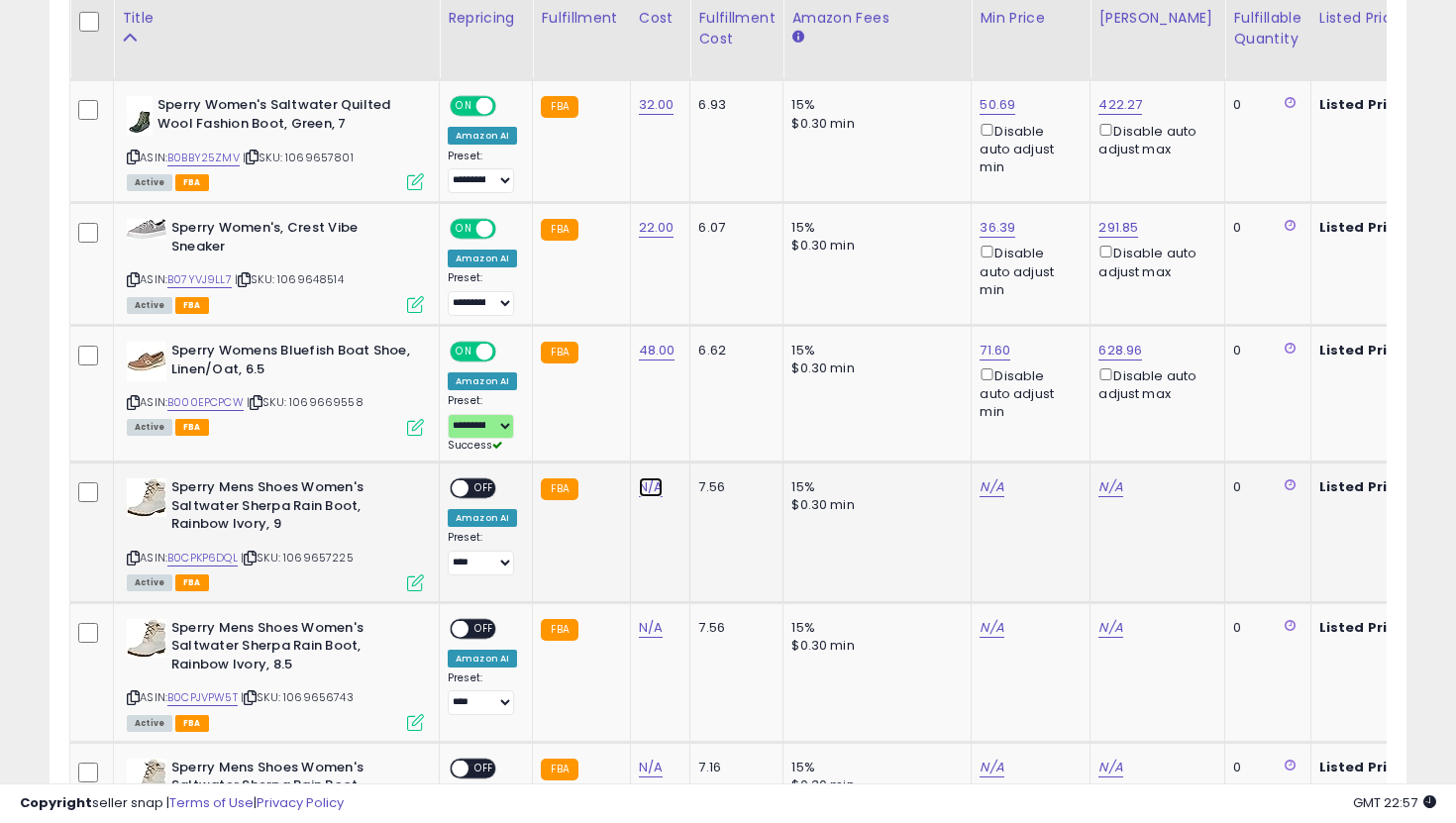 click on "N/A" at bounding box center (651, 487) 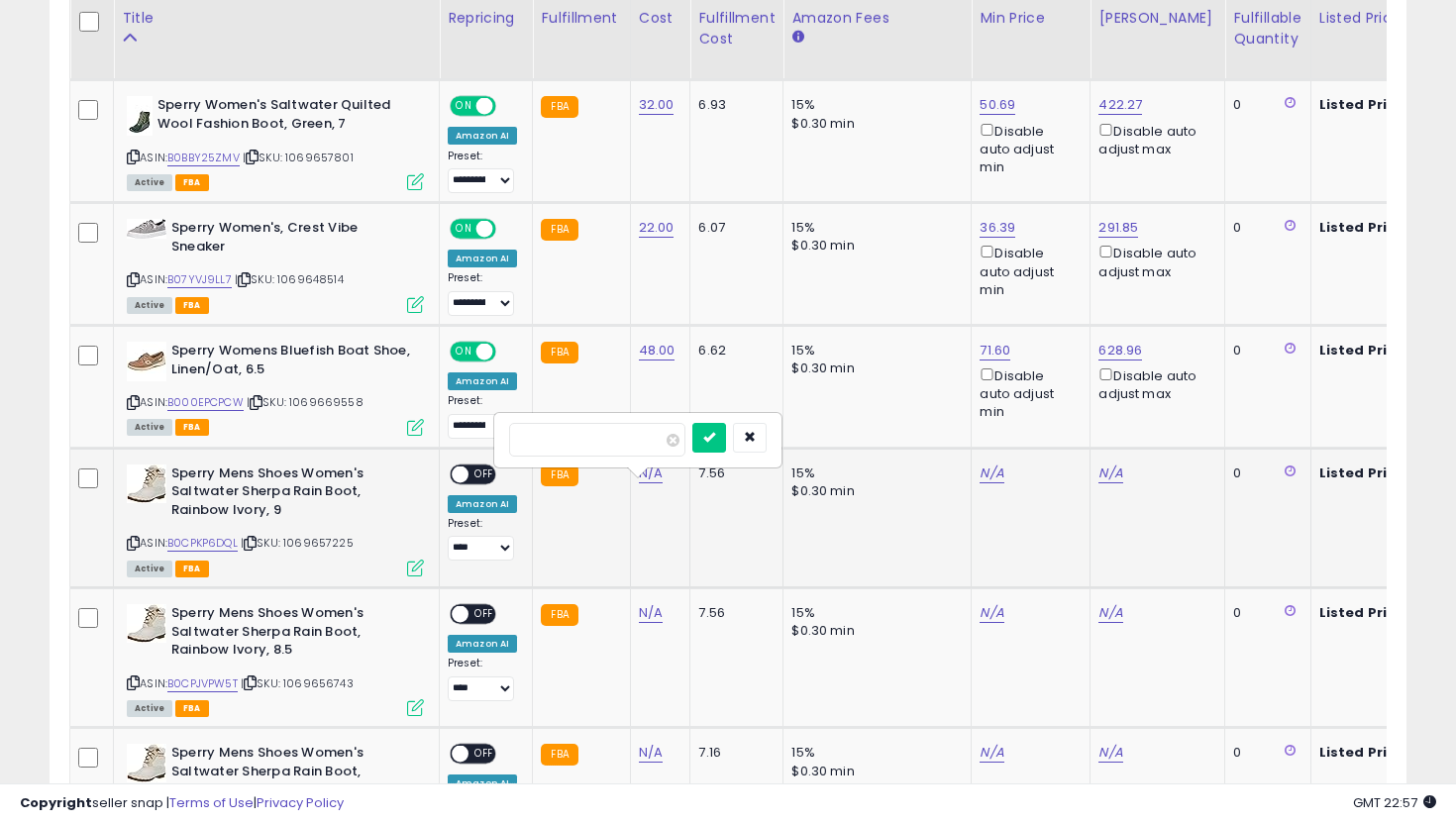 type on "**" 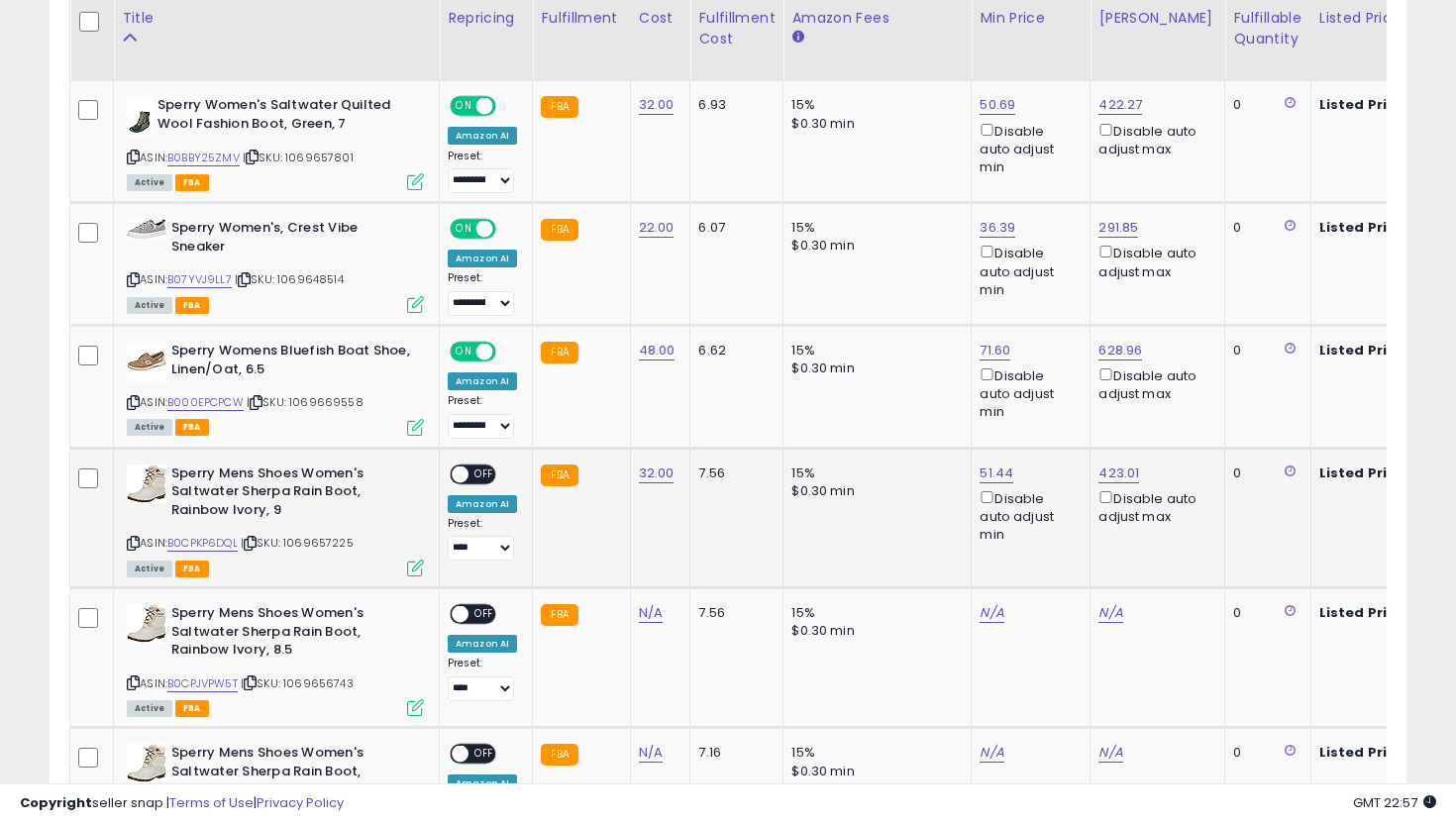 click on "OFF" at bounding box center [484, 473] 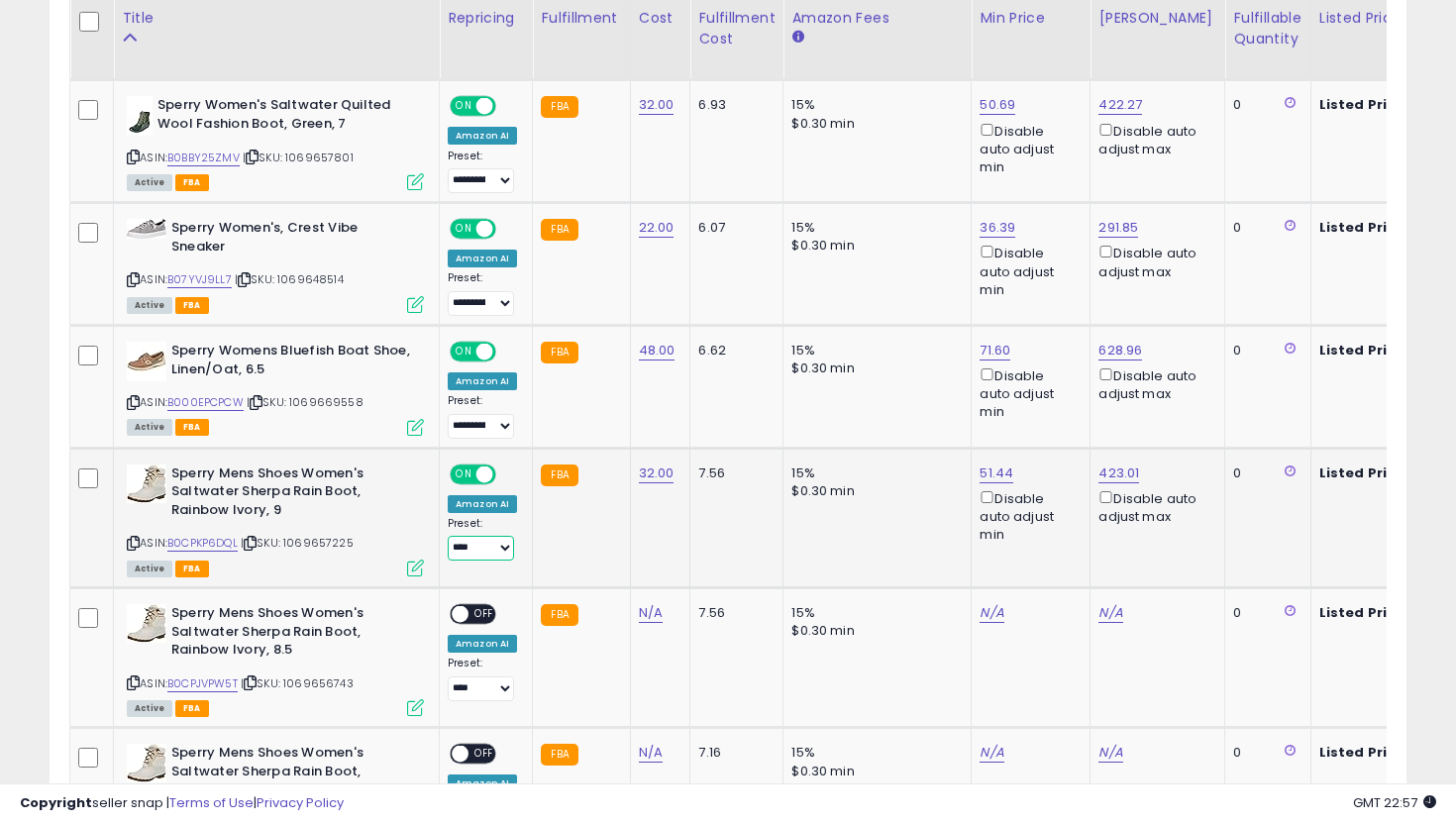 click on "**********" at bounding box center [480, 548] 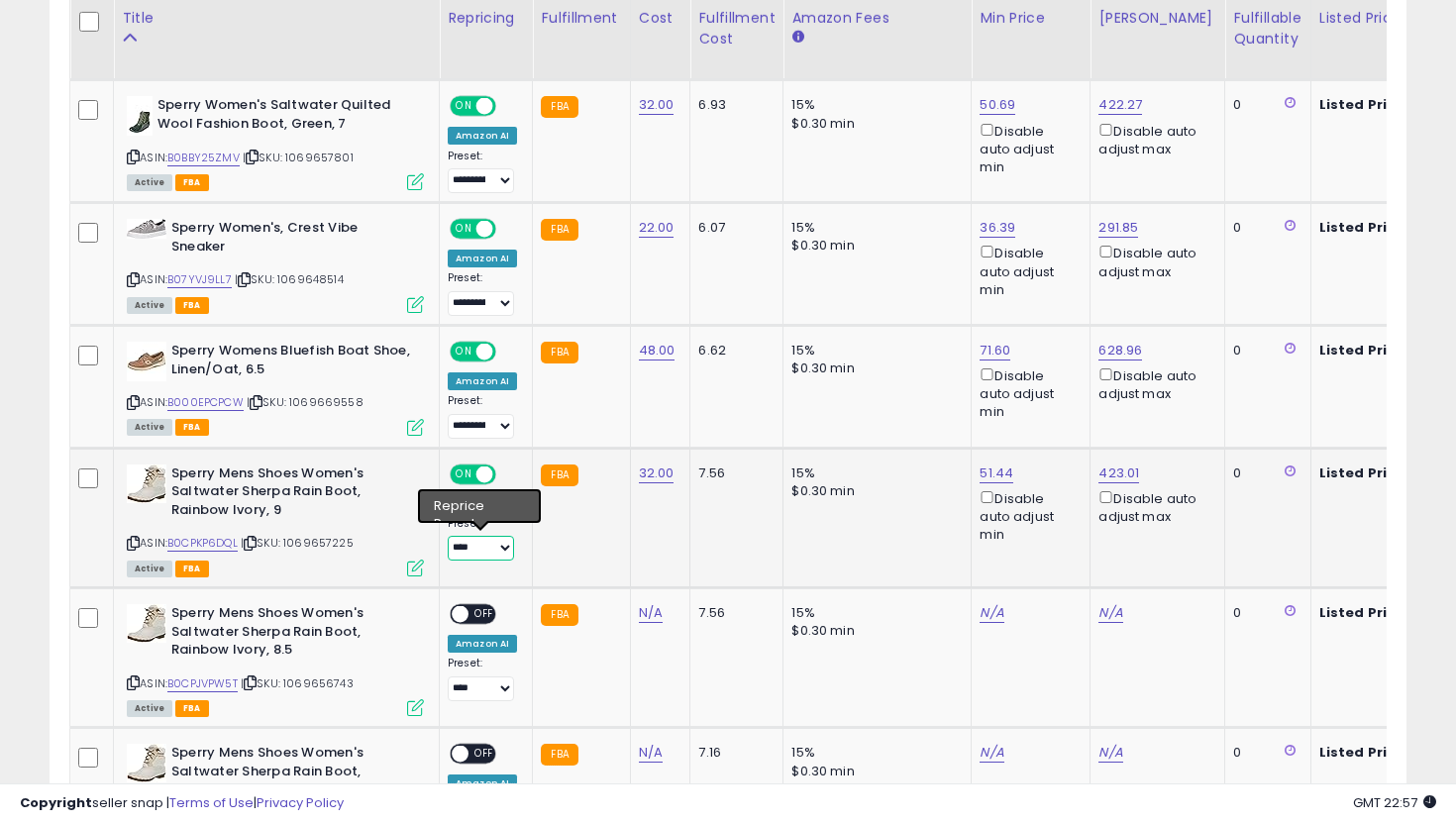 select on "**********" 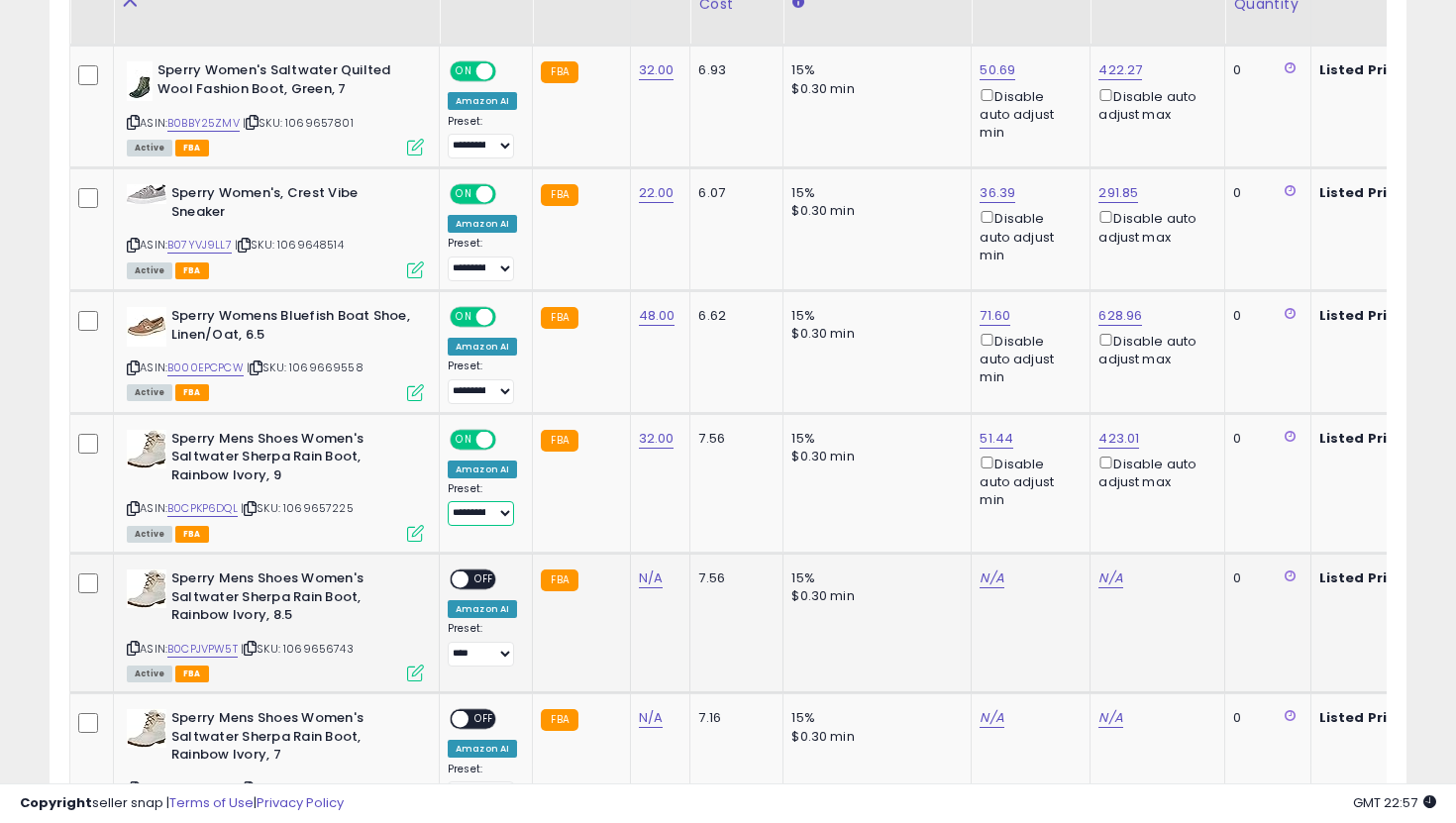 scroll, scrollTop: 1624, scrollLeft: 0, axis: vertical 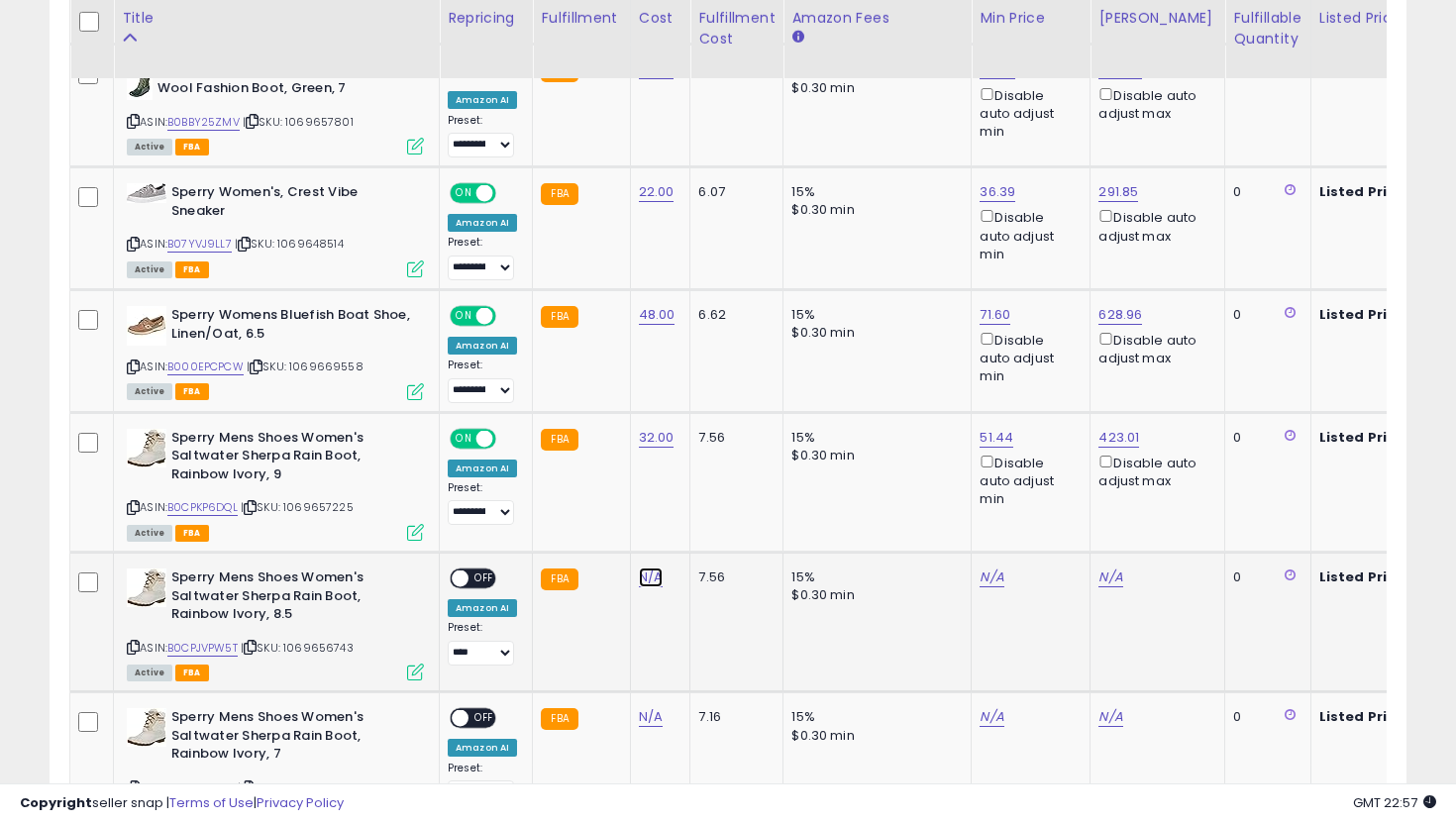 click on "N/A" at bounding box center [651, 577] 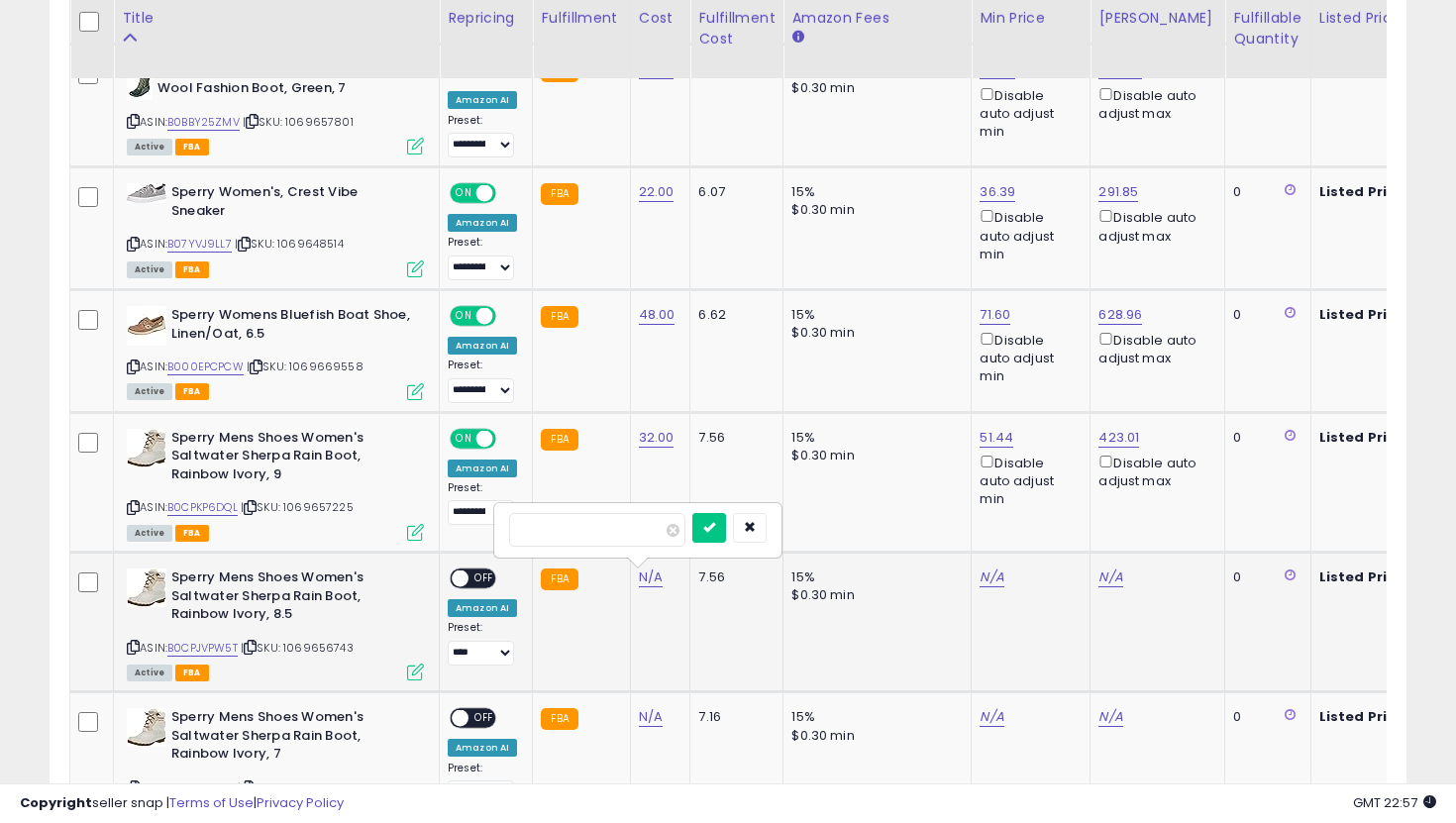 type on "*" 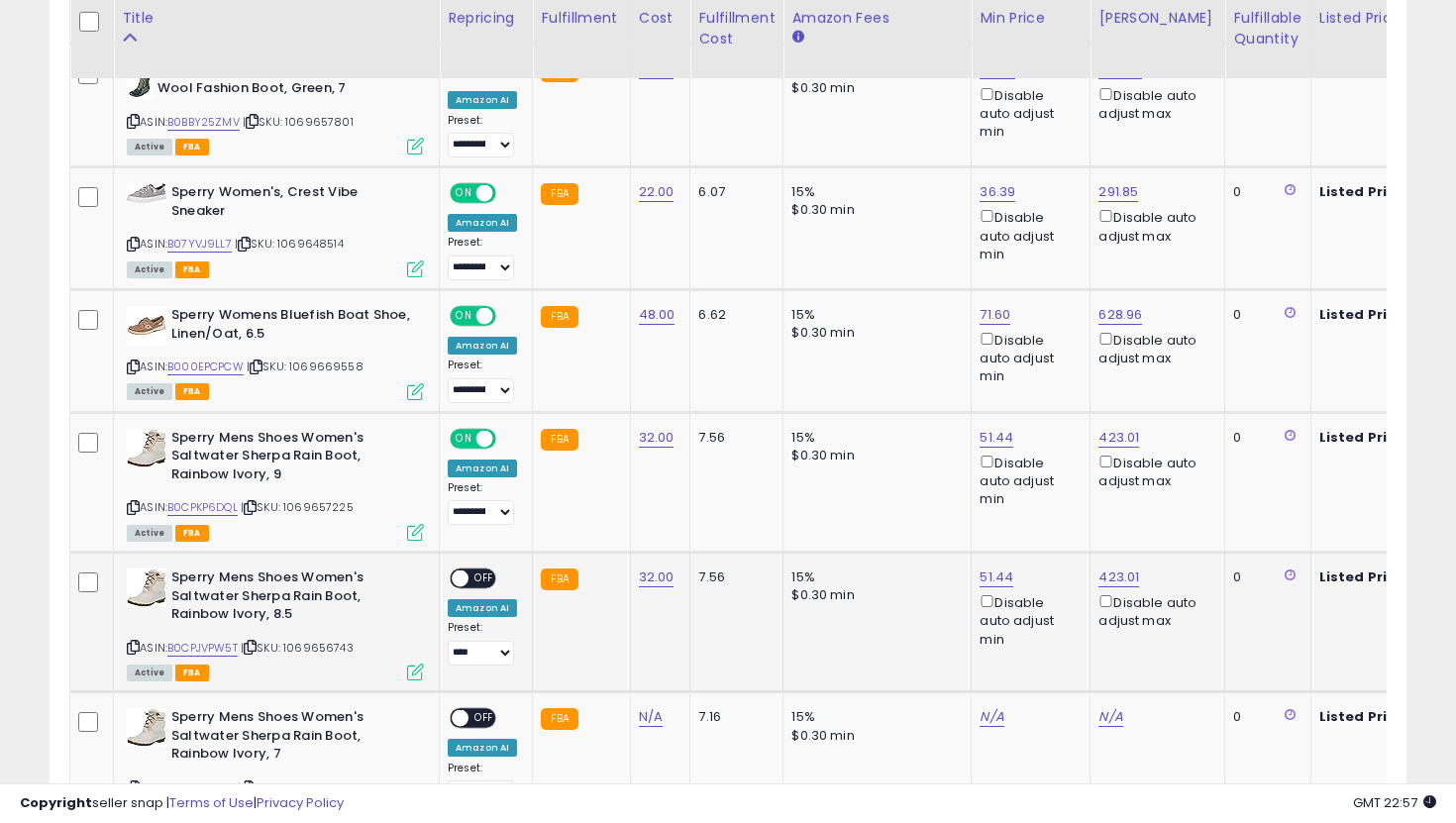 click at bounding box center [460, 578] 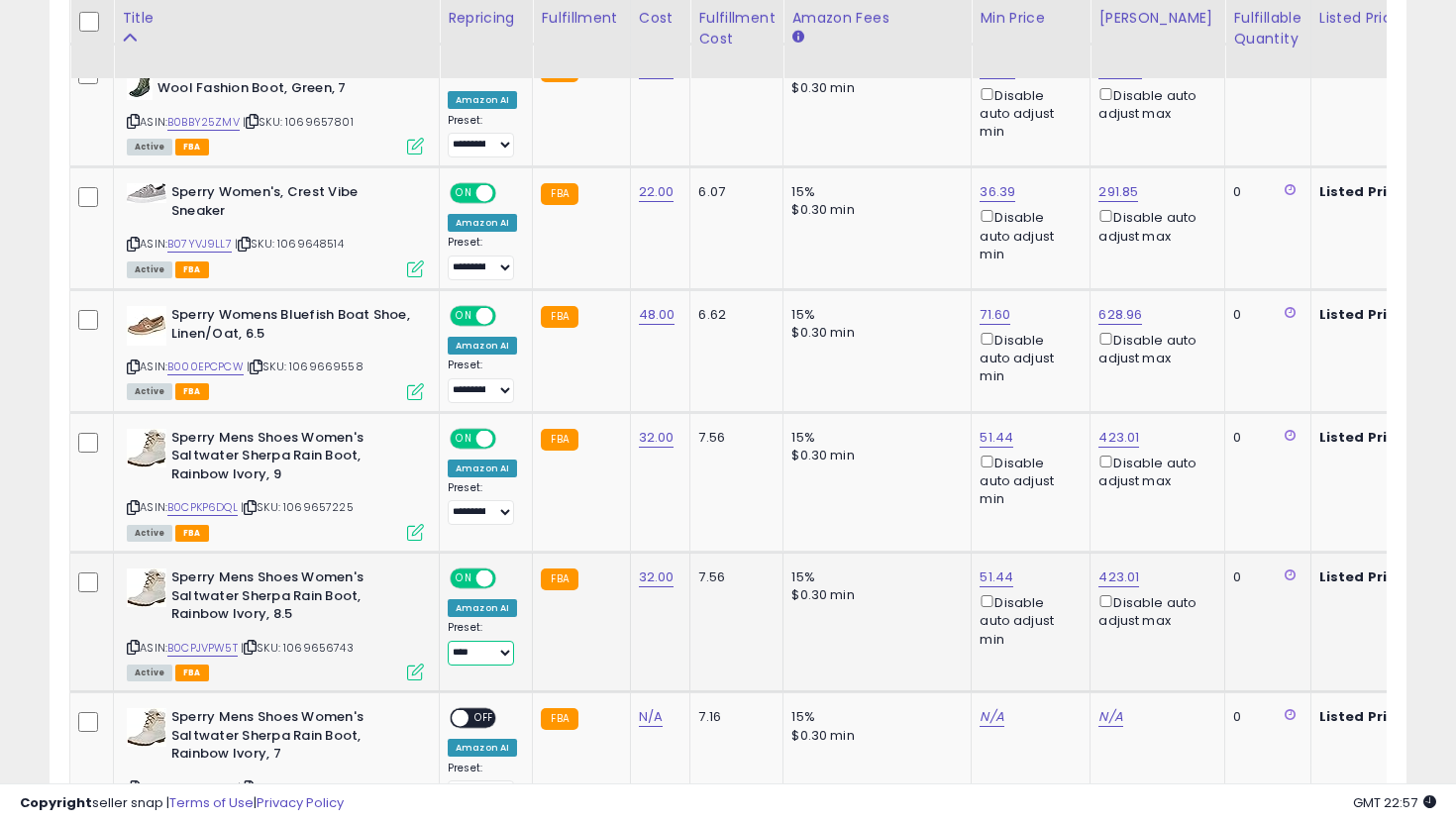 click on "**********" at bounding box center [480, 653] 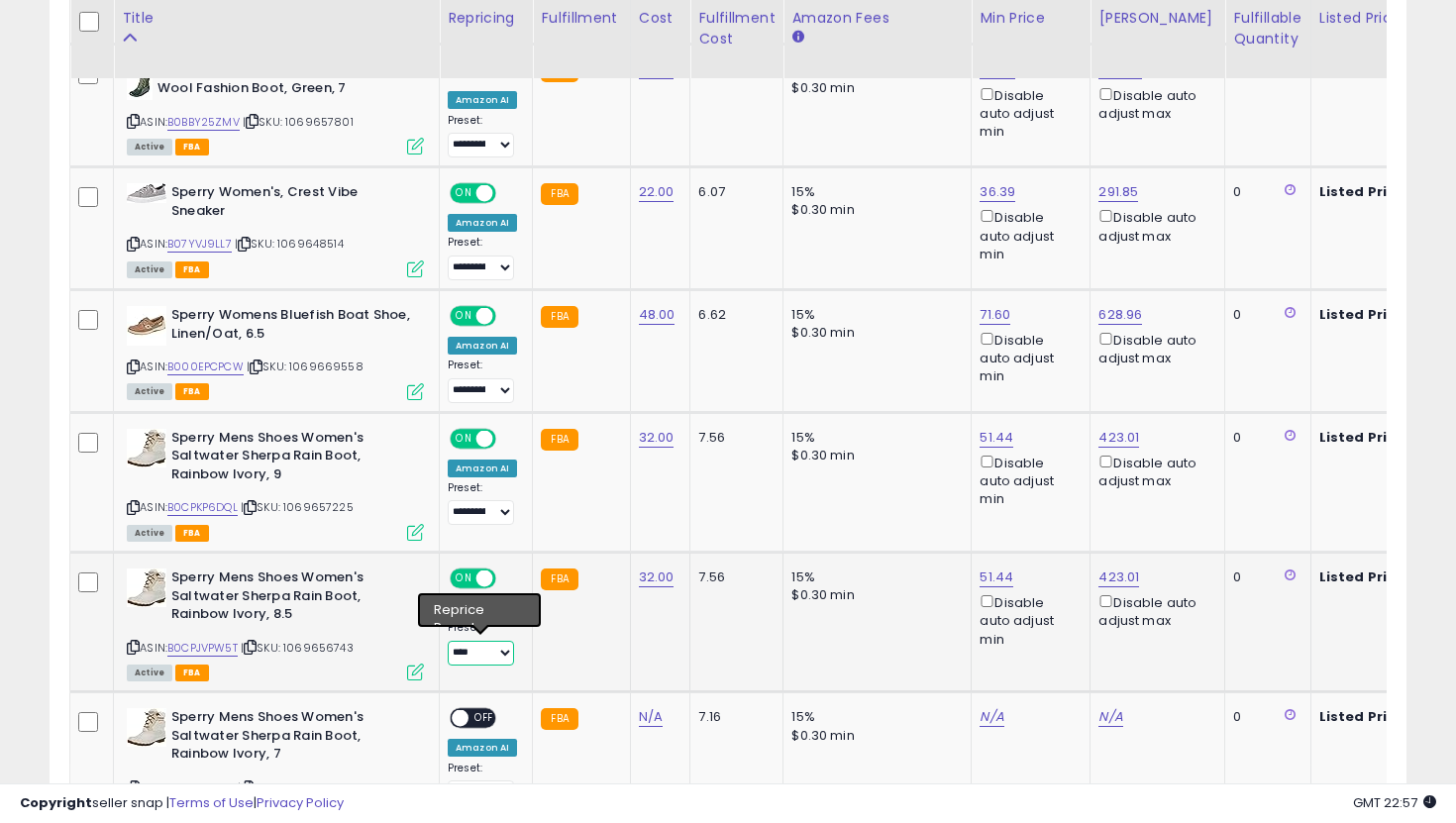 select on "**********" 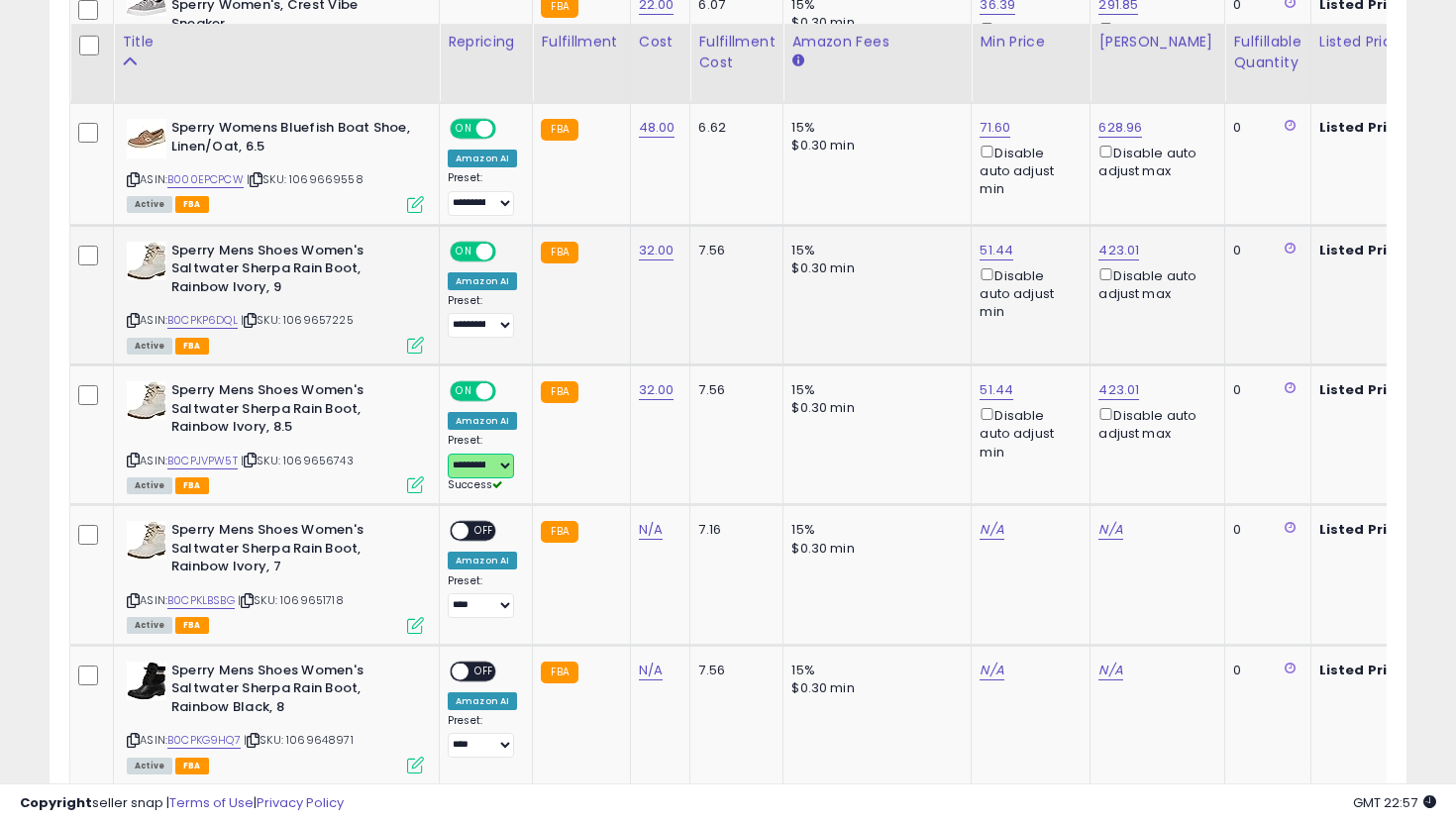 scroll, scrollTop: 1835, scrollLeft: 0, axis: vertical 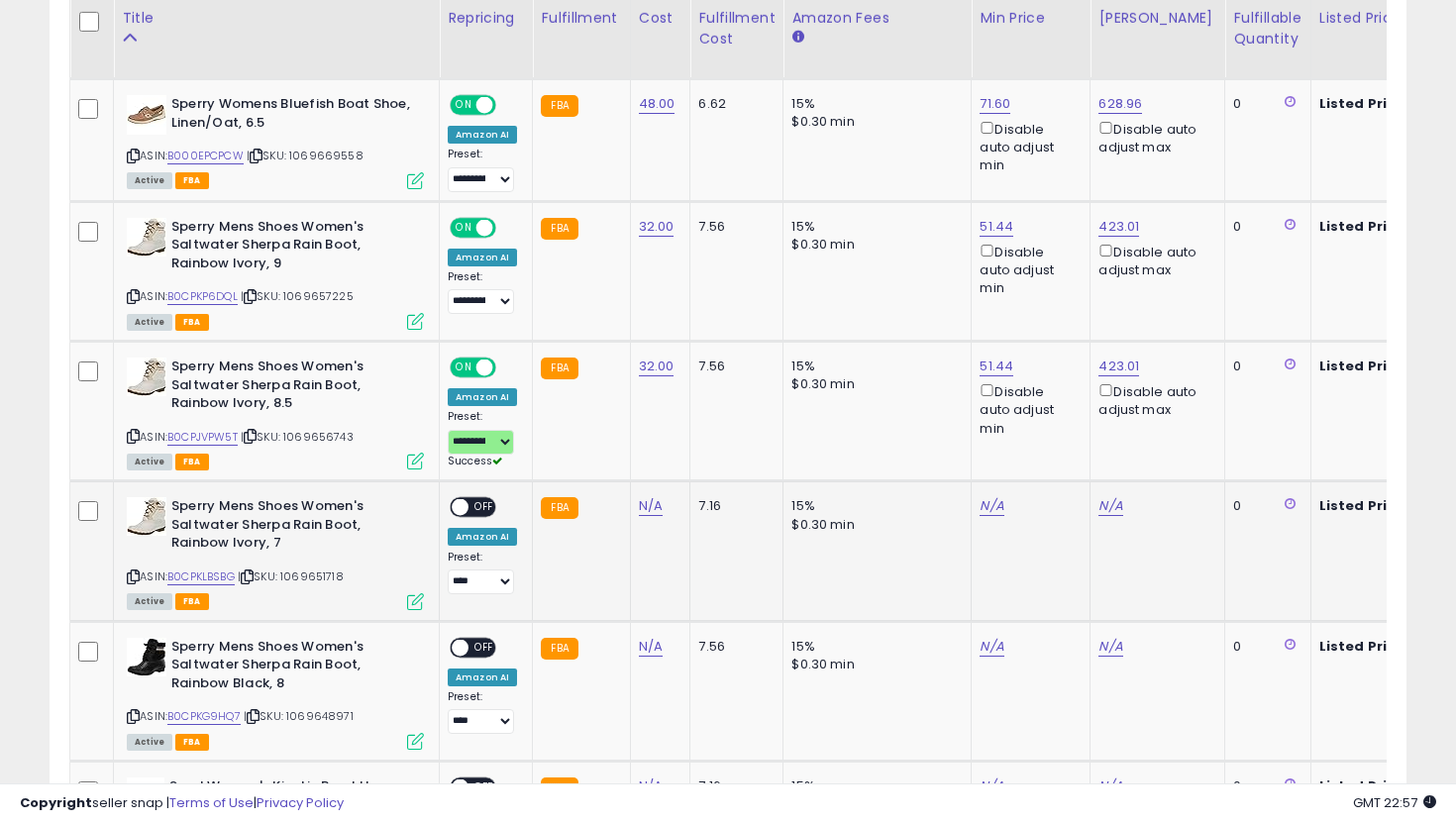 click on "N/A" at bounding box center [657, 506] 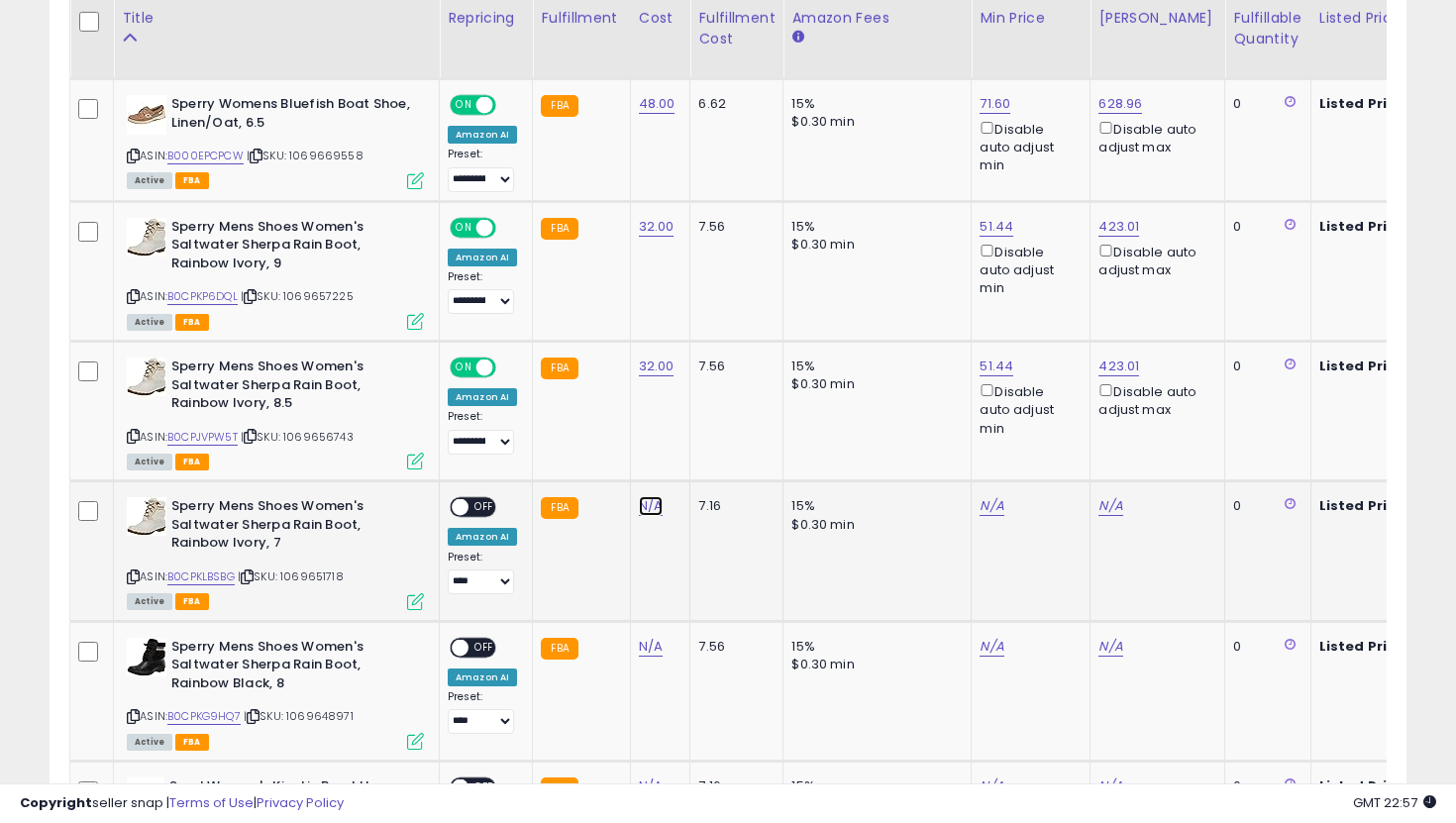 click on "N/A" at bounding box center [651, 506] 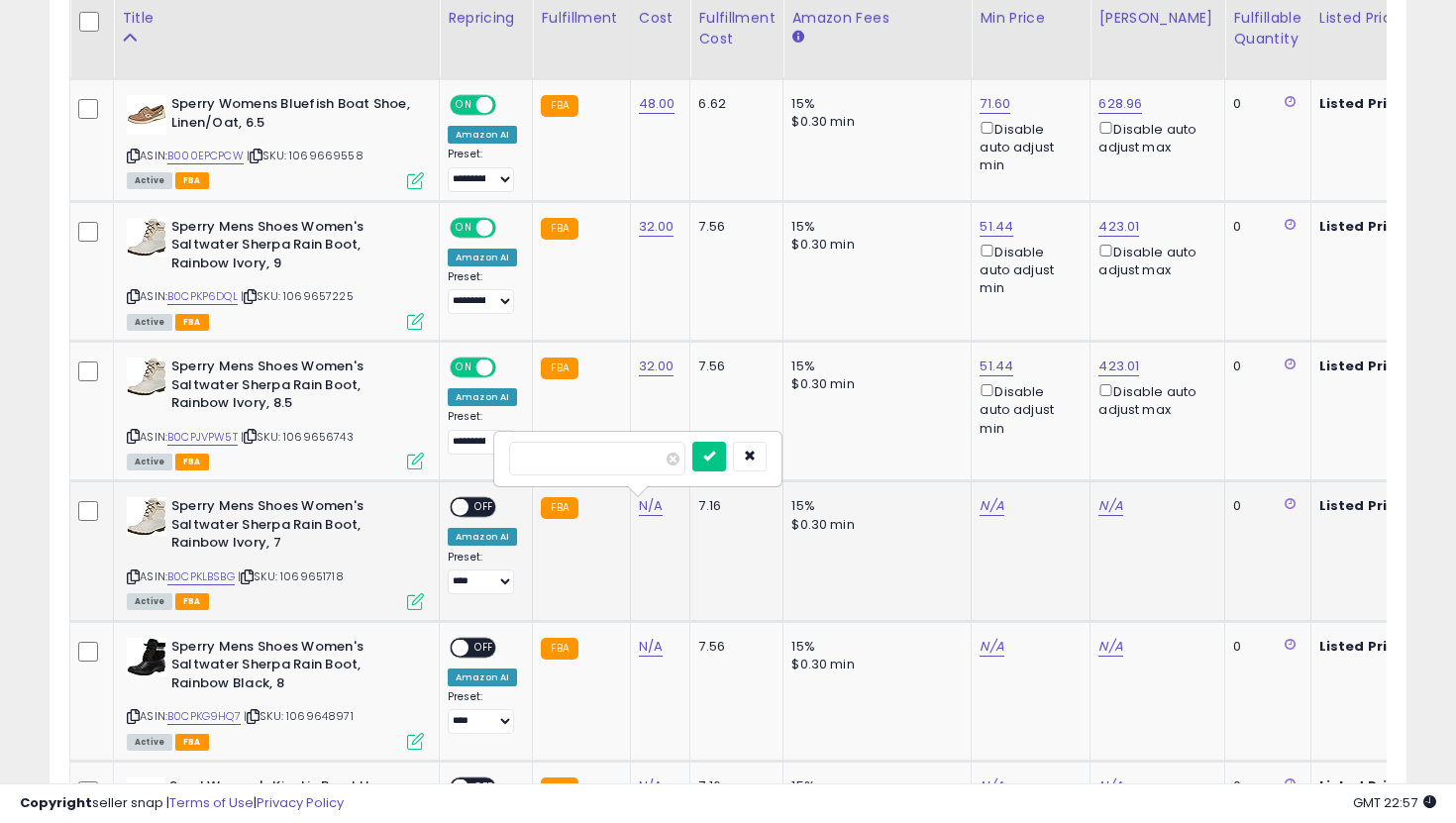 type on "*" 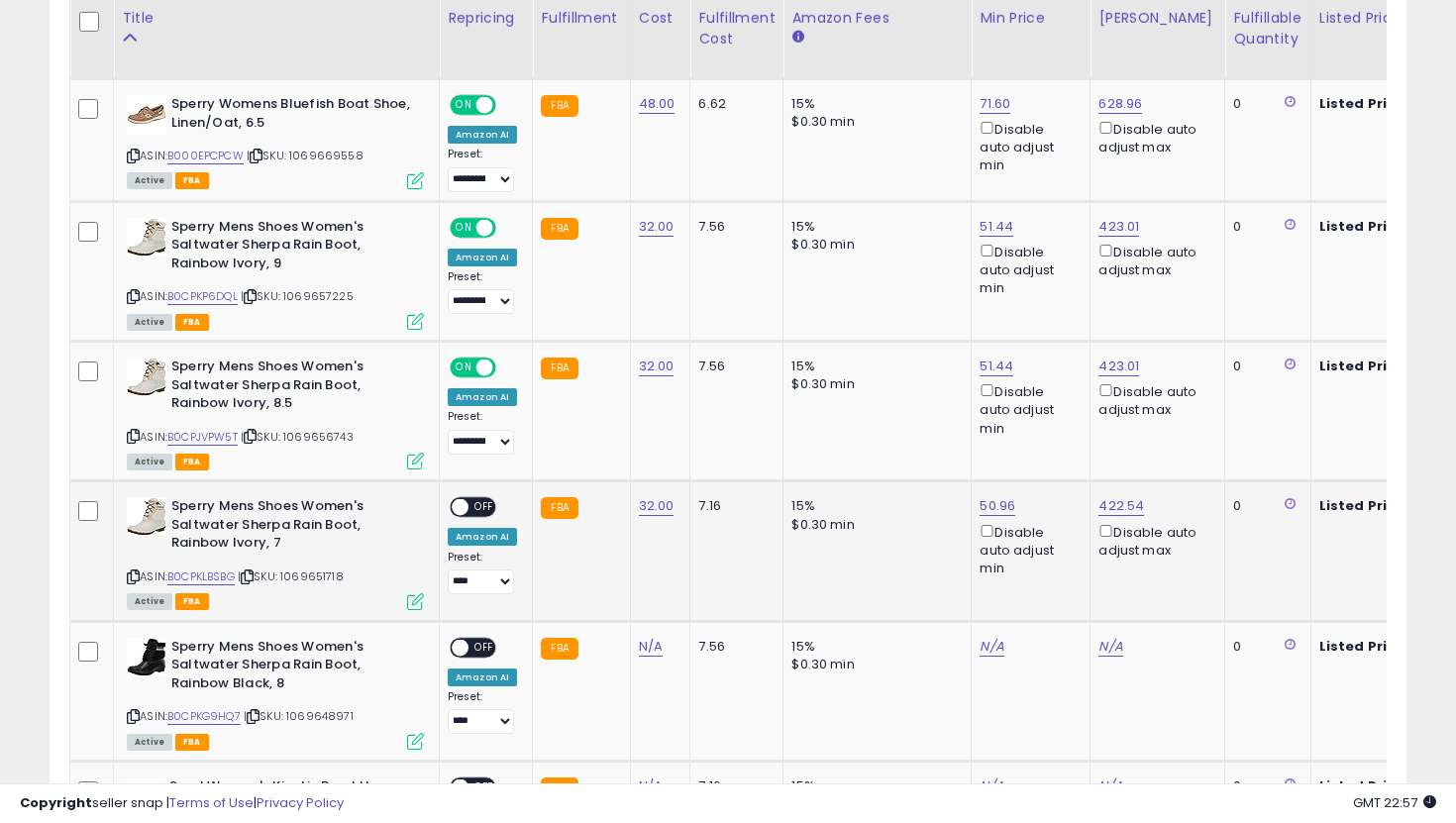 click on "OFF" at bounding box center (484, 507) 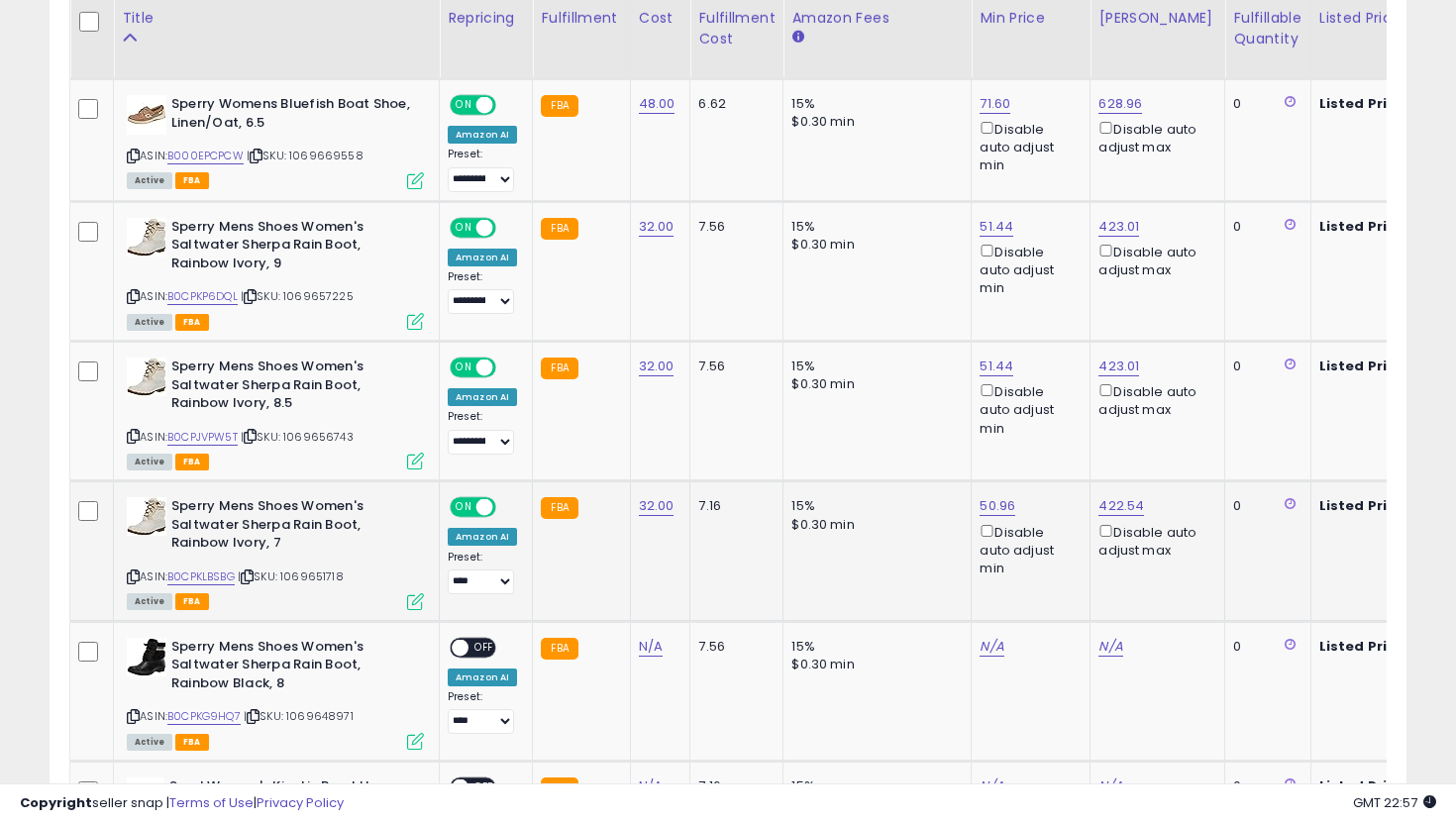 click on "**********" at bounding box center [482, 572] 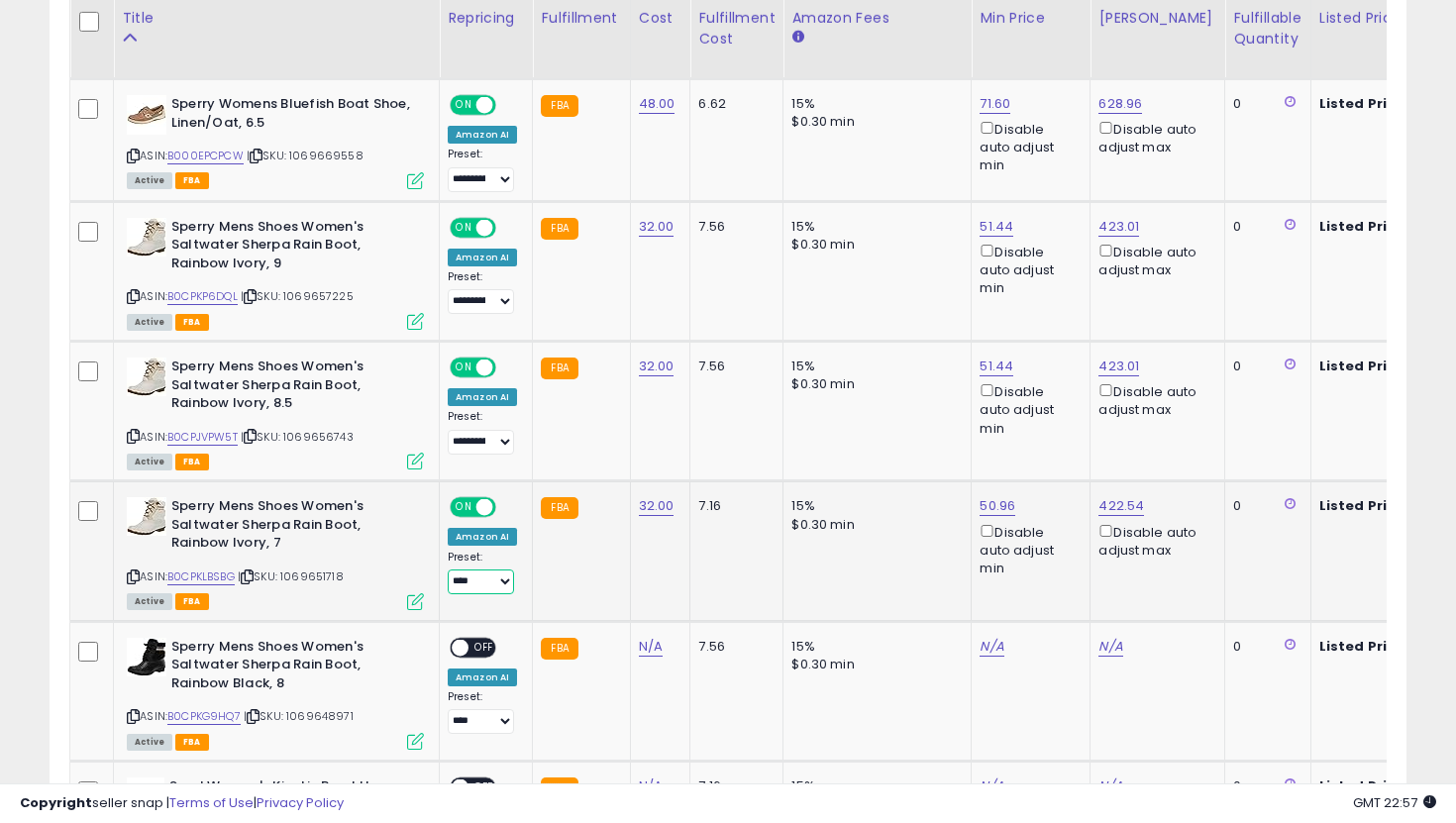 click on "**********" at bounding box center (480, 581) 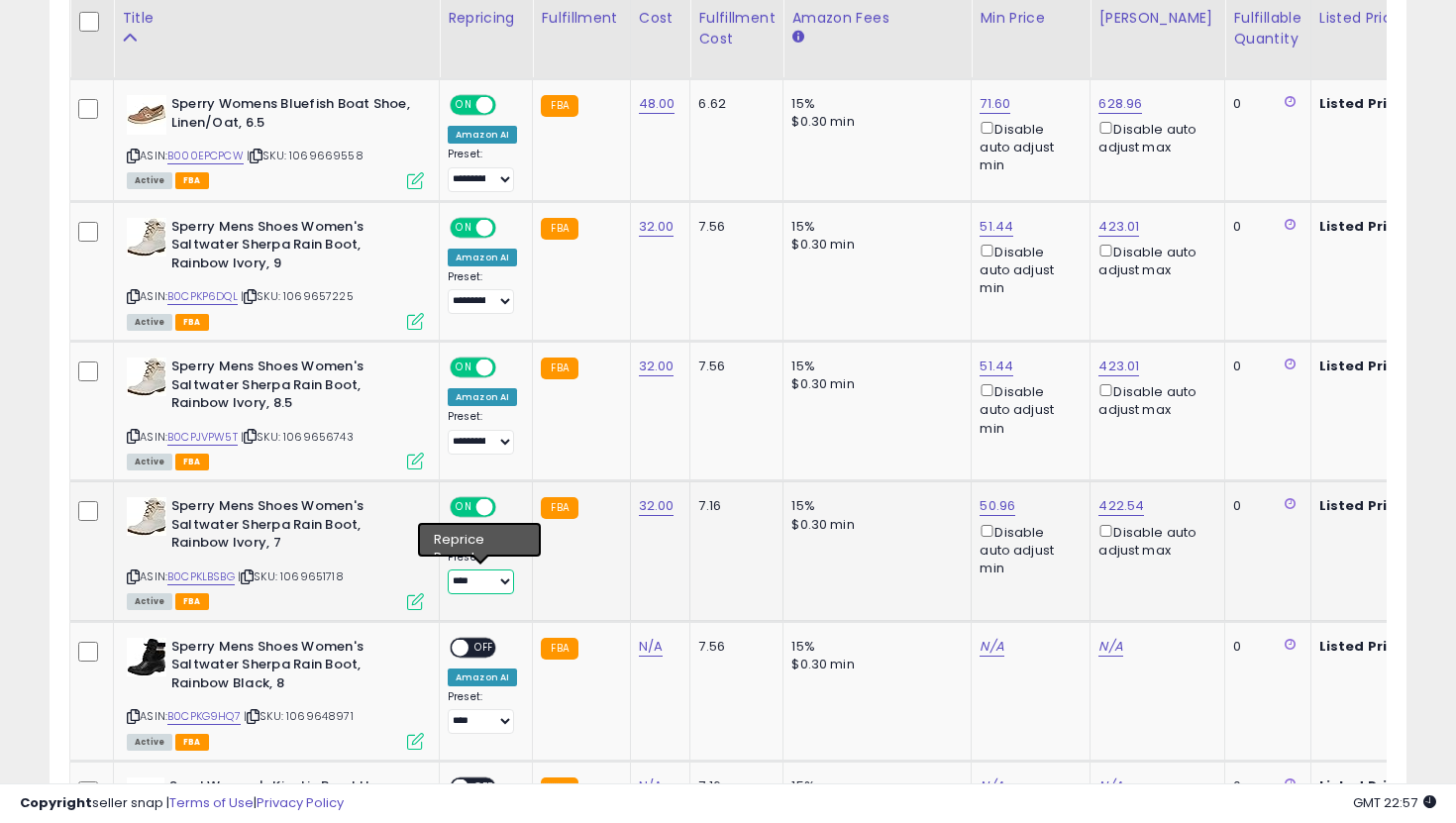select on "**********" 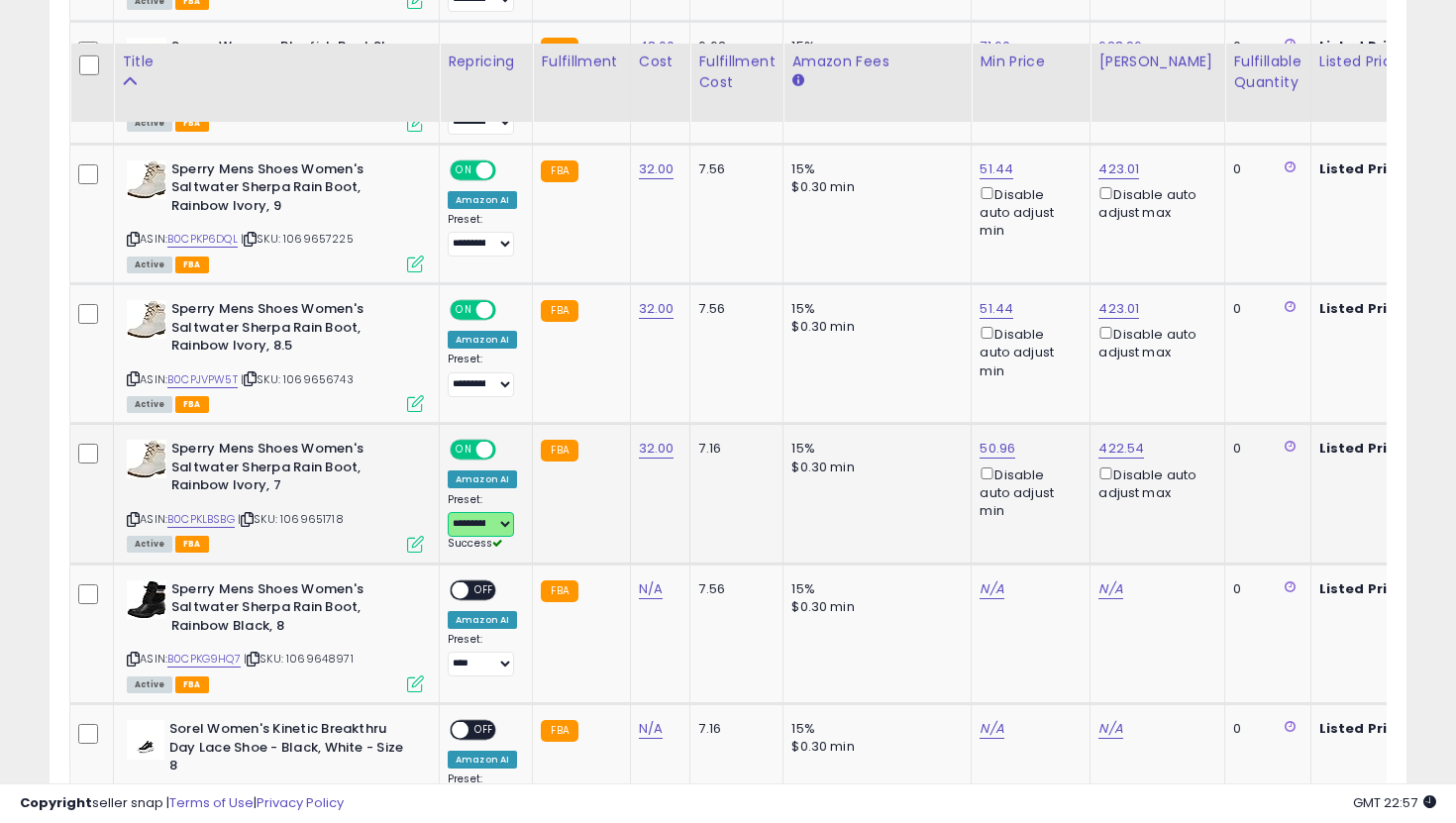 scroll, scrollTop: 1936, scrollLeft: 0, axis: vertical 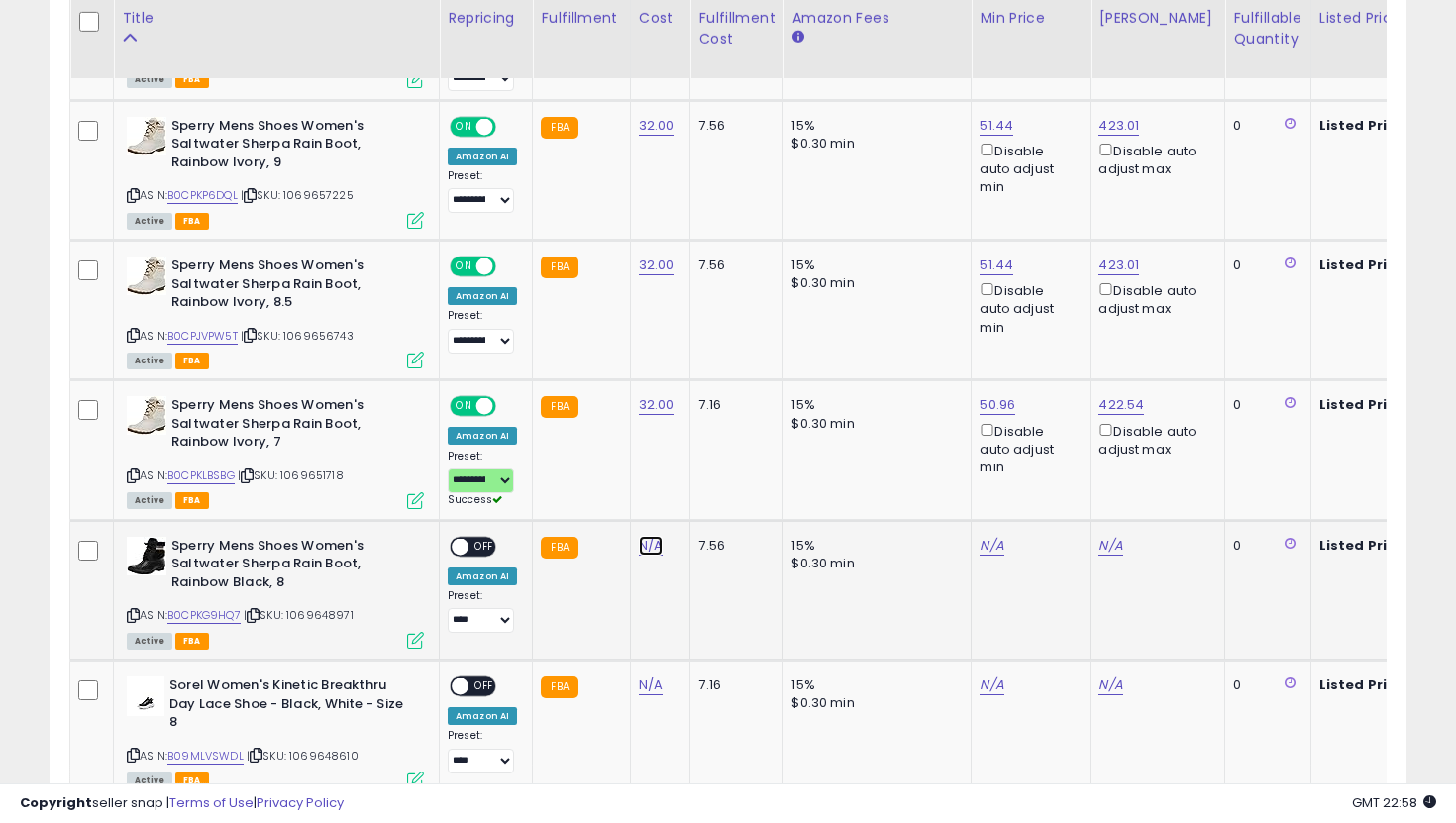 click on "N/A" at bounding box center [651, 546] 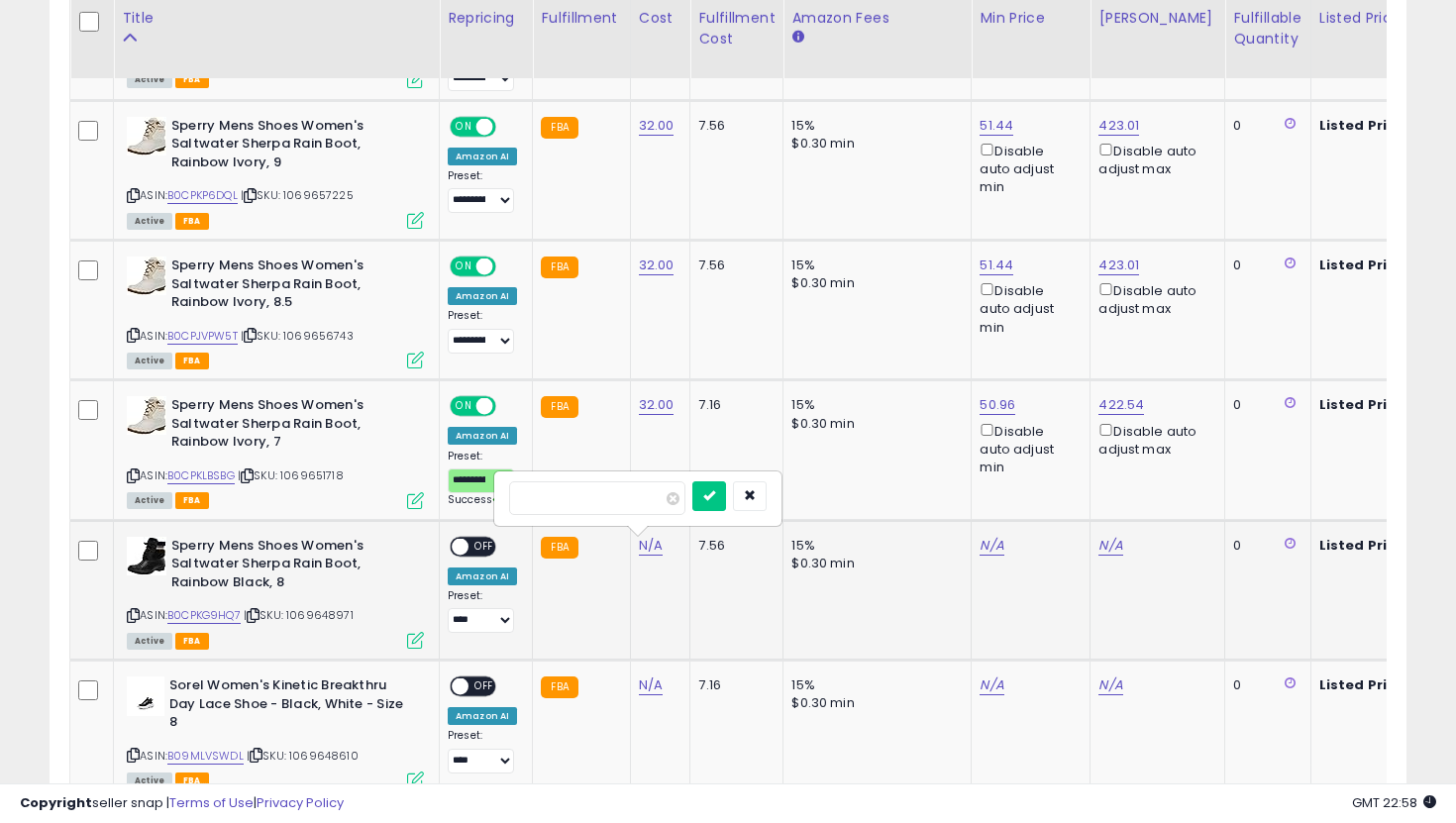 type on "**" 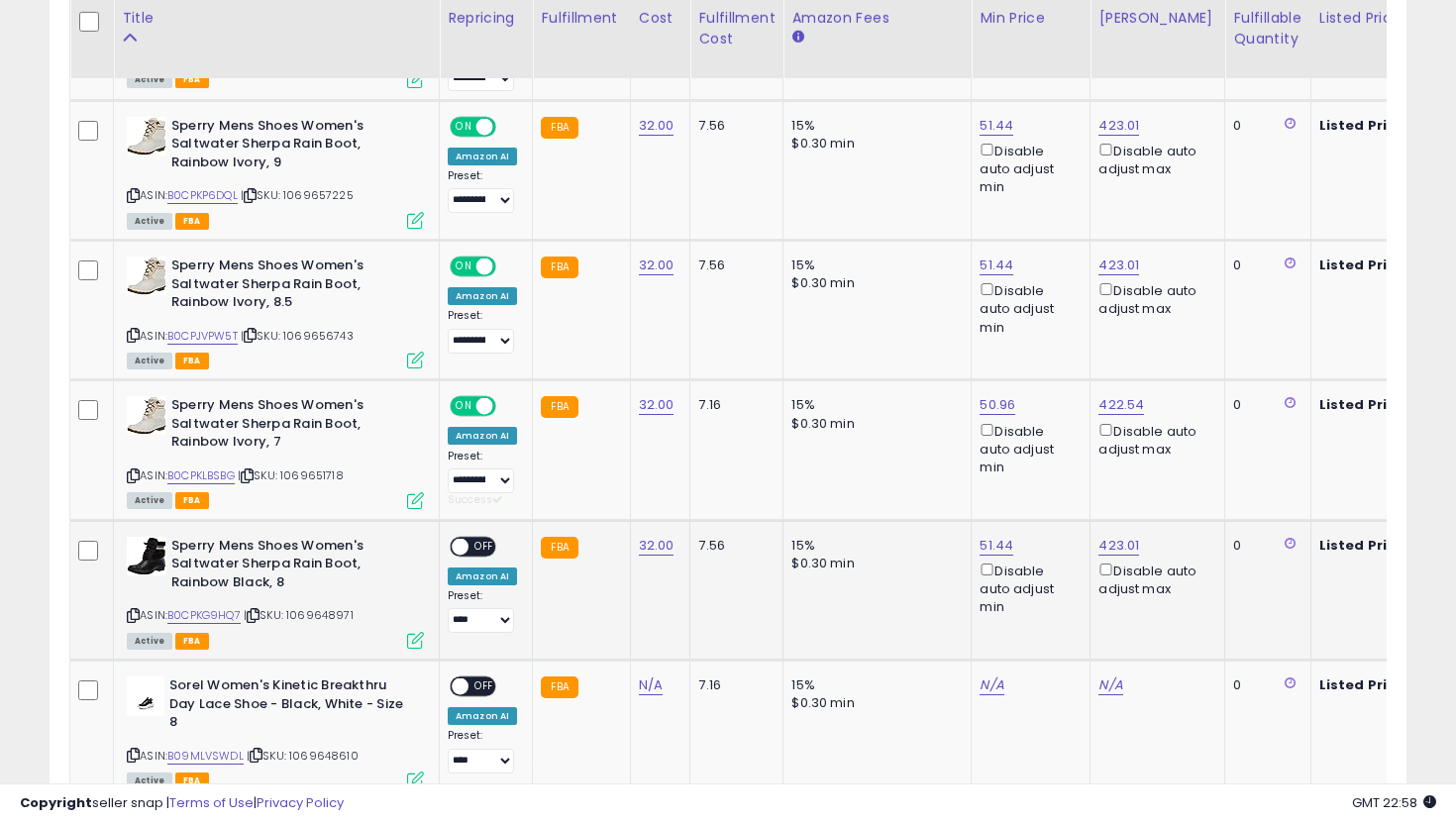 click on "OFF" at bounding box center (484, 546) 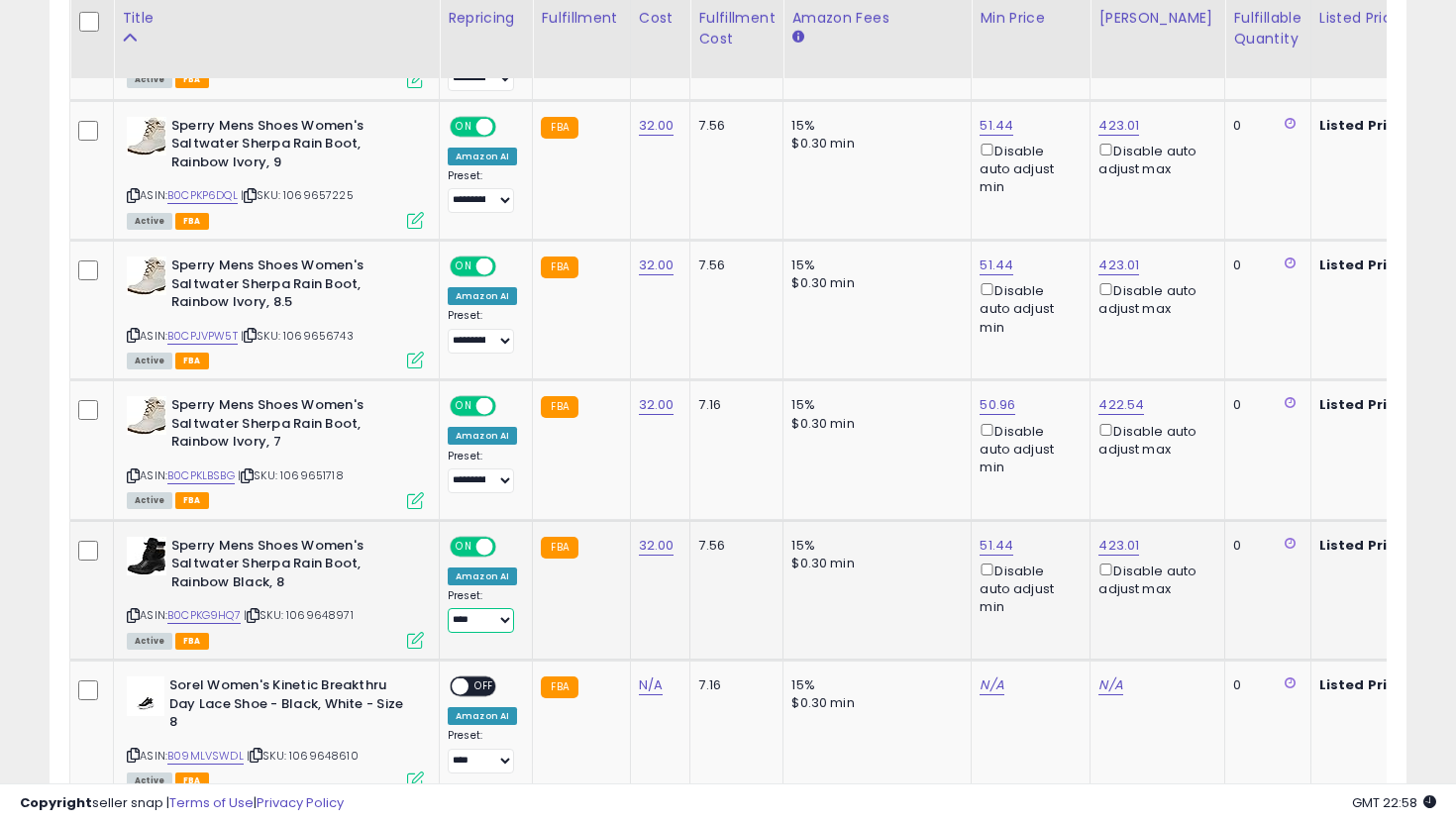 click on "**********" at bounding box center (480, 620) 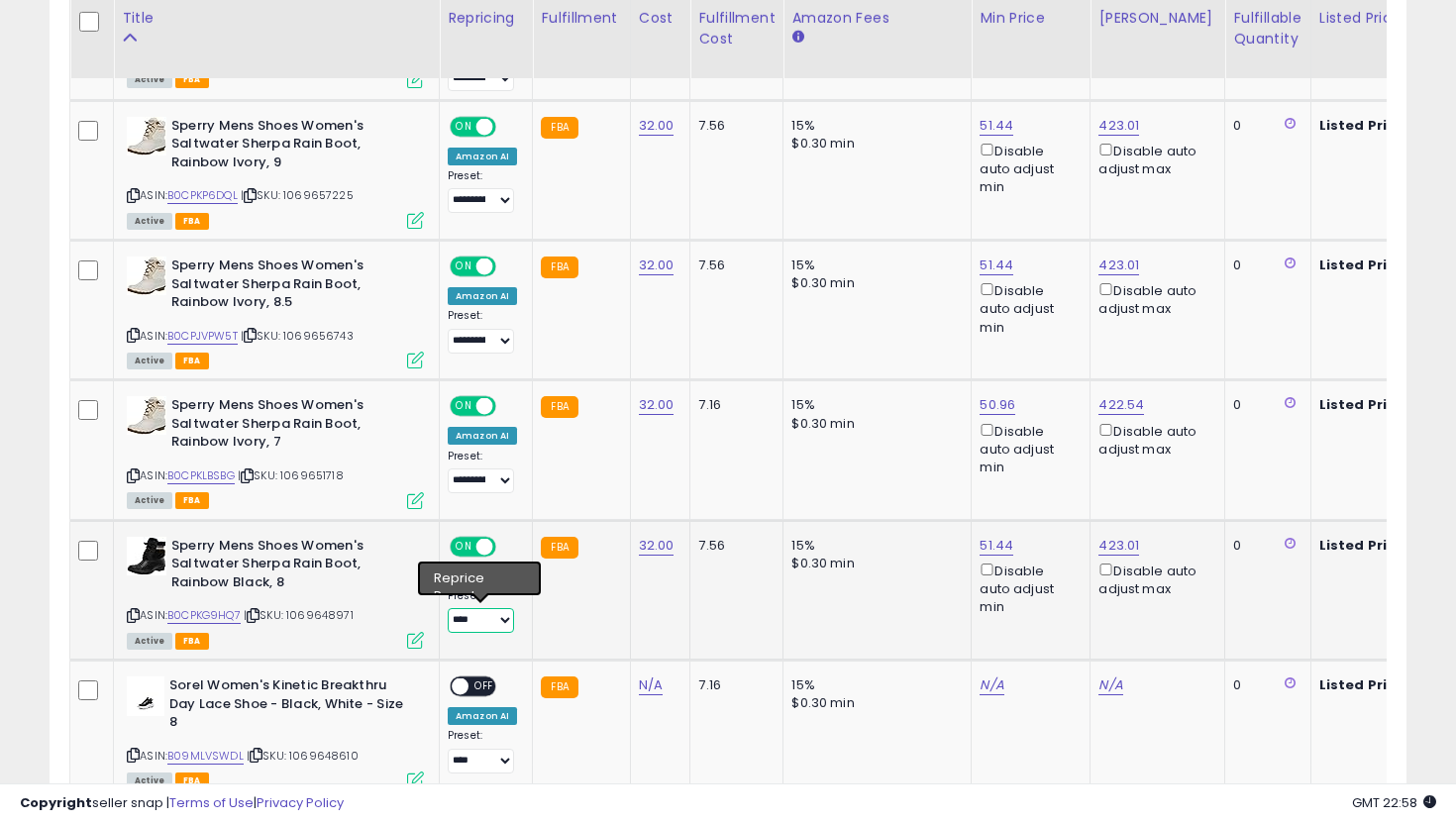select on "**********" 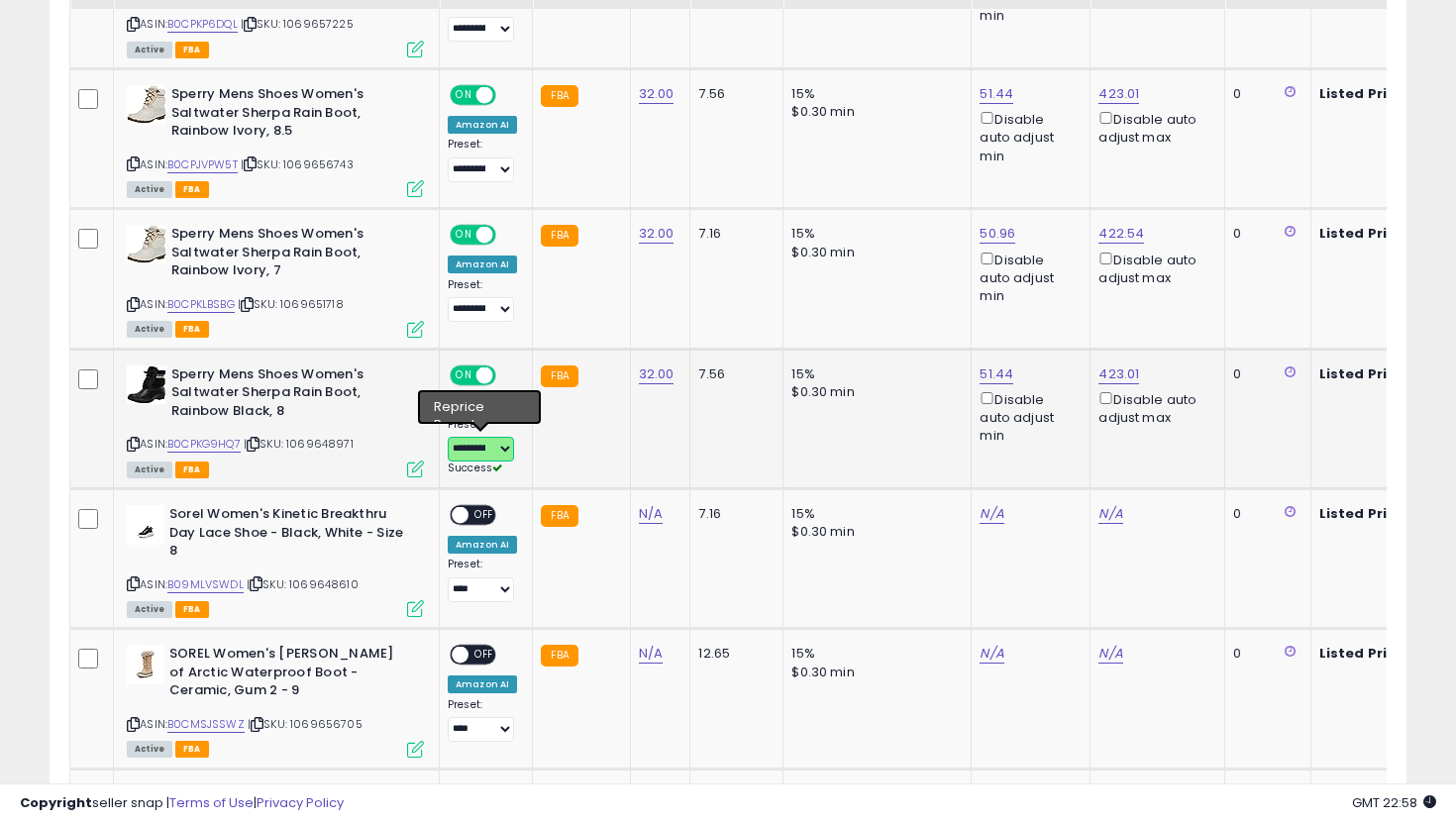 scroll, scrollTop: 2145, scrollLeft: 0, axis: vertical 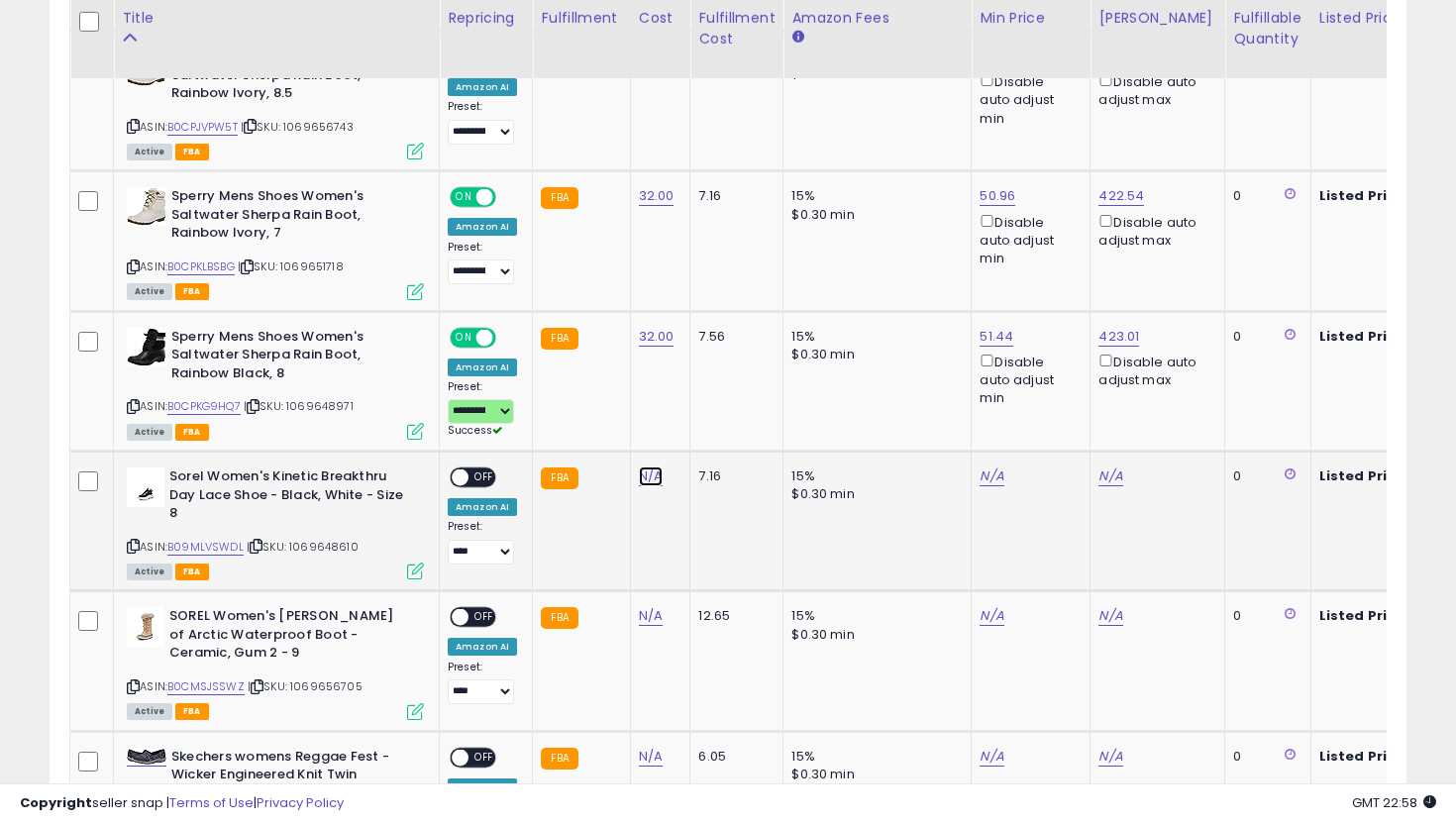 click on "N/A" at bounding box center (651, 476) 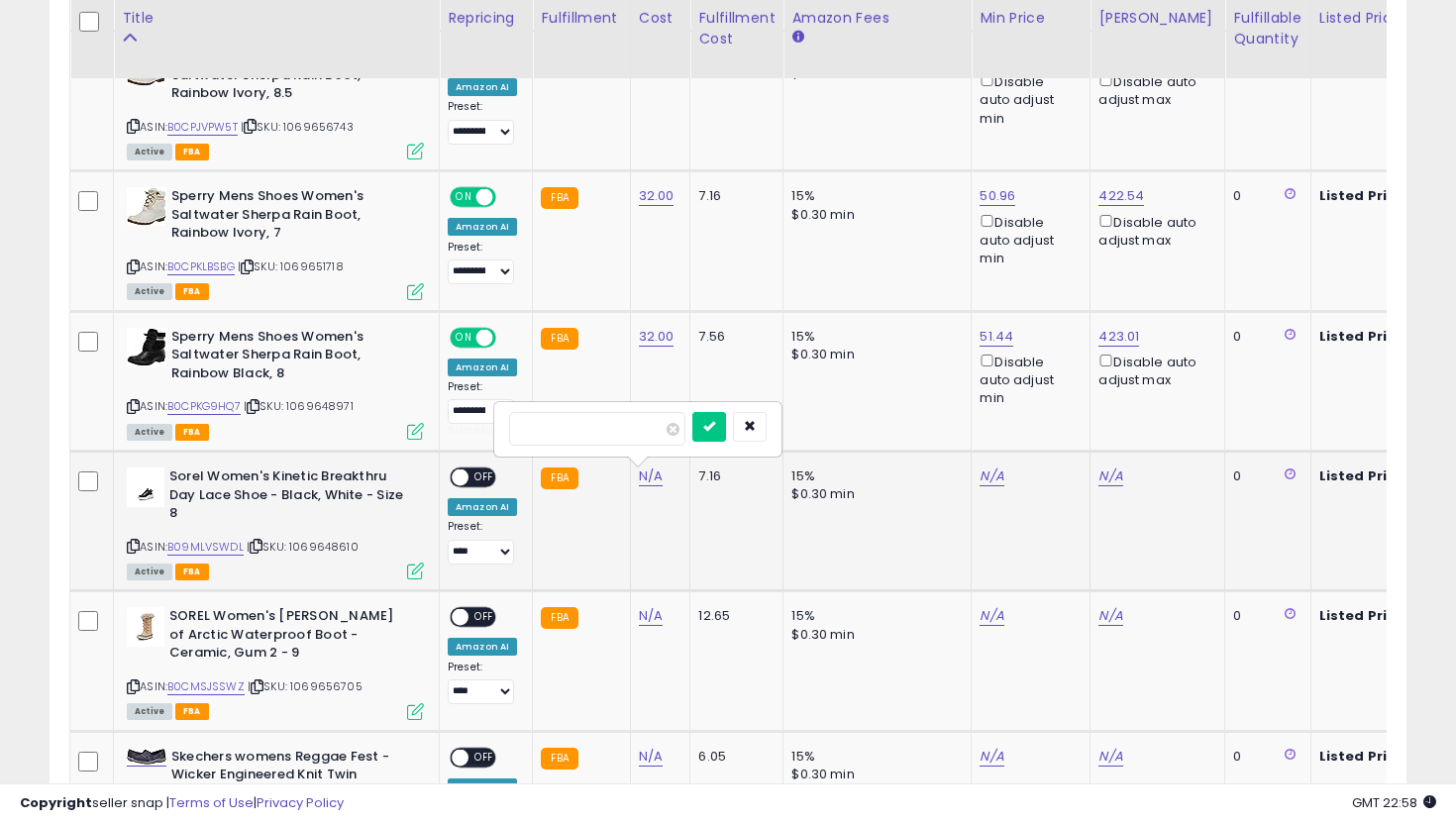 type on "*" 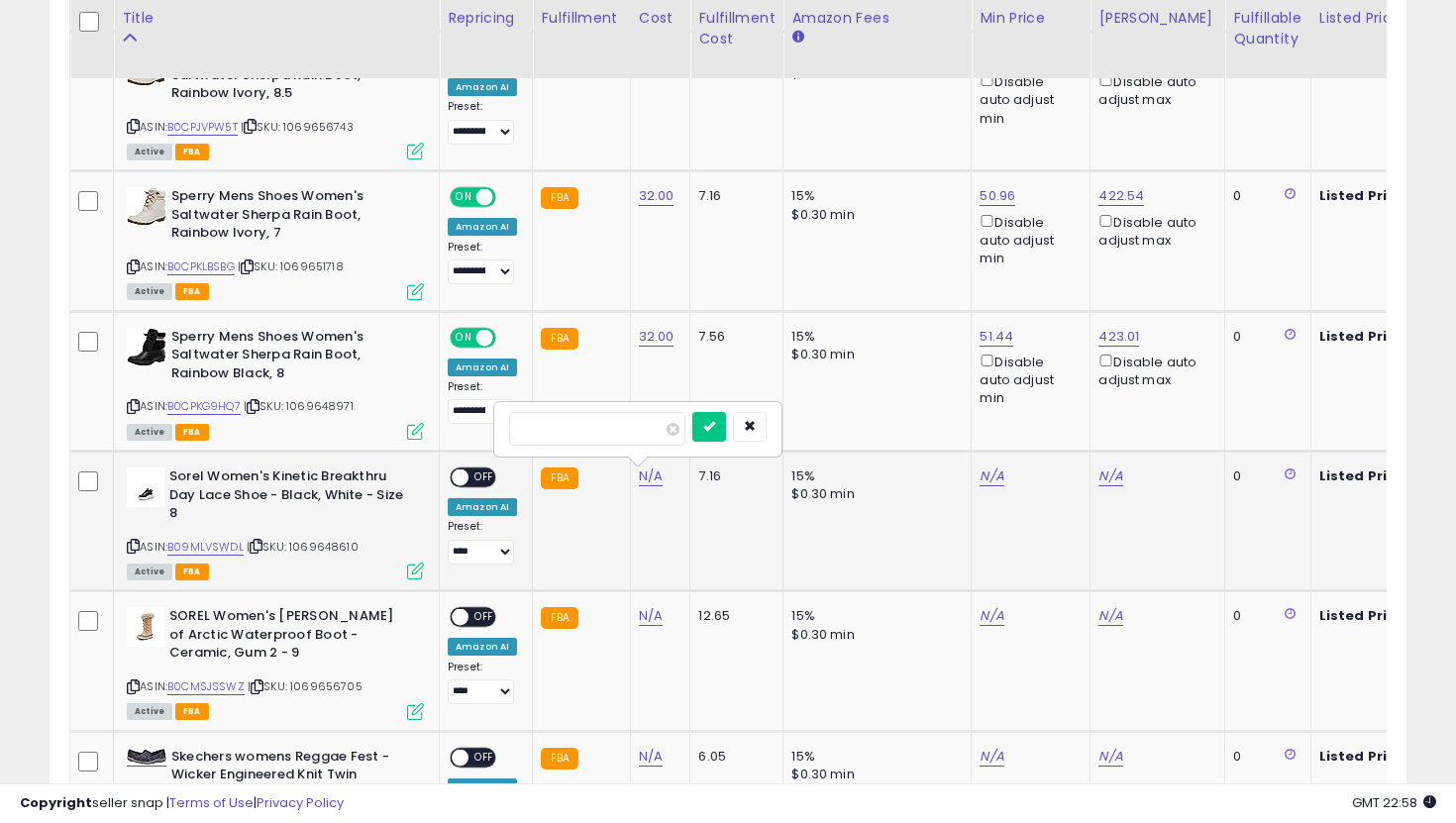 type on "**" 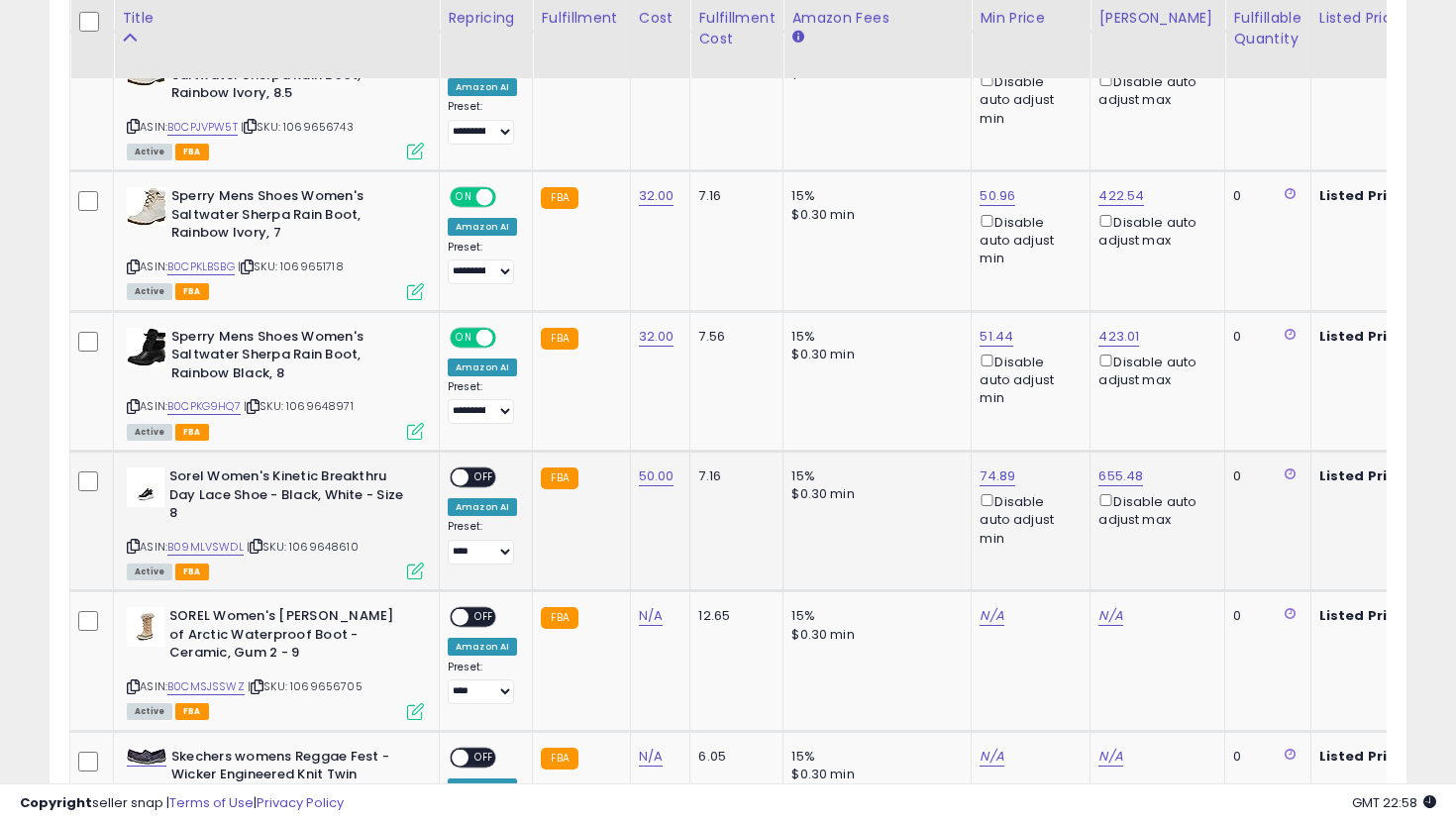 click at bounding box center [460, 477] 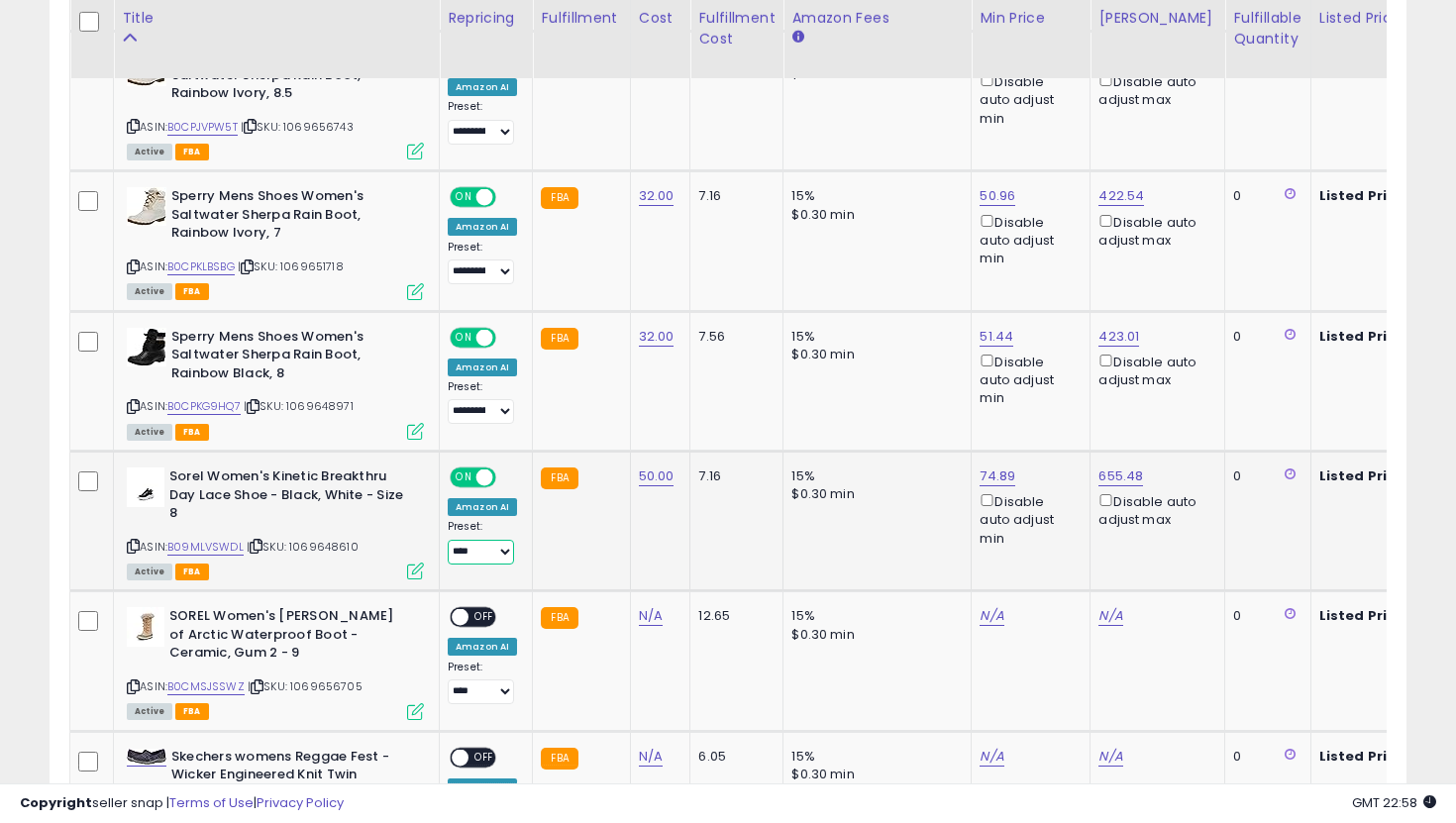 click on "**********" at bounding box center [480, 552] 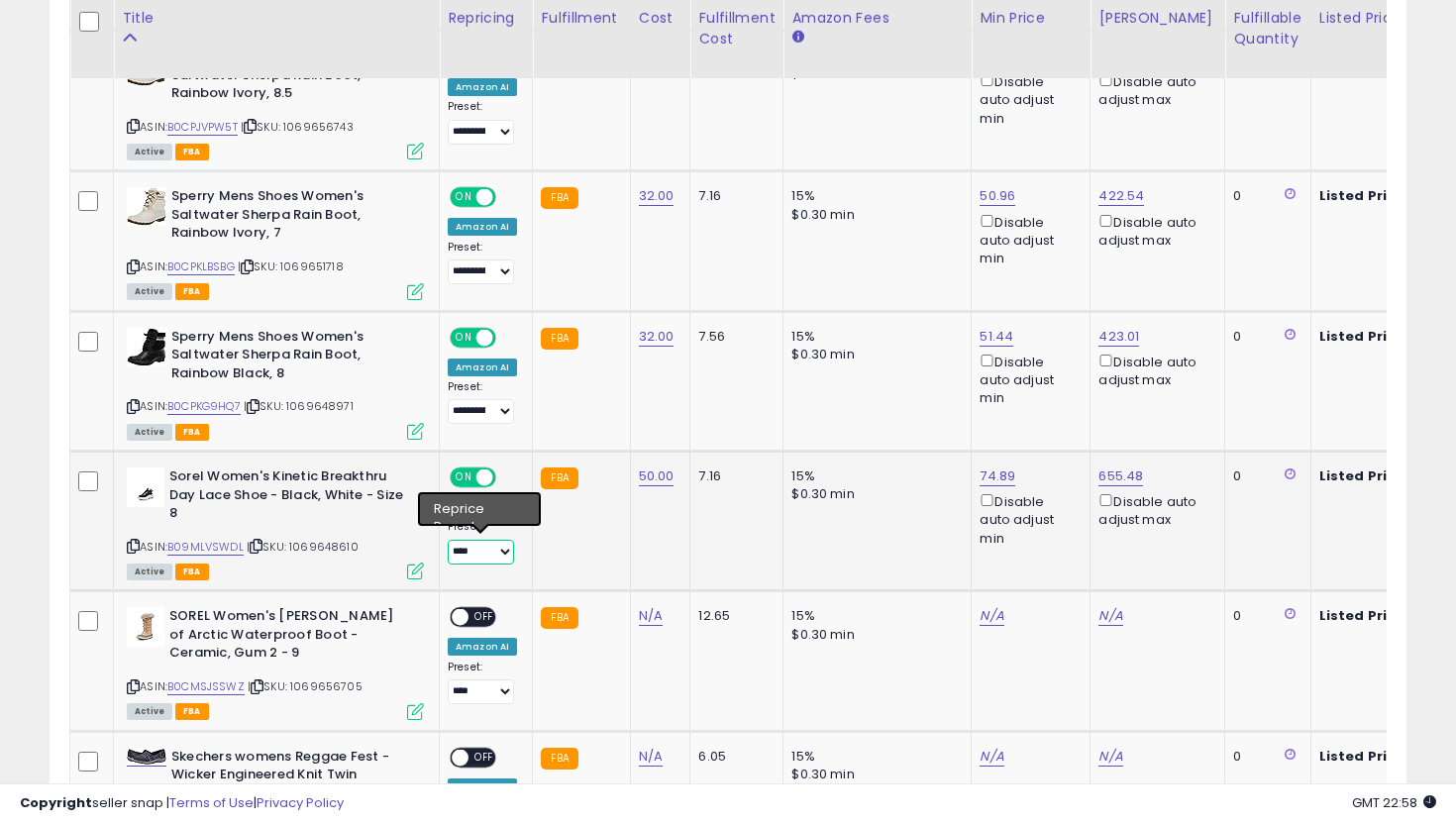 select on "**********" 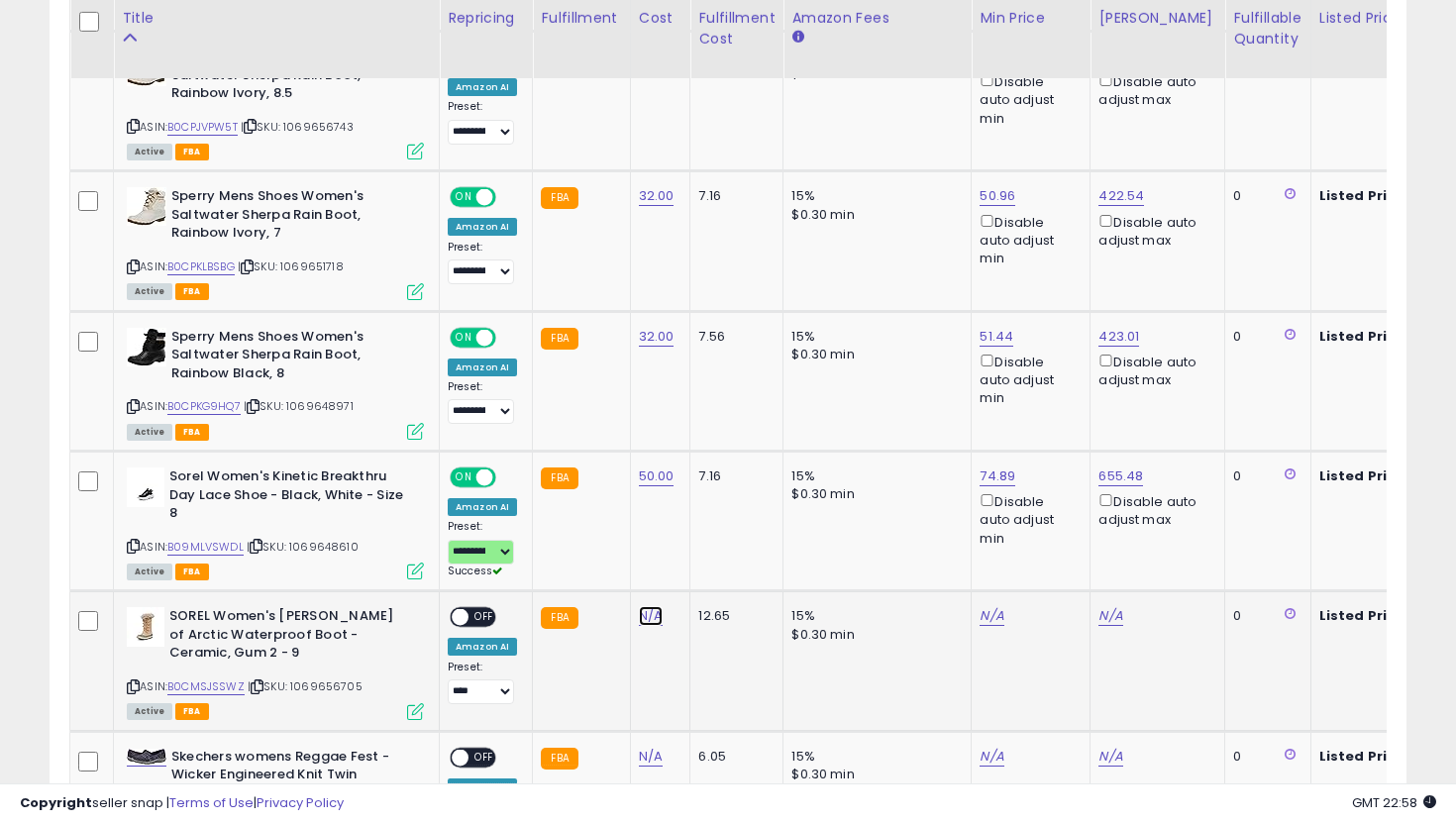 click on "N/A" at bounding box center [651, 616] 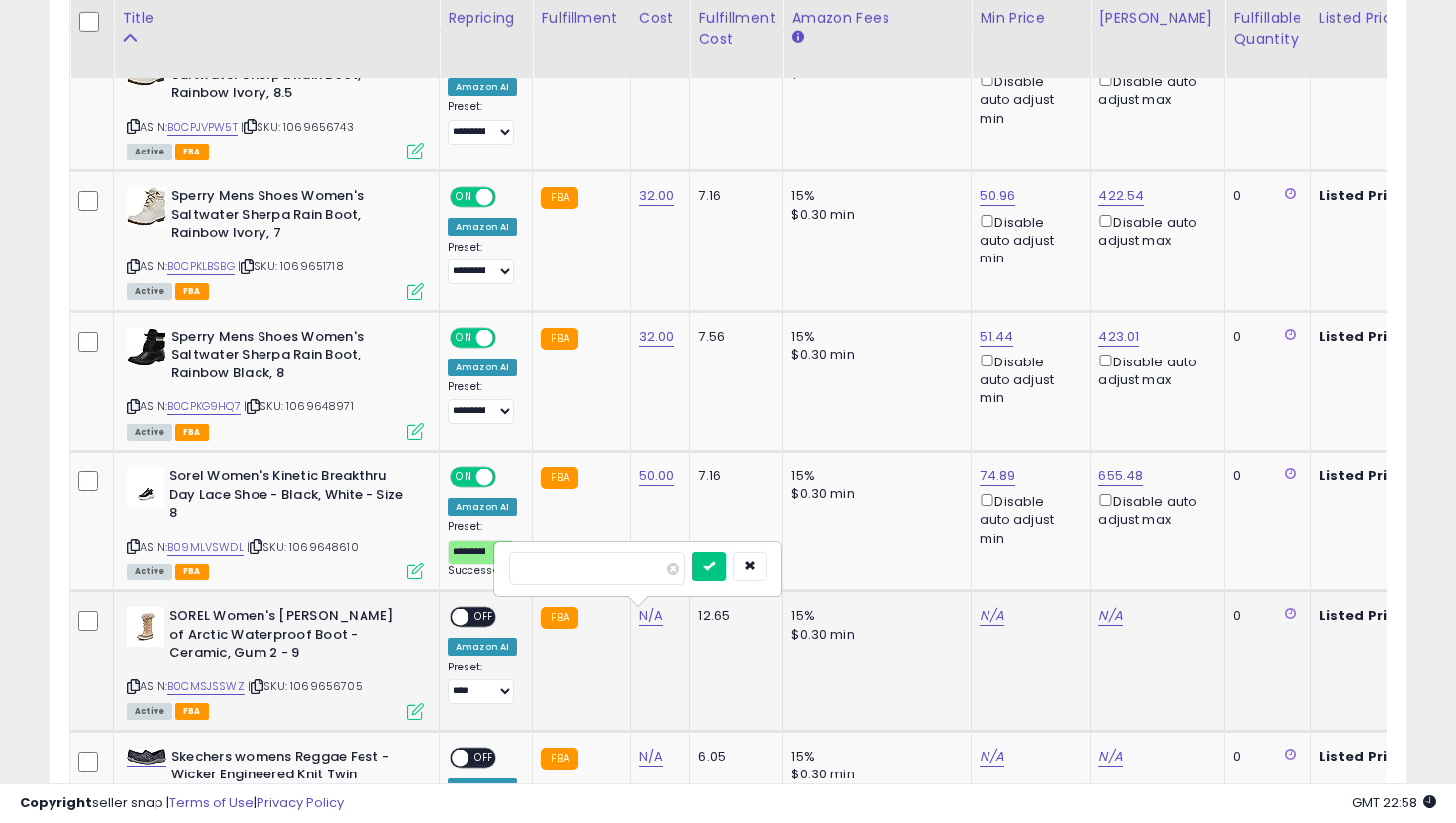 type on "*" 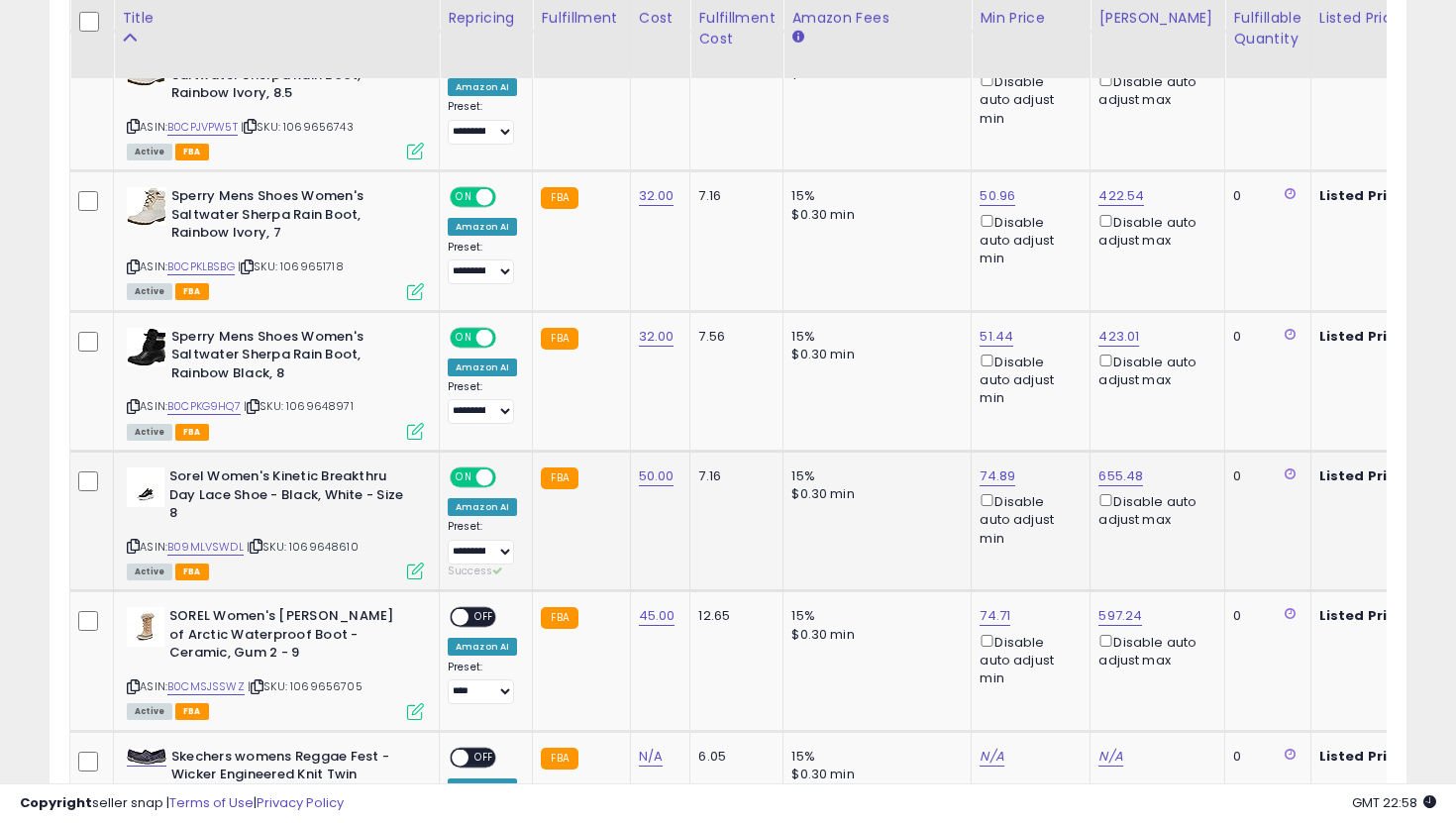 scroll, scrollTop: 0, scrollLeft: 170, axis: horizontal 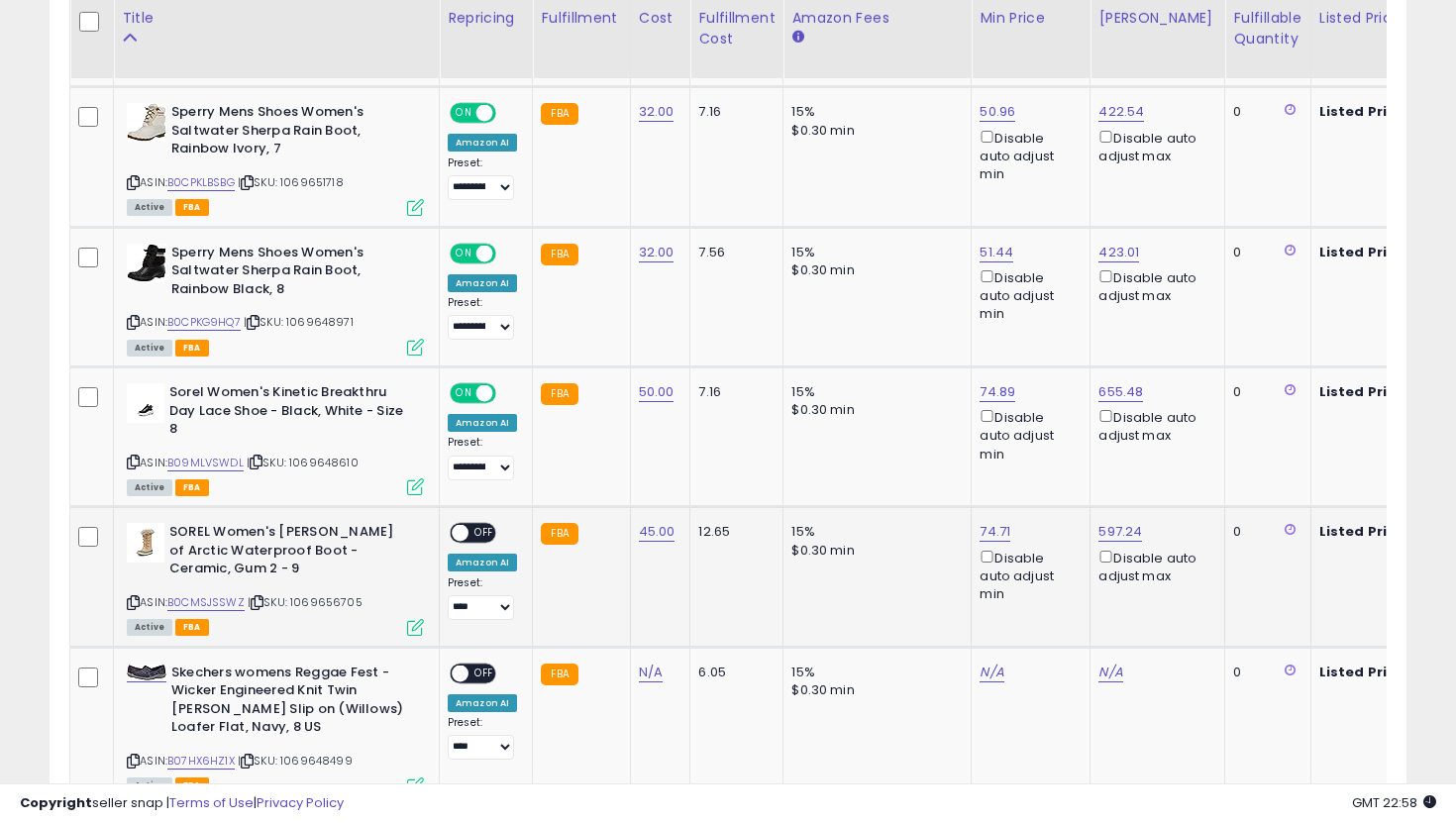 click on "**********" at bounding box center (482, 571) 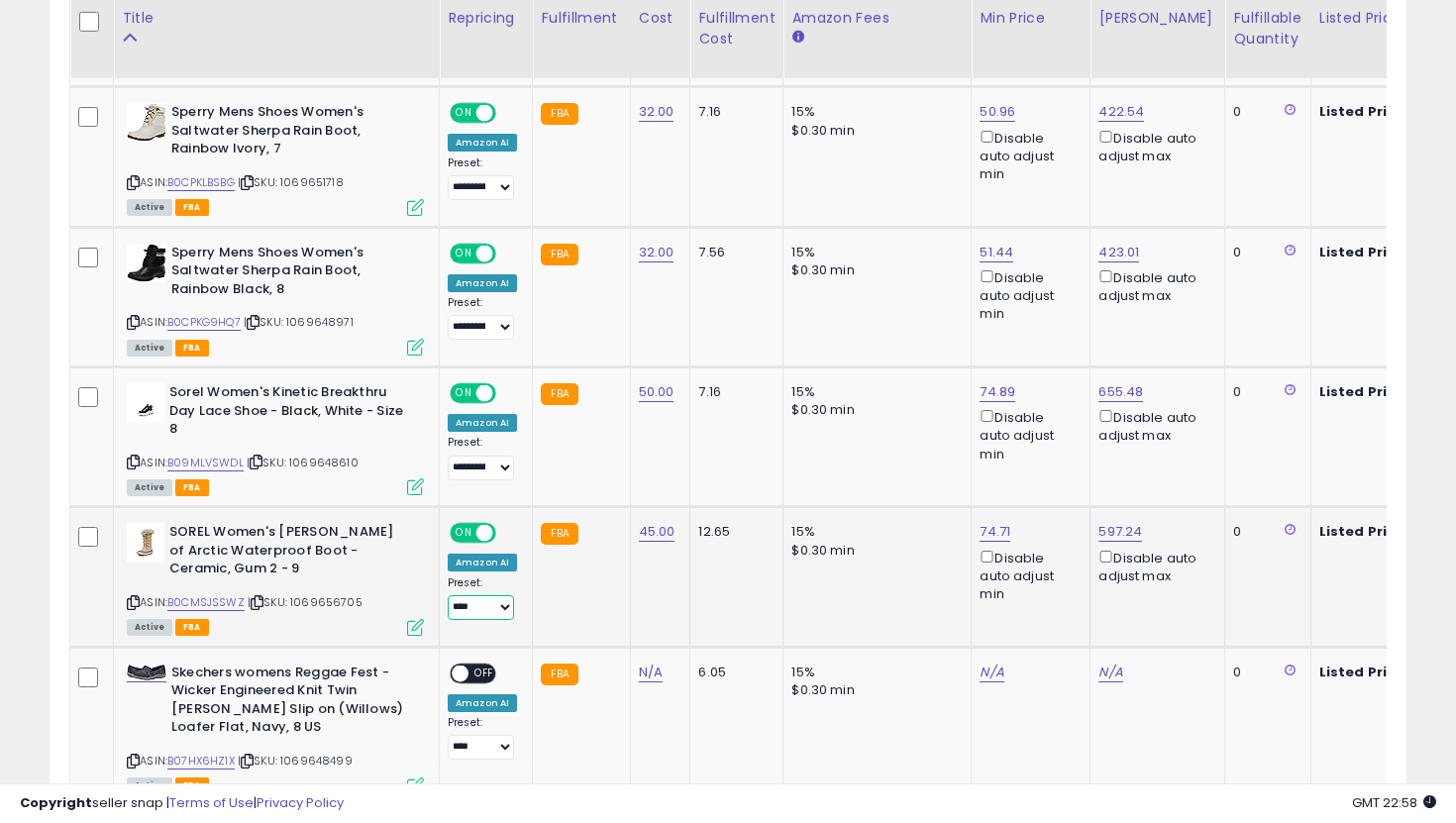 click on "**********" at bounding box center (480, 607) 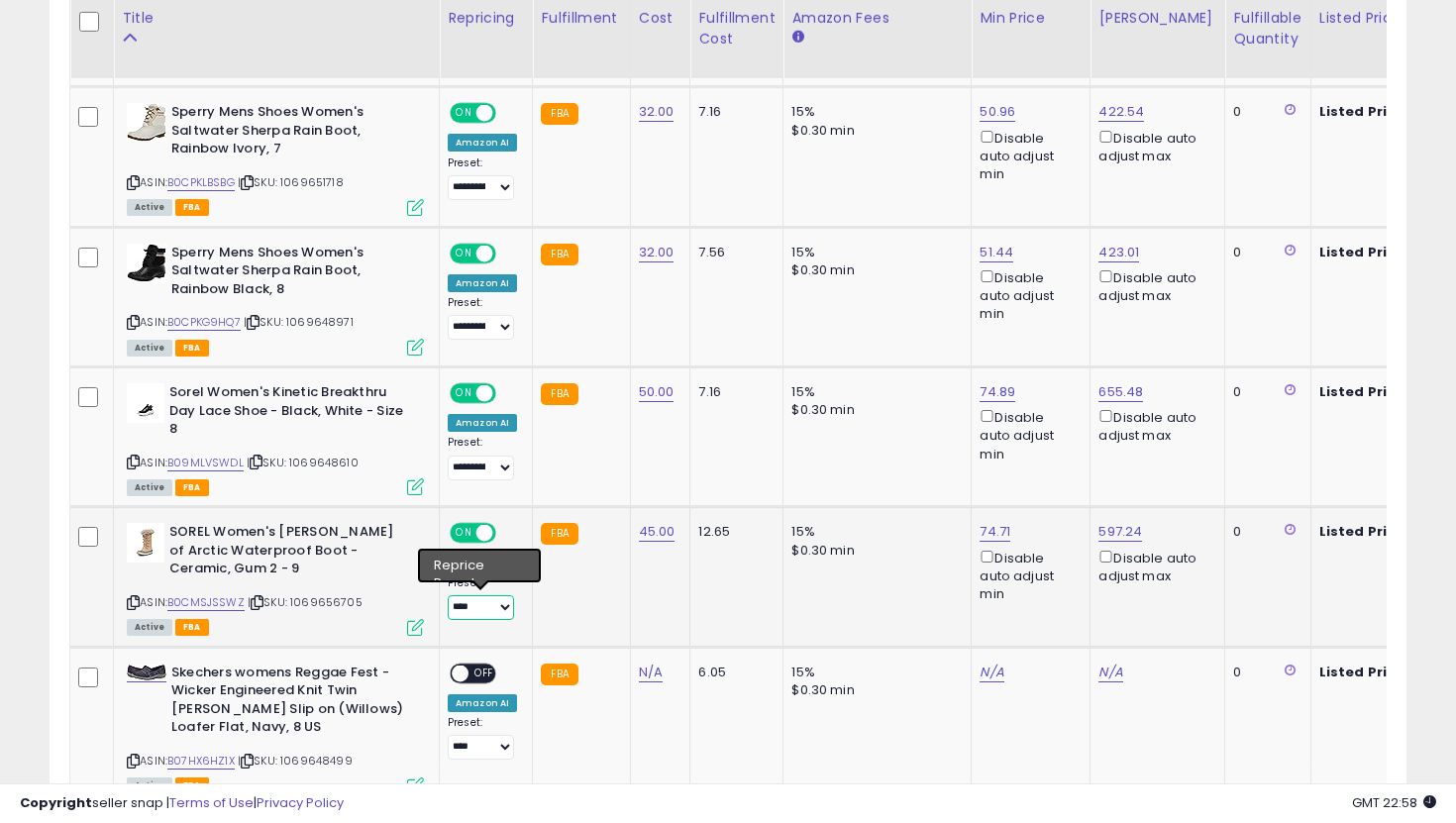 select on "**********" 